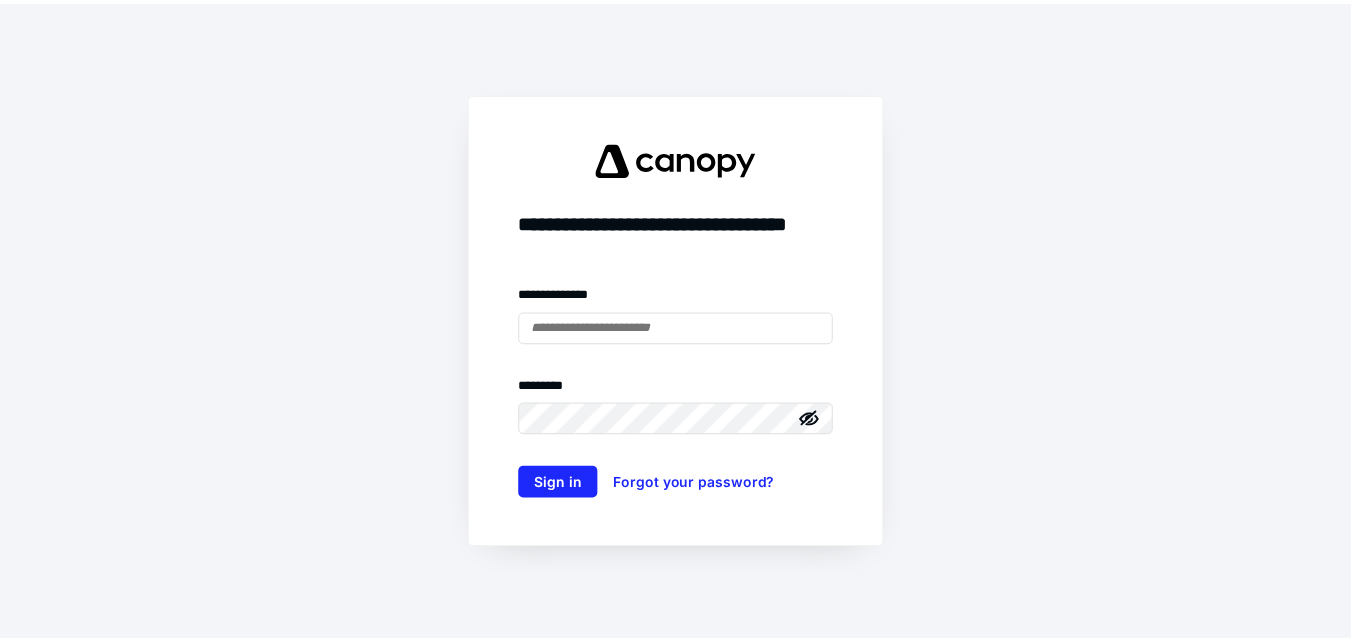 scroll, scrollTop: 0, scrollLeft: 0, axis: both 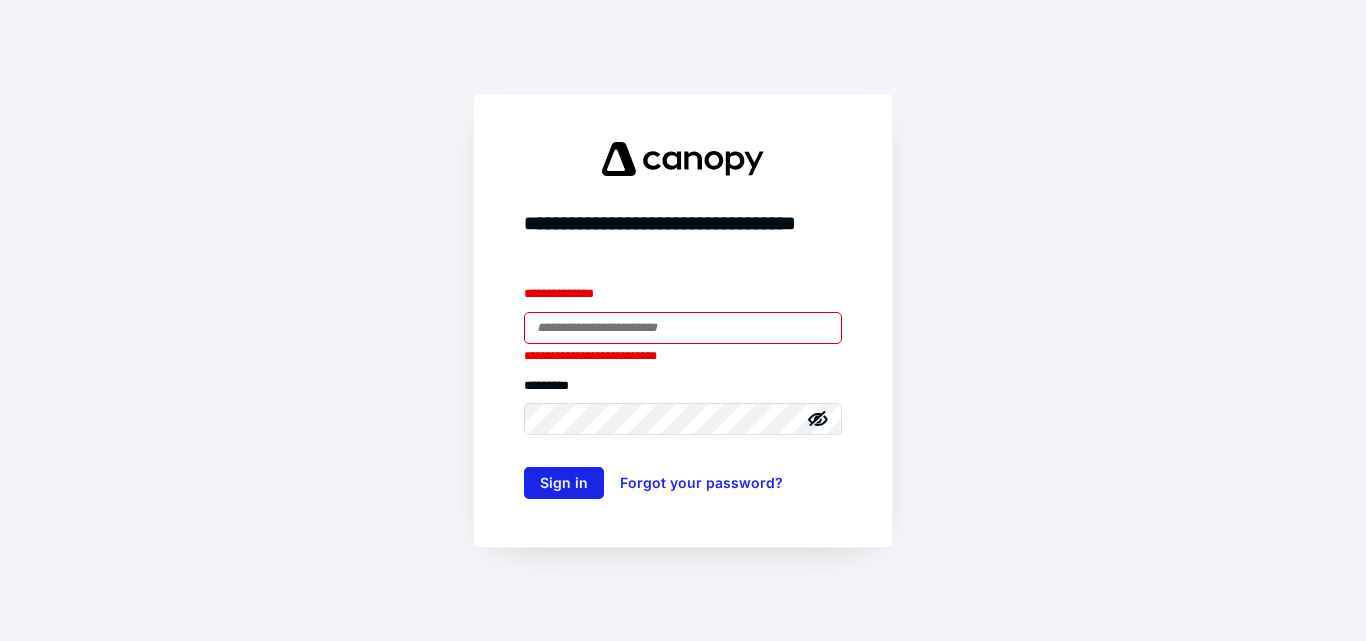 type on "**********" 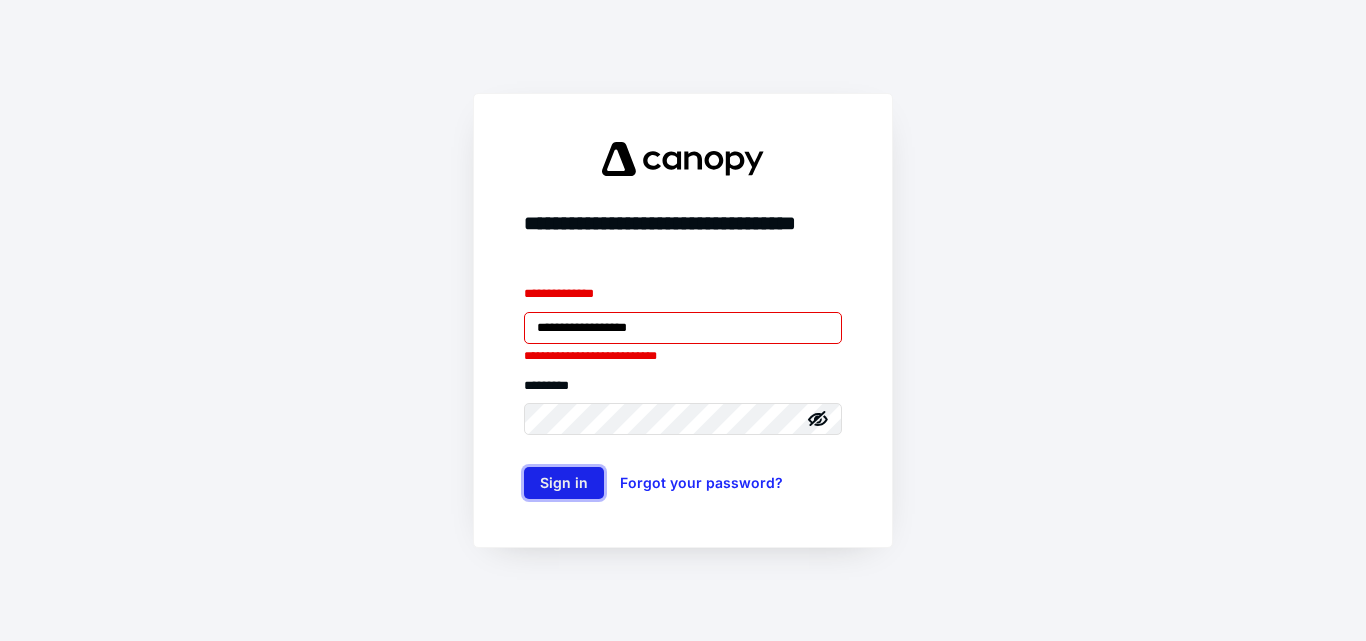 click on "Sign in" at bounding box center [564, 483] 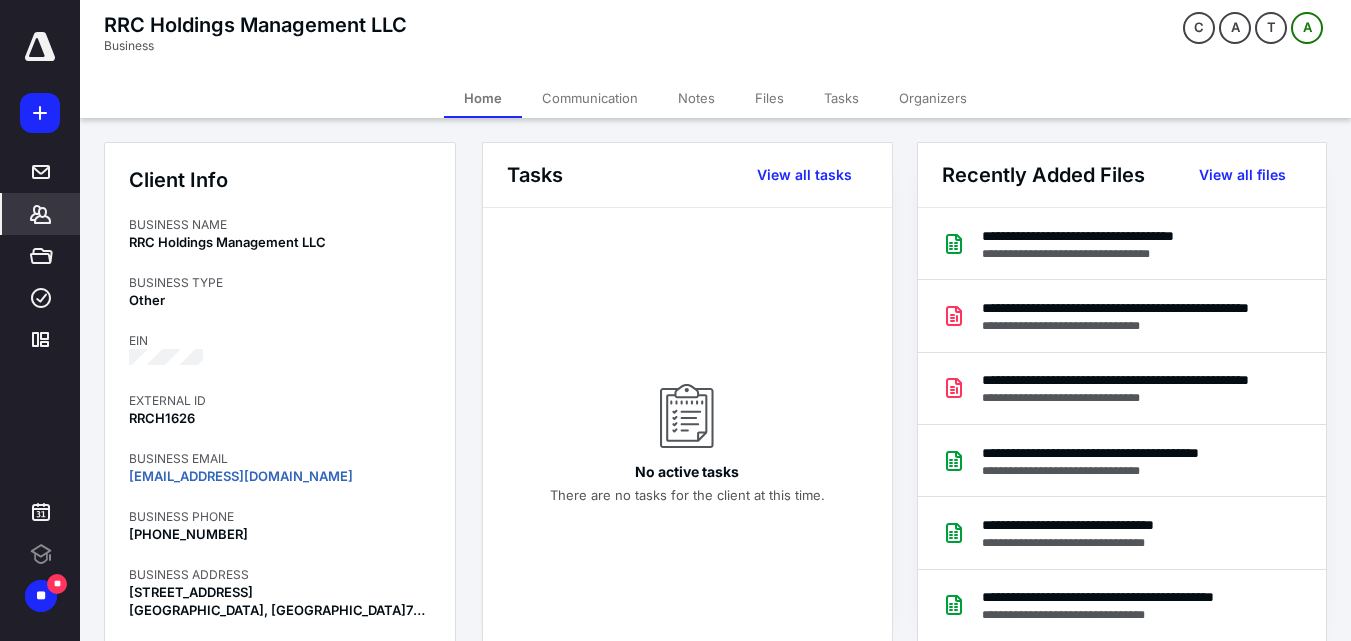 scroll, scrollTop: 0, scrollLeft: 0, axis: both 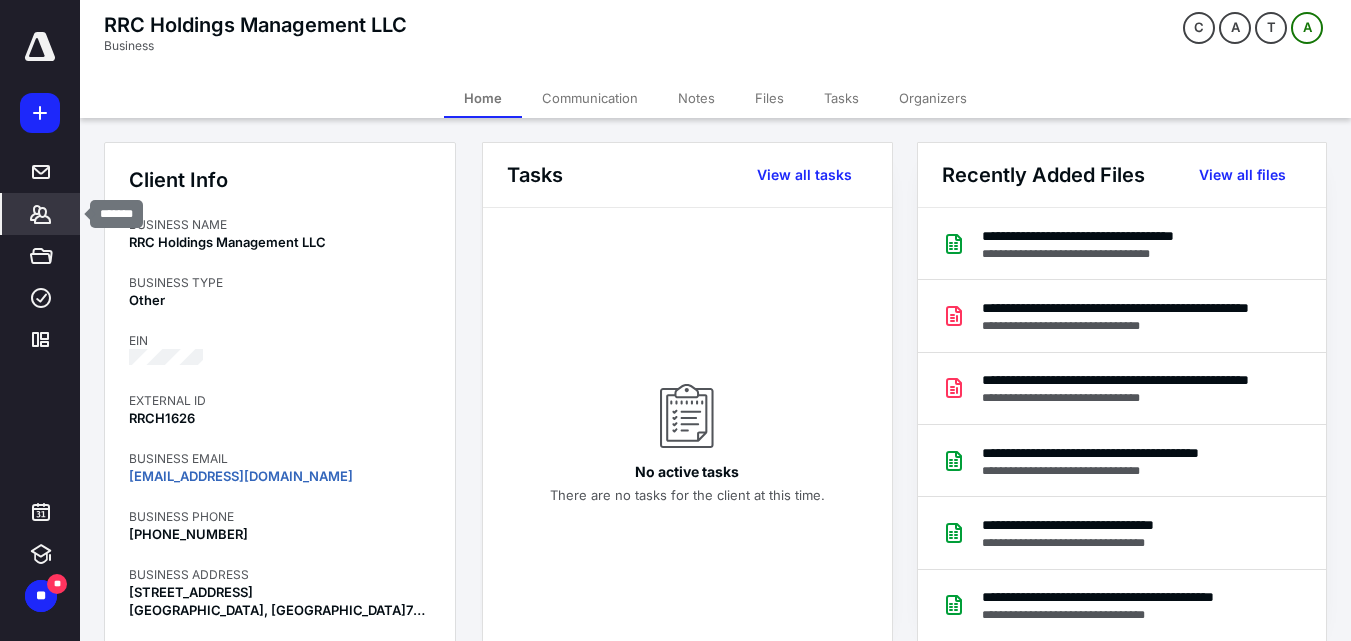 click 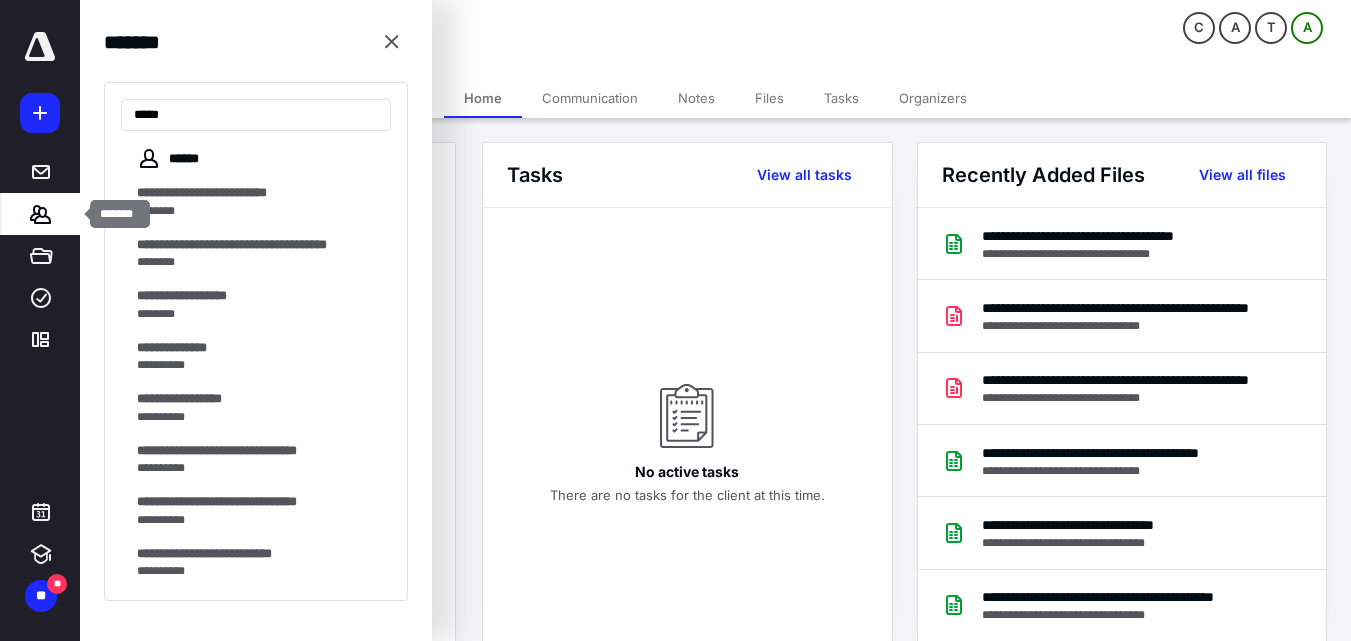 type on "******" 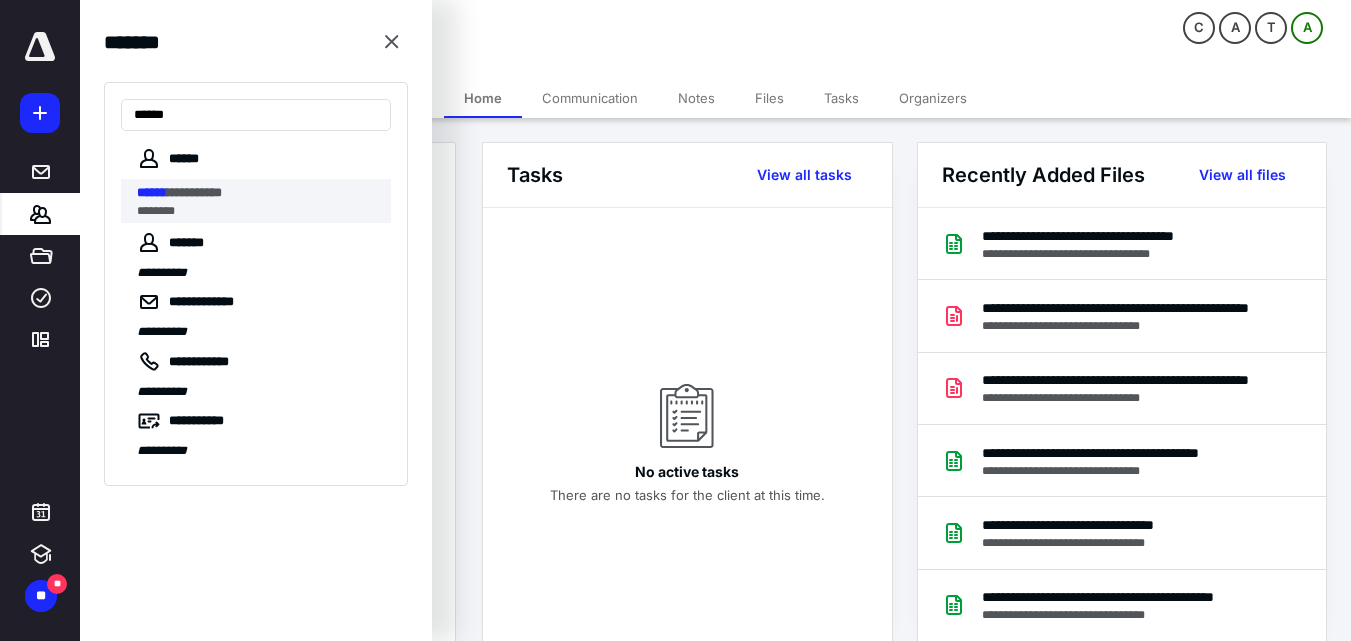 click on "**********" at bounding box center (258, 193) 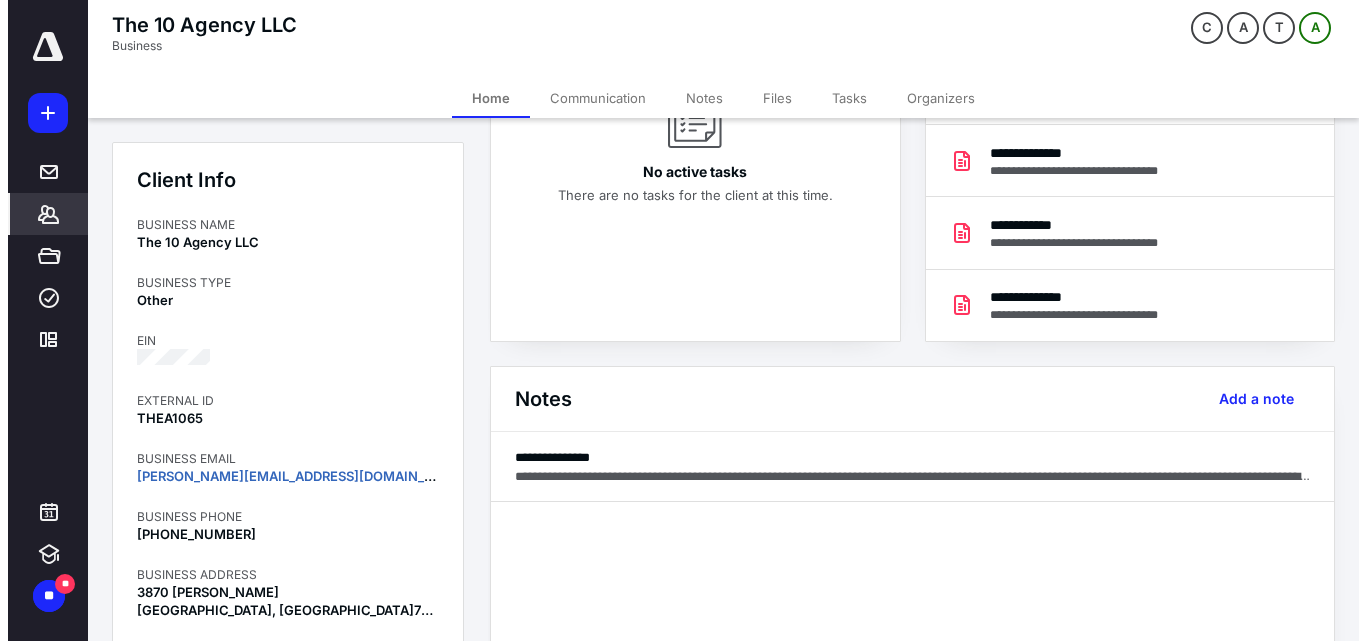 scroll, scrollTop: 0, scrollLeft: 0, axis: both 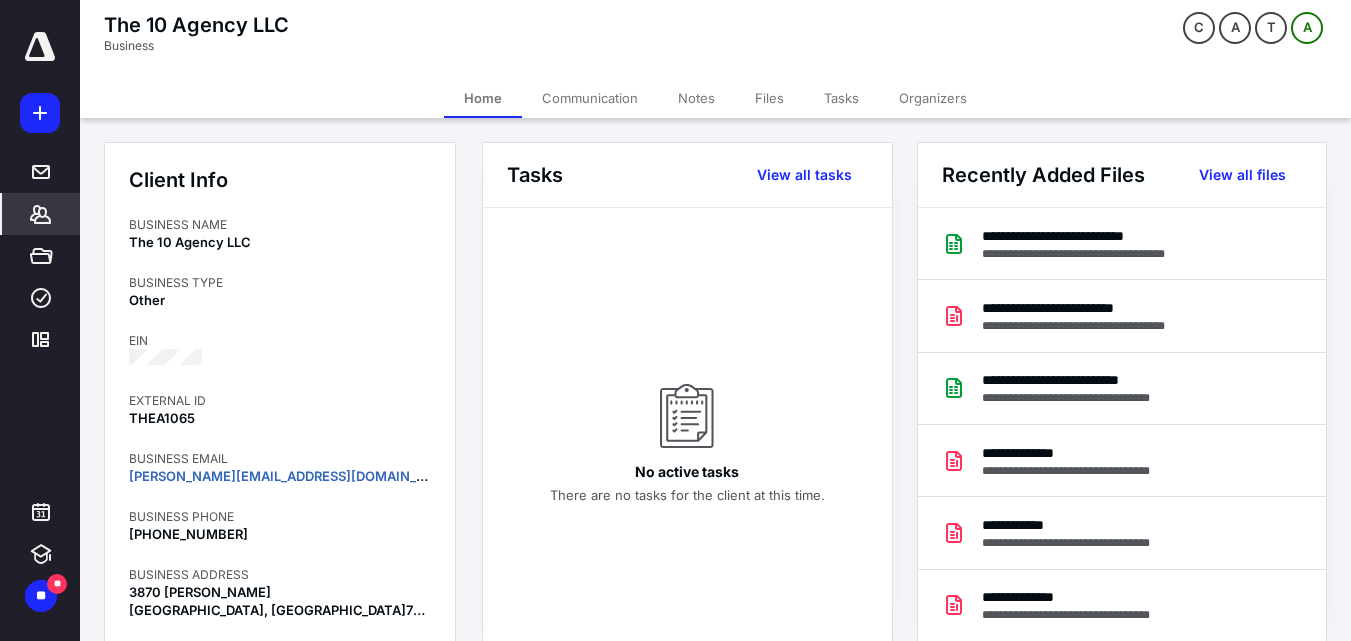 click on "Files" at bounding box center (769, 98) 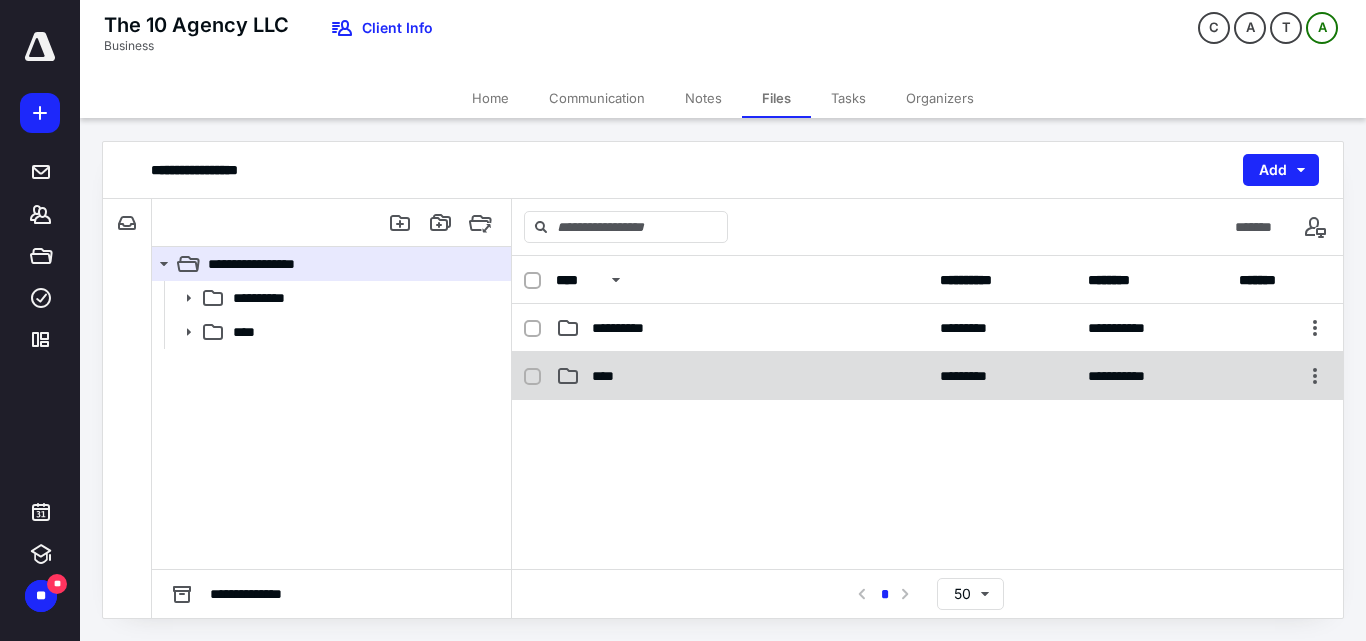 click on "****" at bounding box center [609, 376] 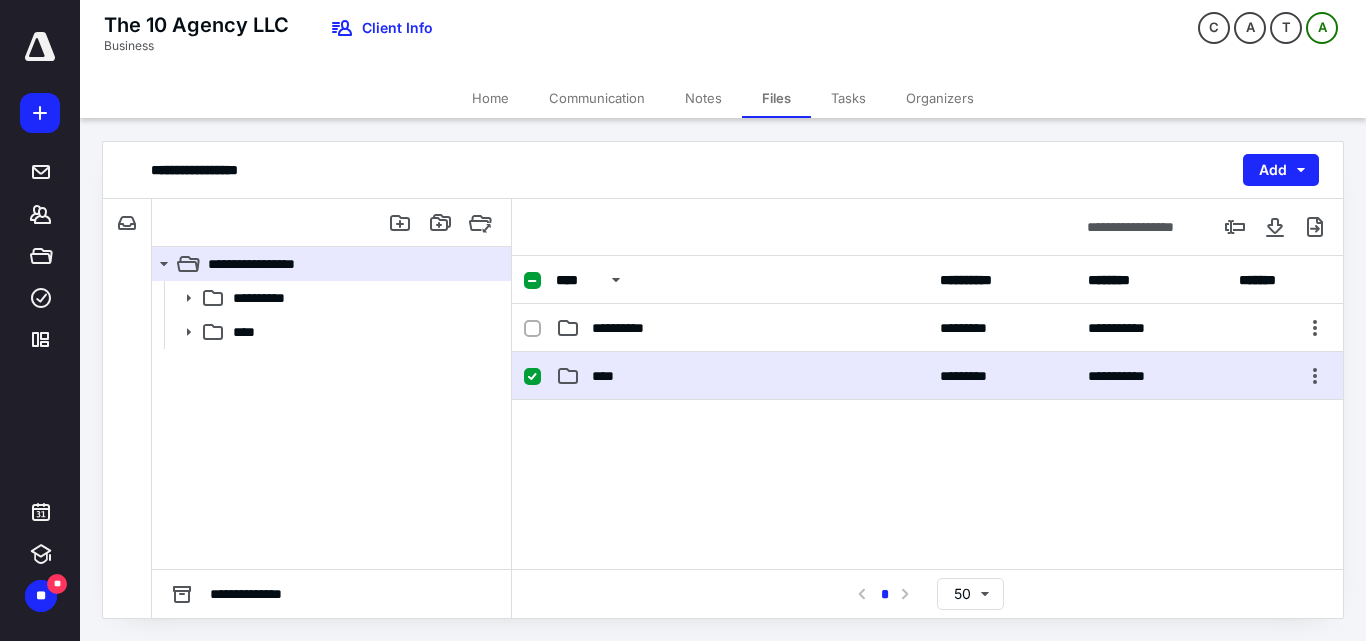 click on "****" at bounding box center [609, 376] 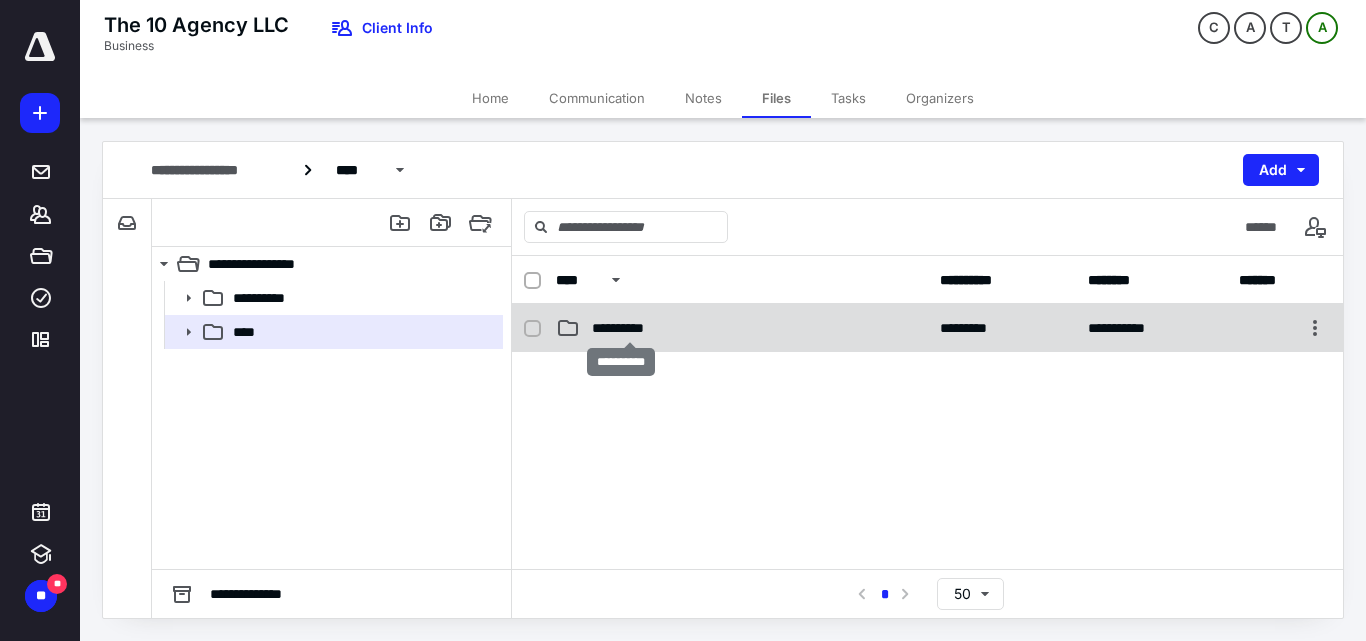click on "**********" at bounding box center (629, 328) 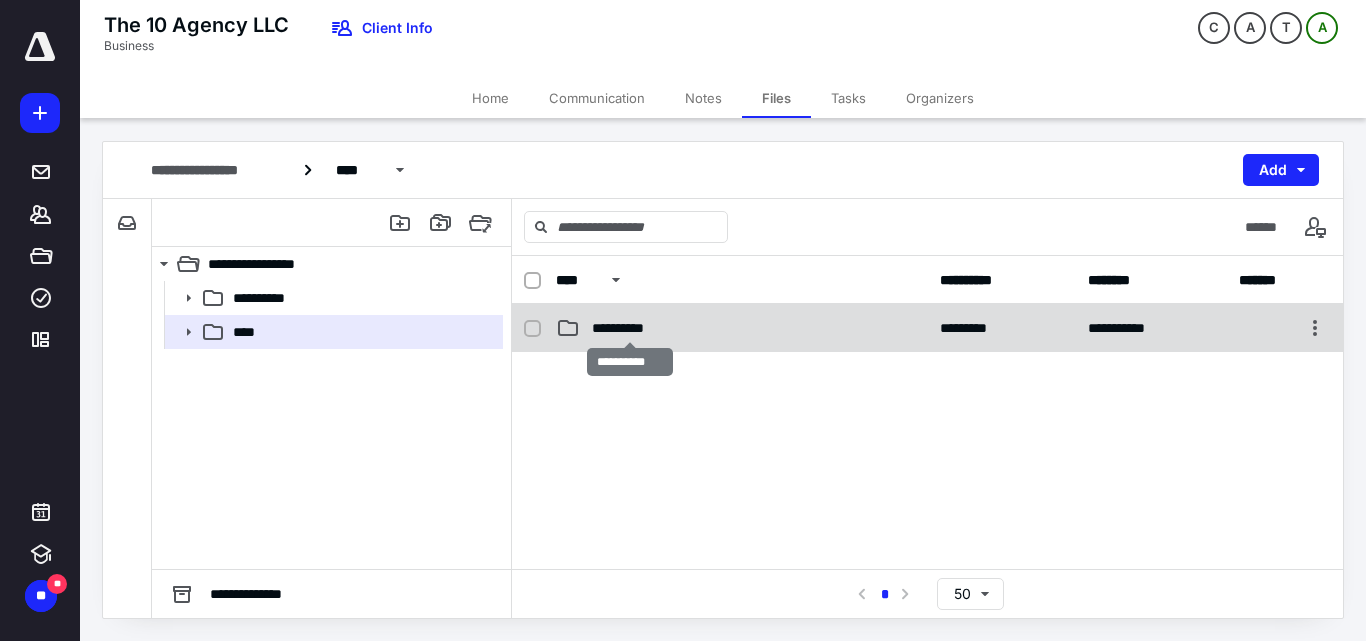 click on "**********" at bounding box center (629, 328) 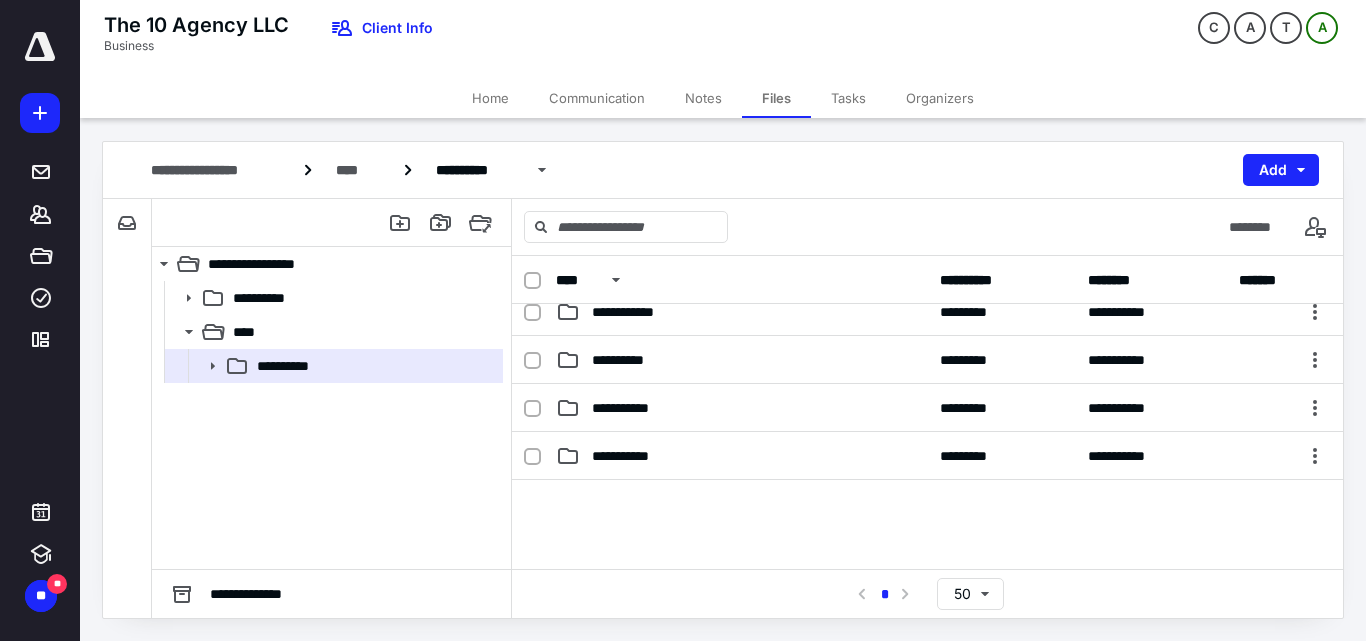 scroll, scrollTop: 200, scrollLeft: 0, axis: vertical 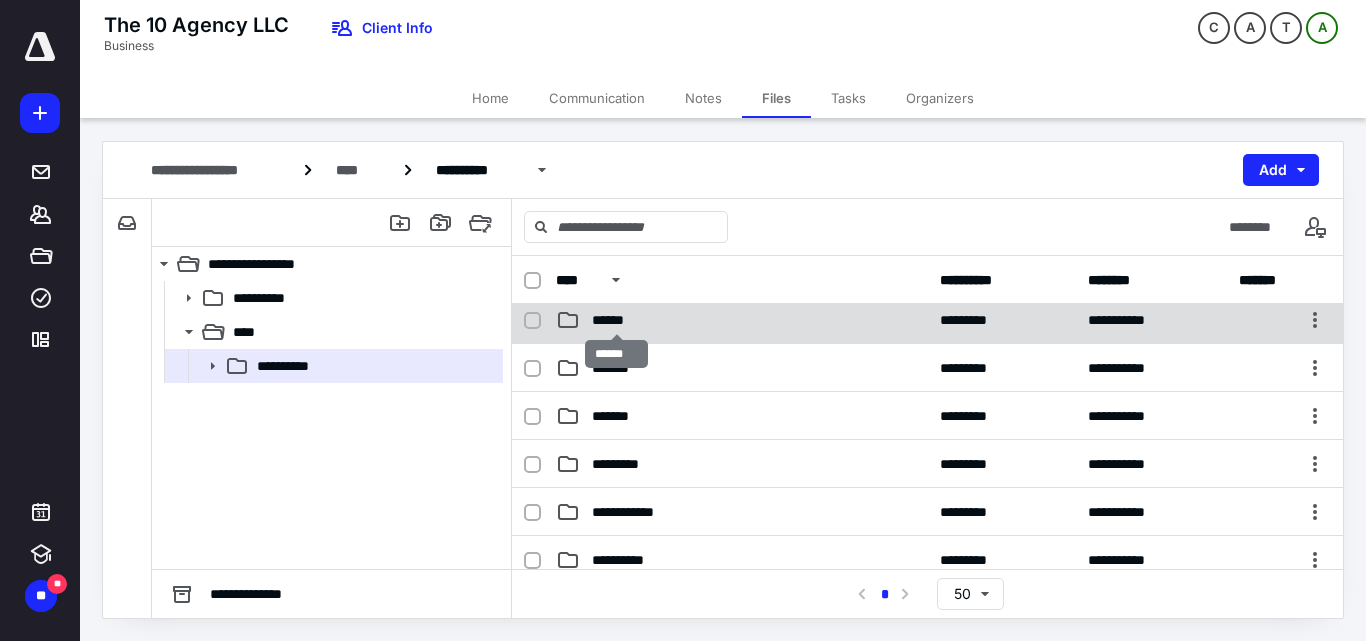 click on "******" at bounding box center (616, 320) 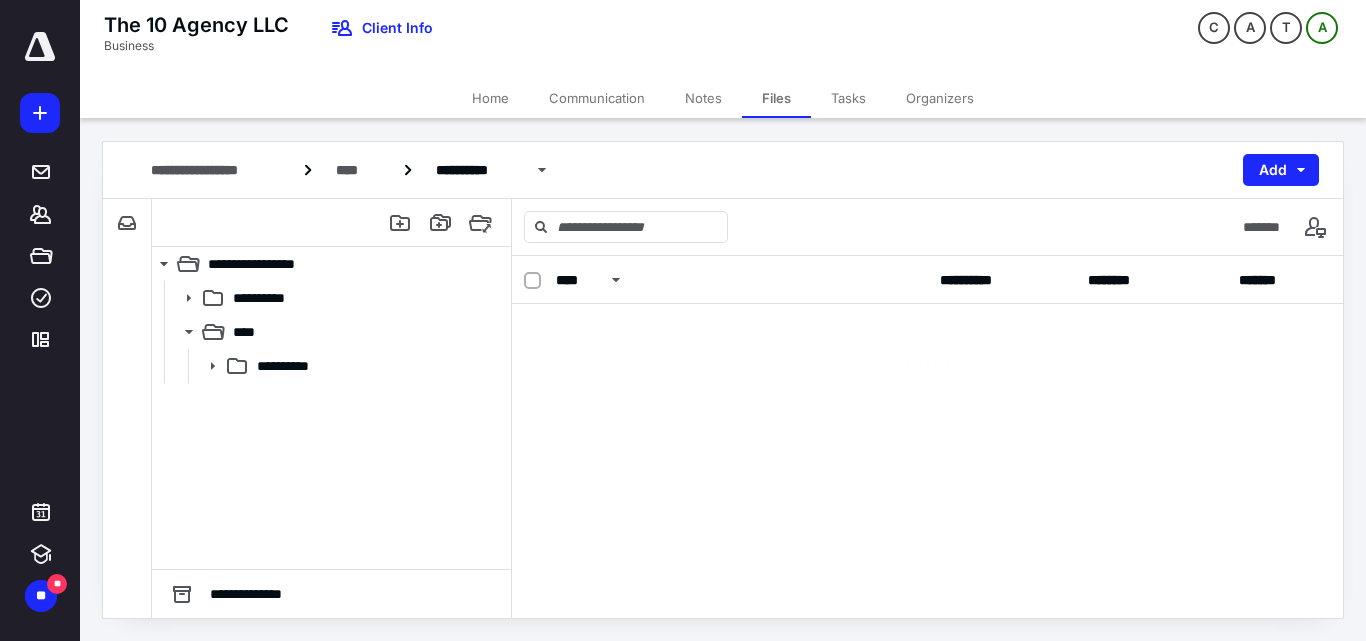scroll, scrollTop: 0, scrollLeft: 0, axis: both 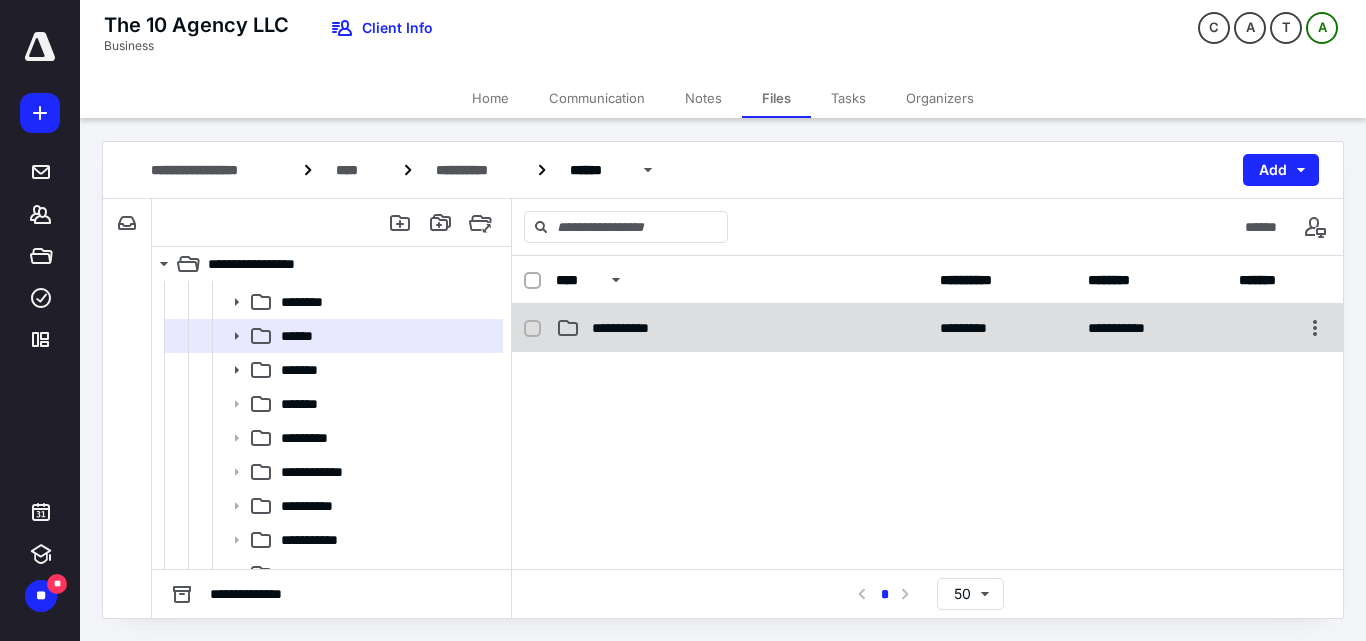 click on "**********" at bounding box center (631, 328) 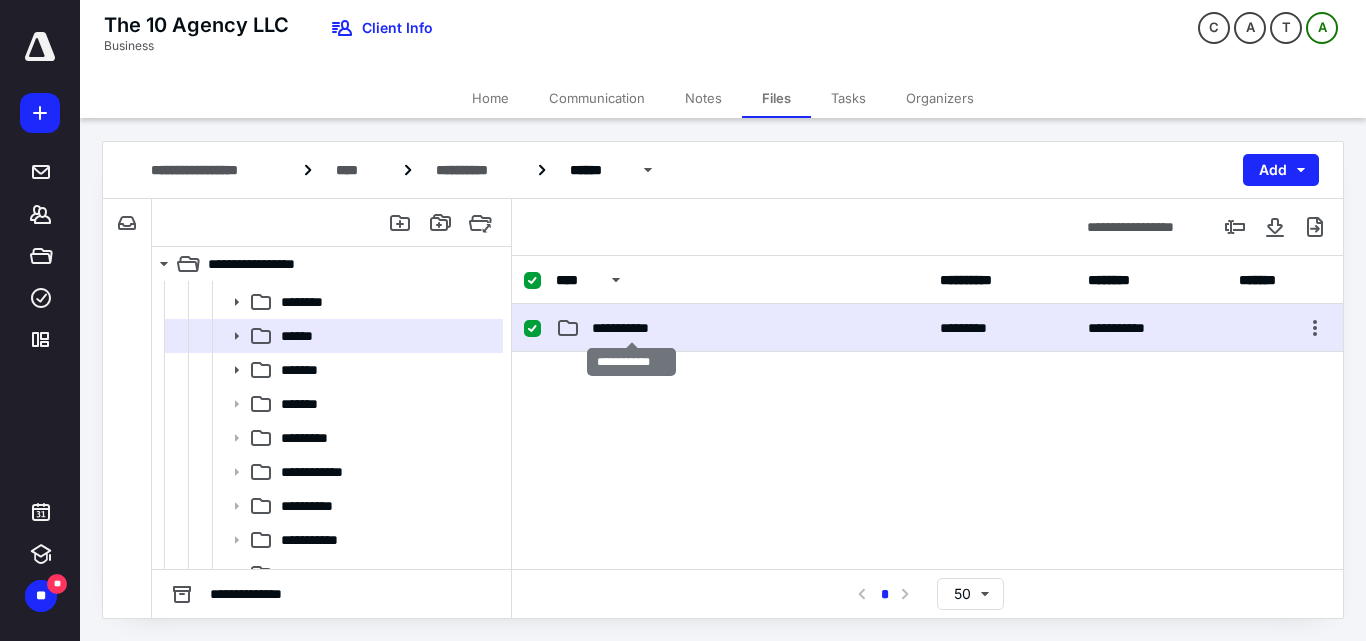 click on "**********" at bounding box center (631, 328) 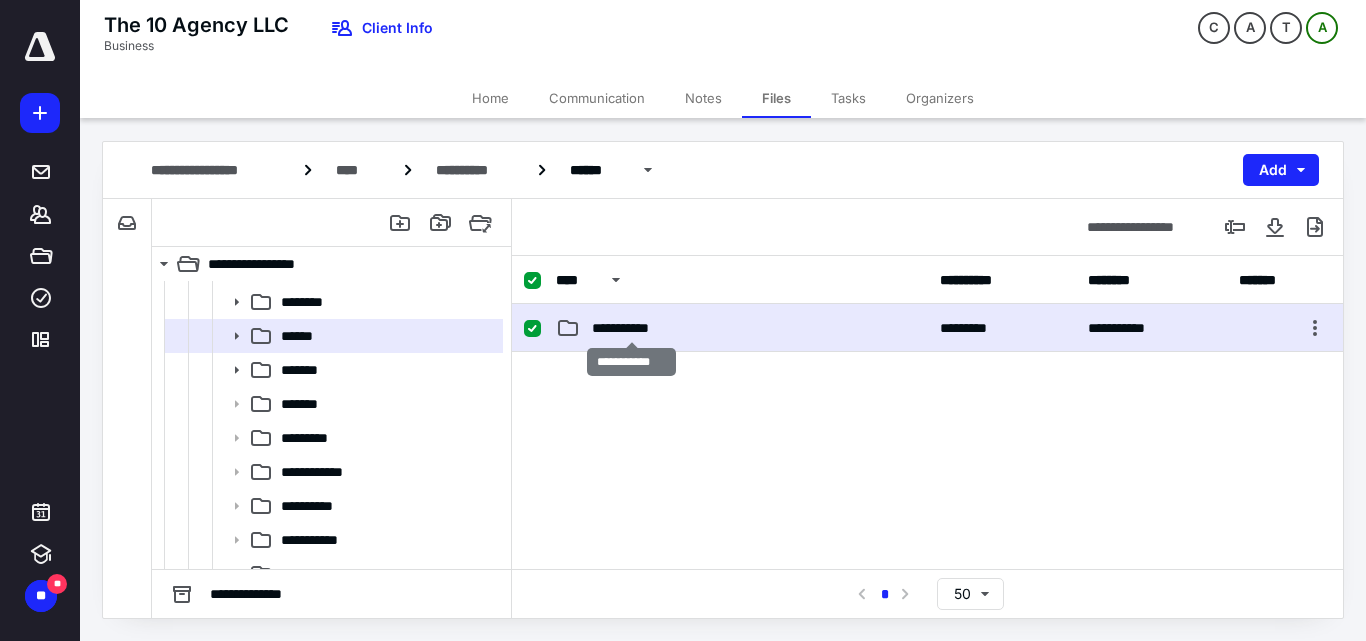 checkbox on "false" 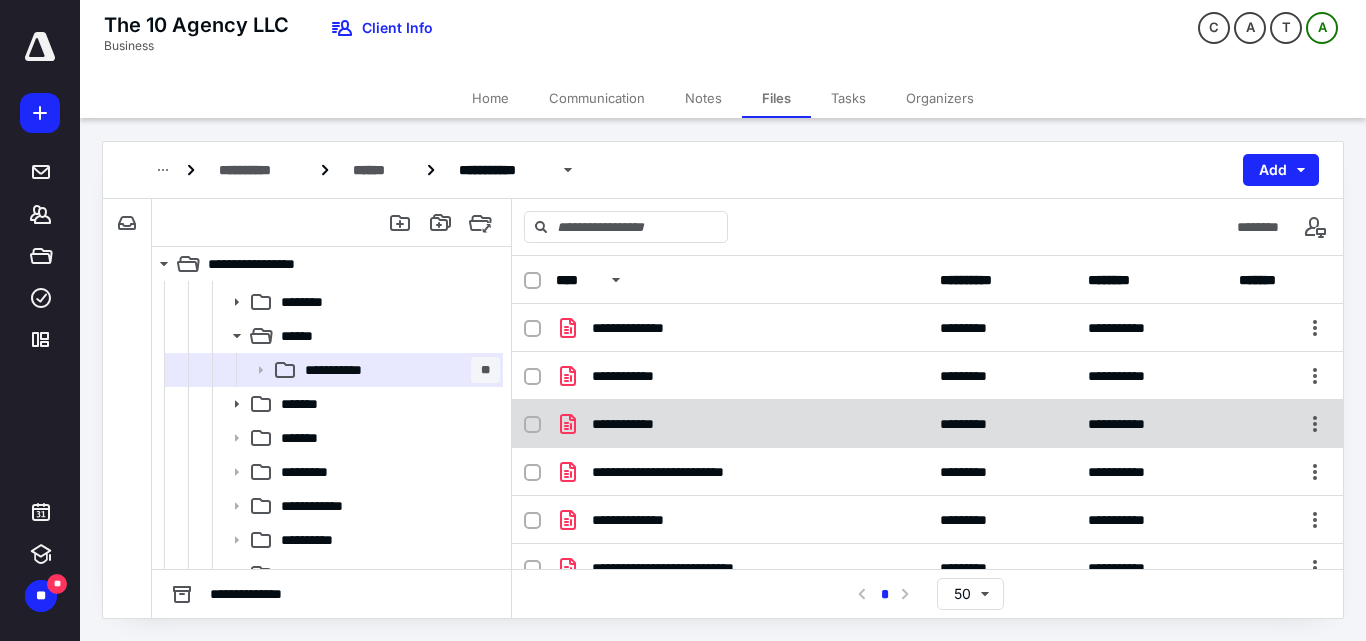 scroll, scrollTop: 100, scrollLeft: 0, axis: vertical 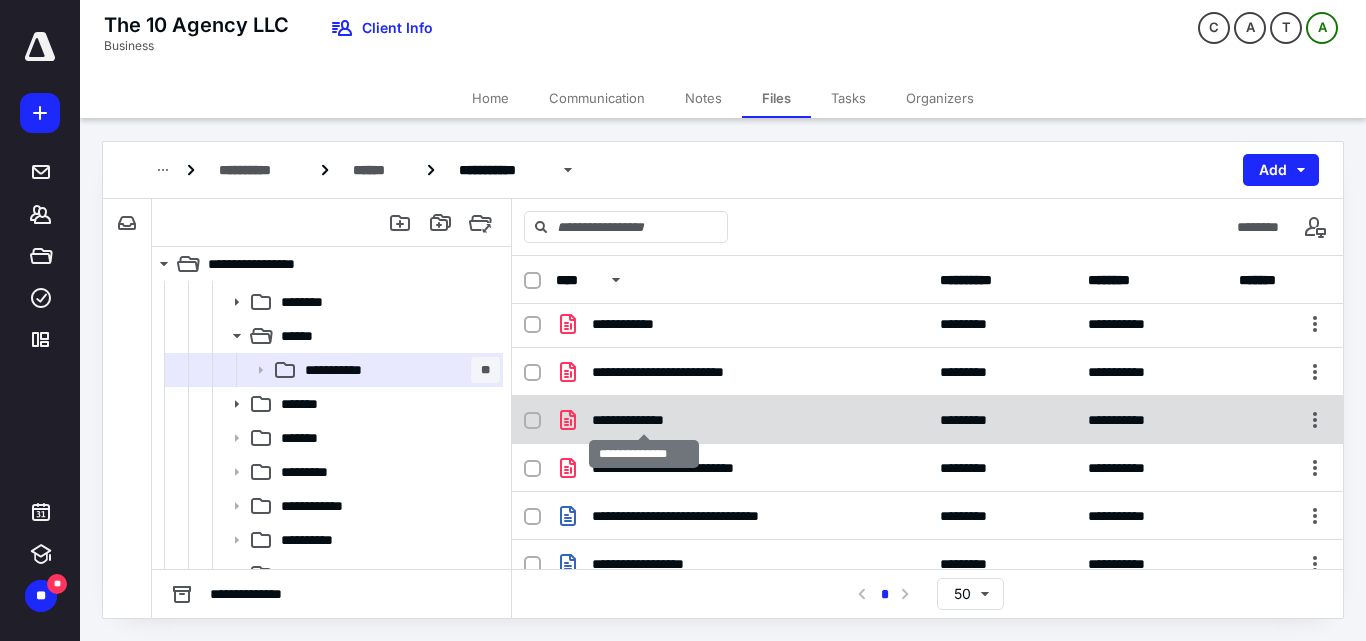 click on "**********" at bounding box center (644, 420) 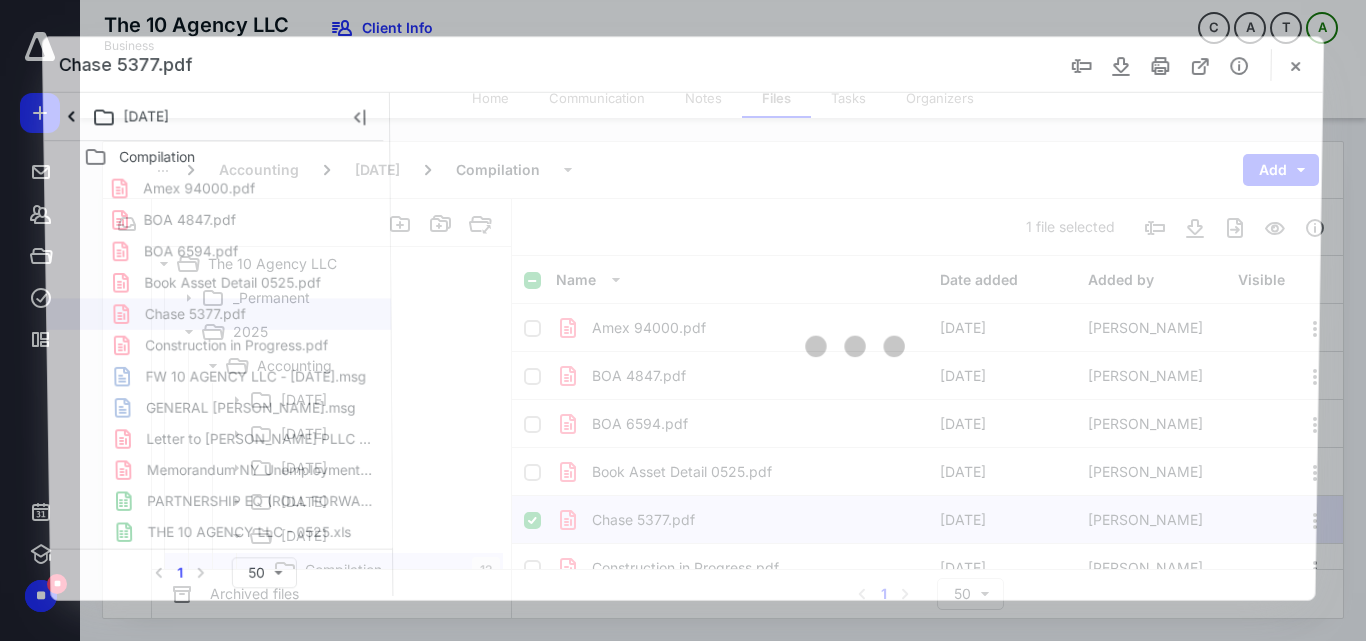 scroll, scrollTop: 200, scrollLeft: 0, axis: vertical 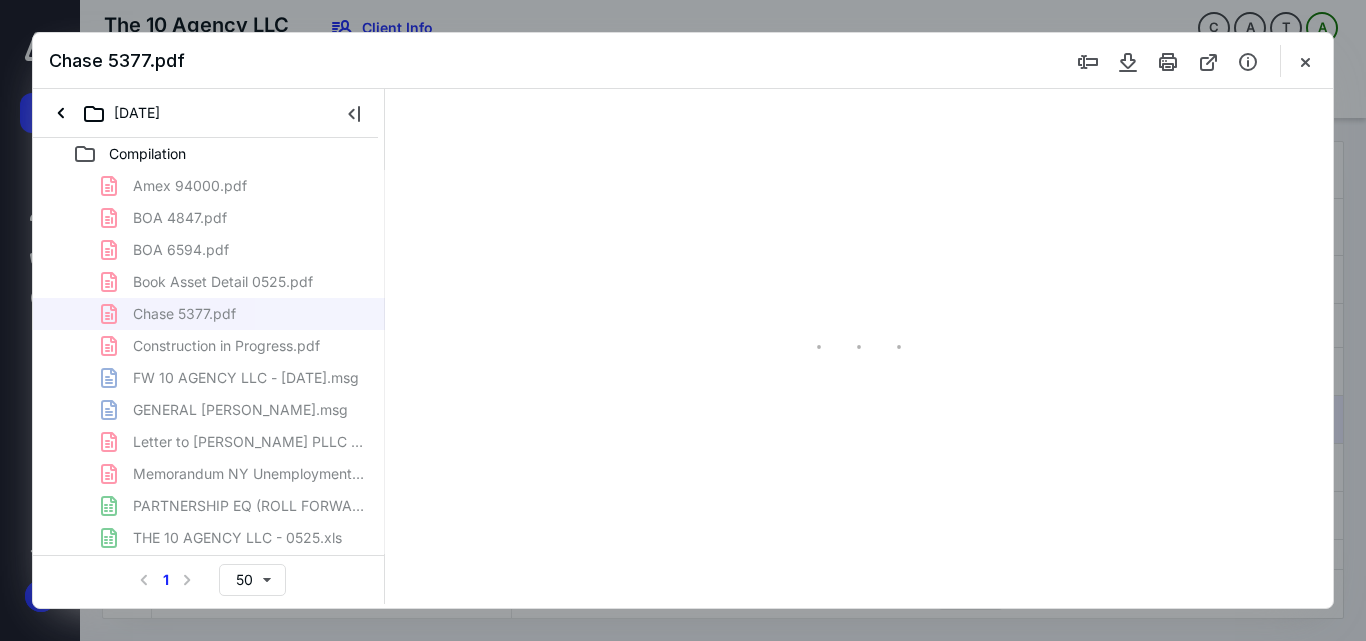 type on "44" 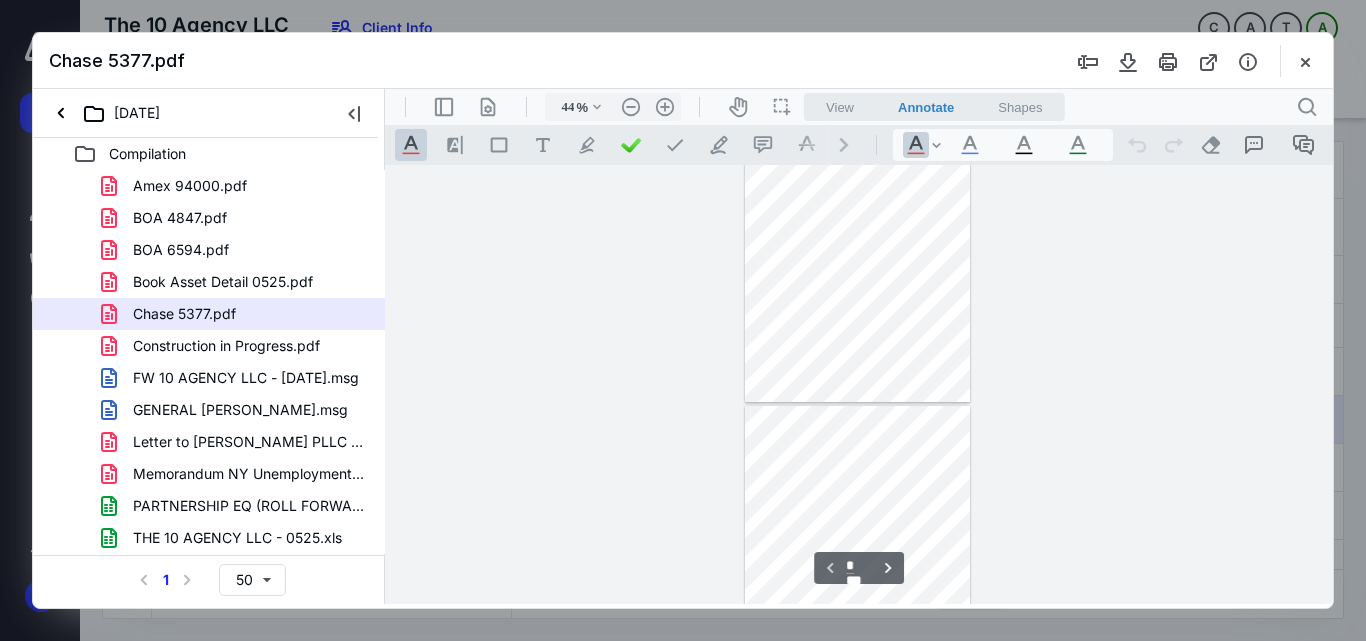 scroll, scrollTop: 0, scrollLeft: 0, axis: both 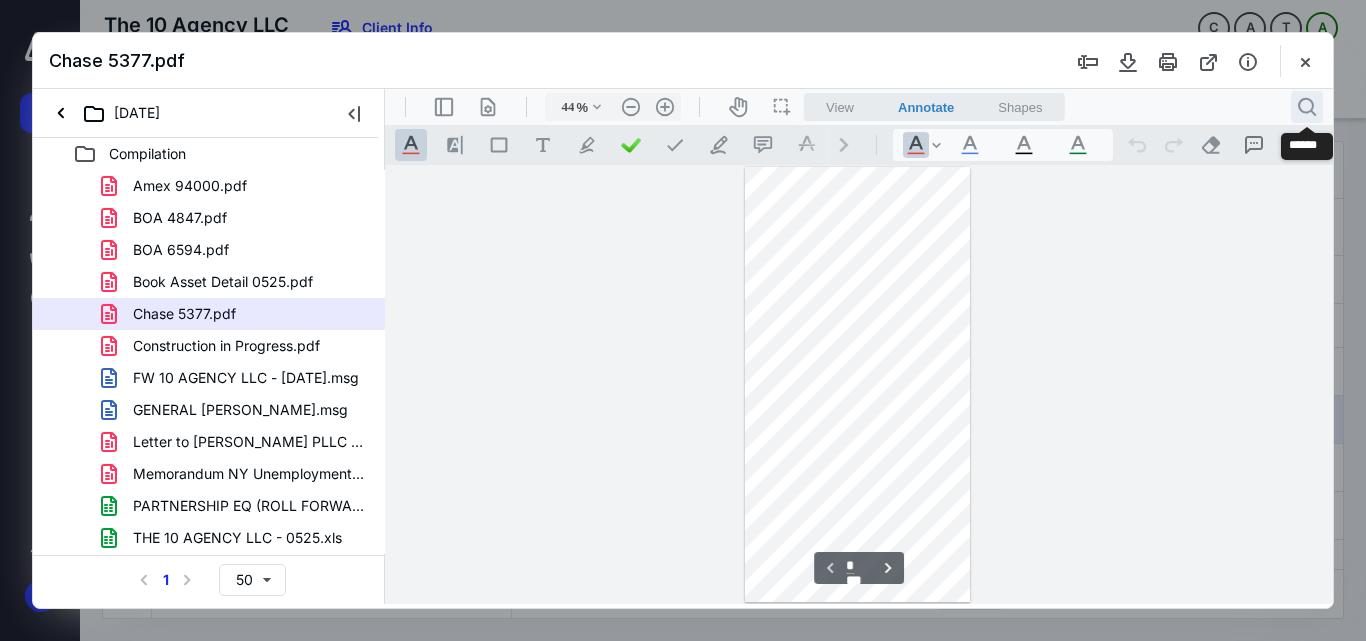 click on ".cls-1{fill:#abb0c4;} icon - header - search" at bounding box center [1307, 107] 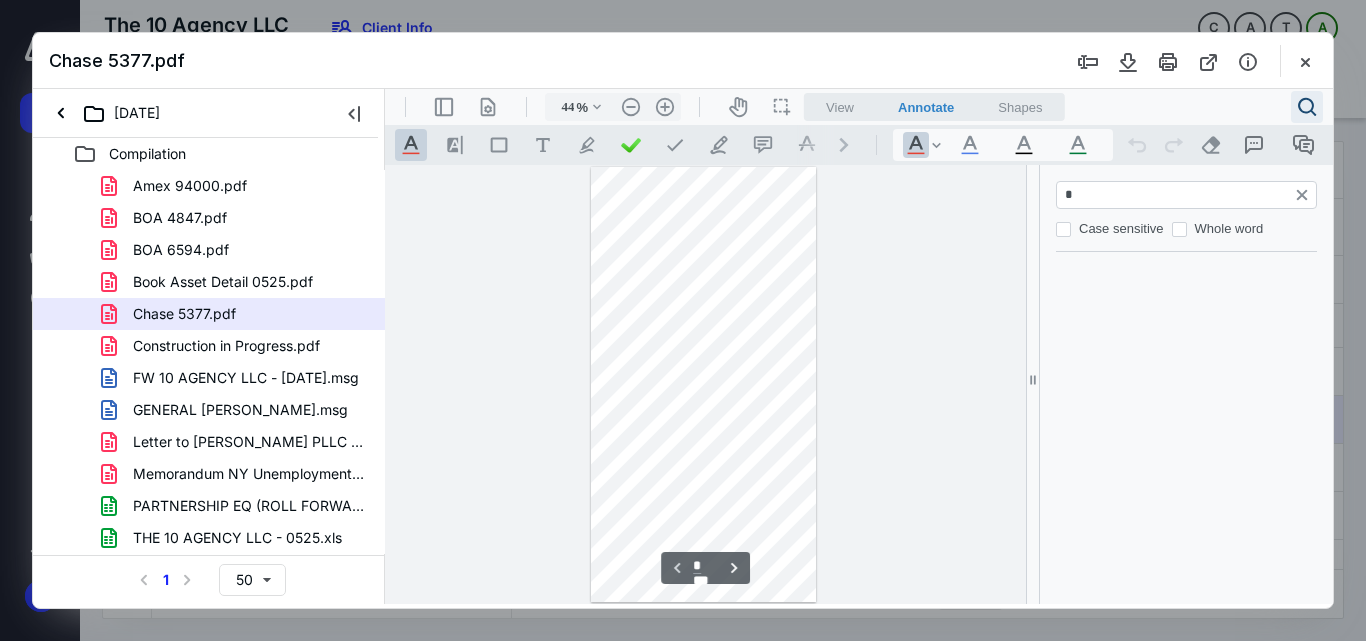 type on "**" 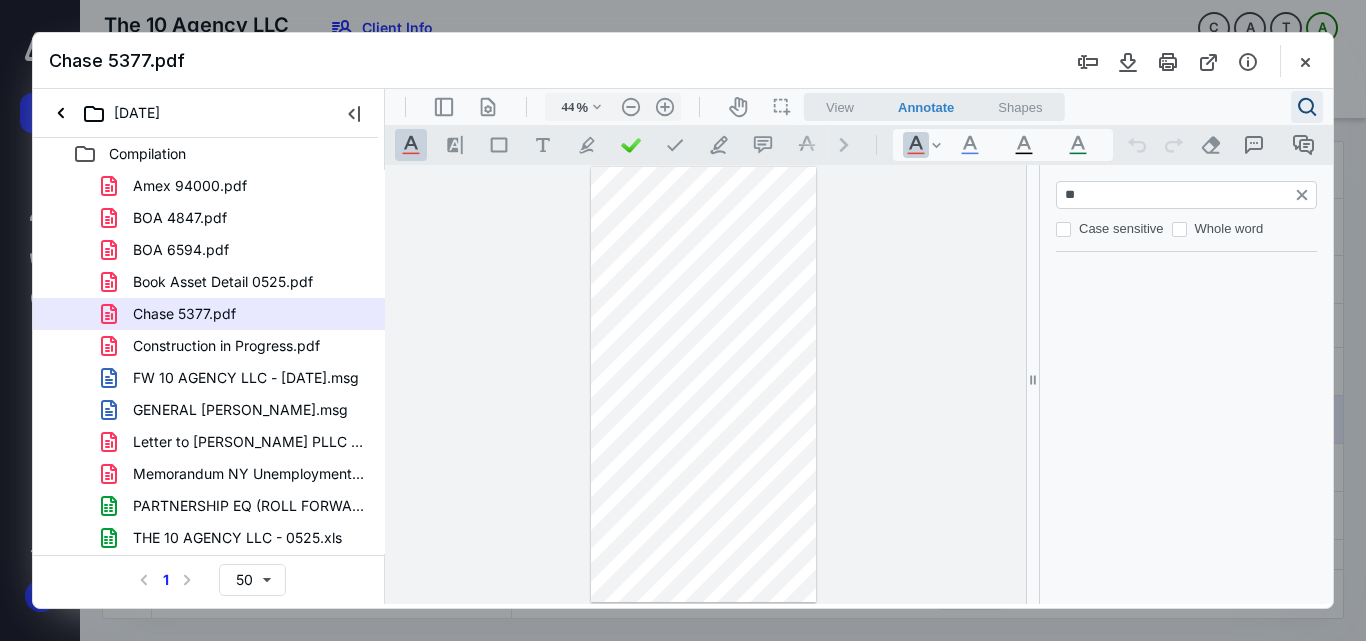 type on "*" 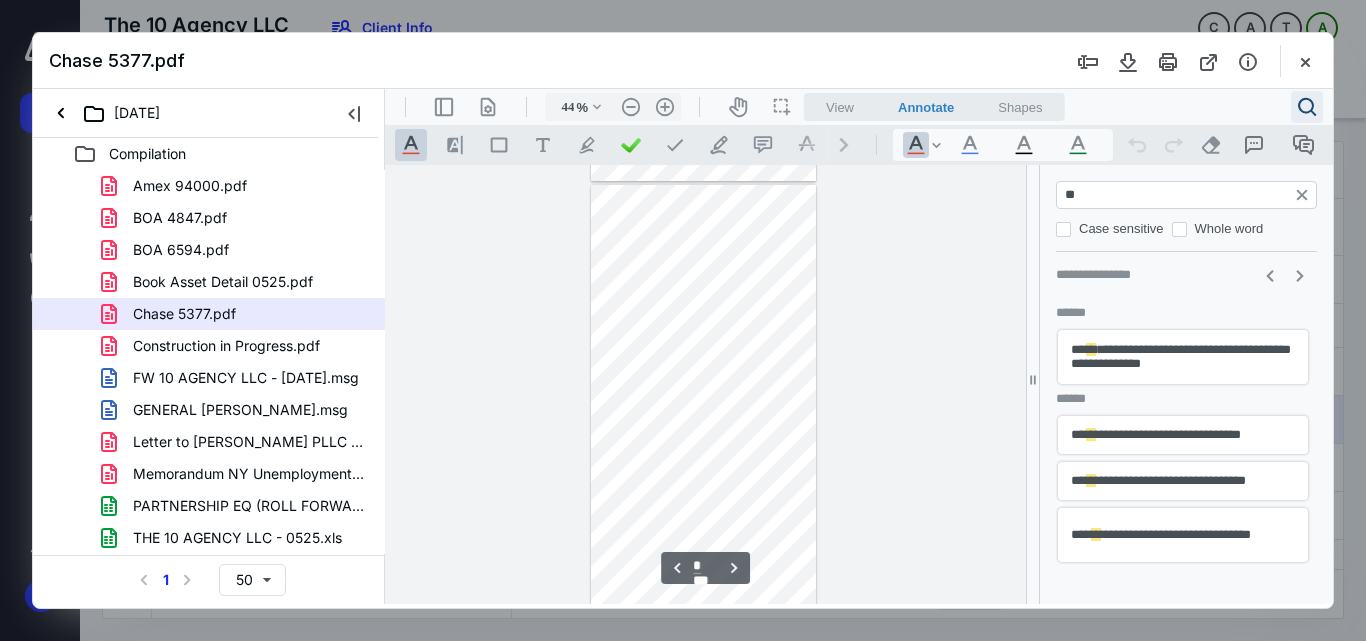 type on "***" 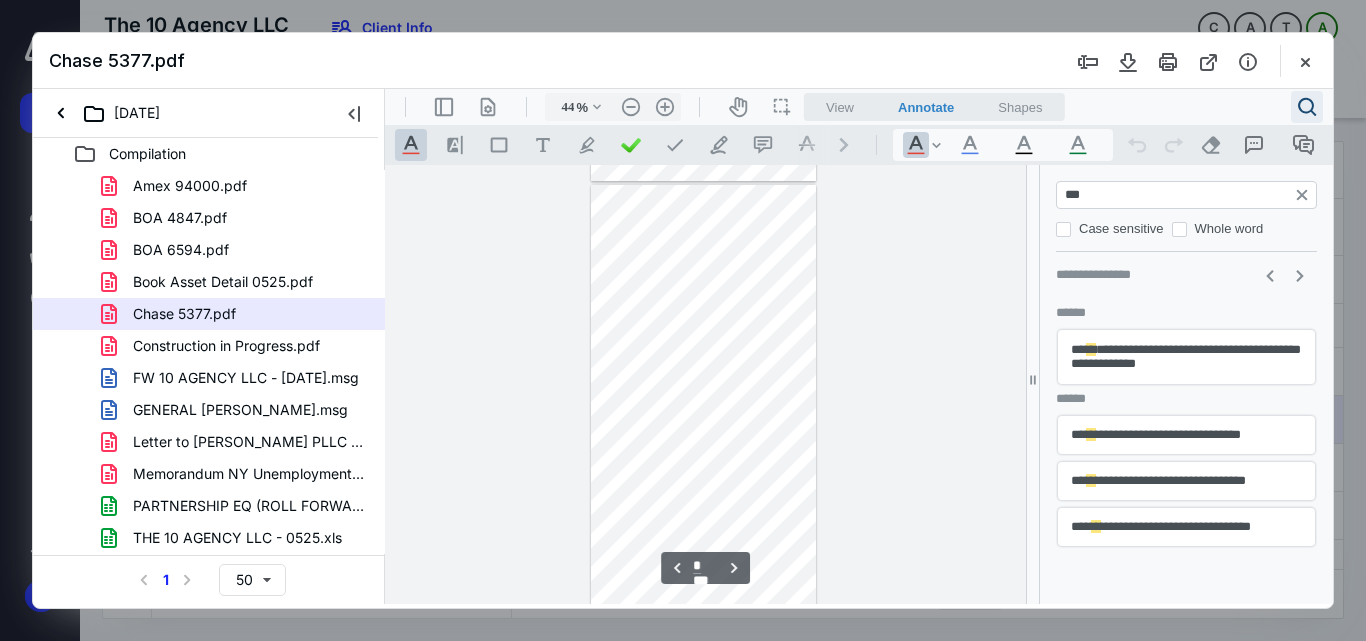 type on "*" 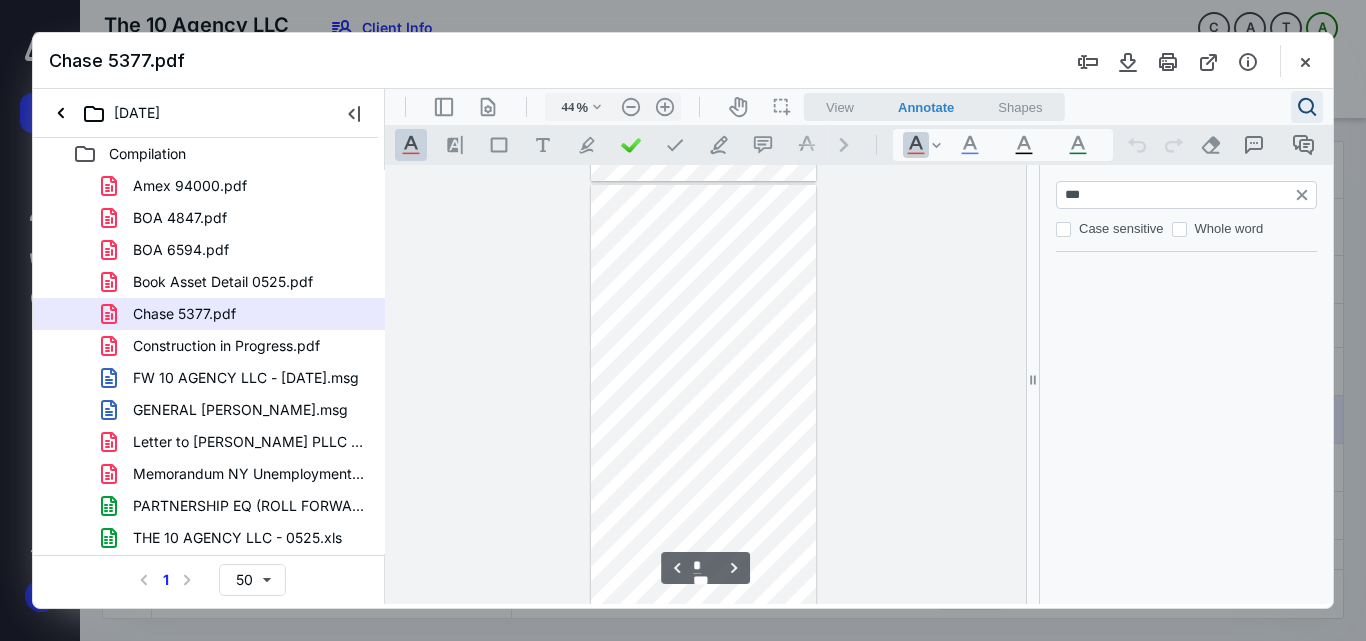 scroll, scrollTop: 854, scrollLeft: 0, axis: vertical 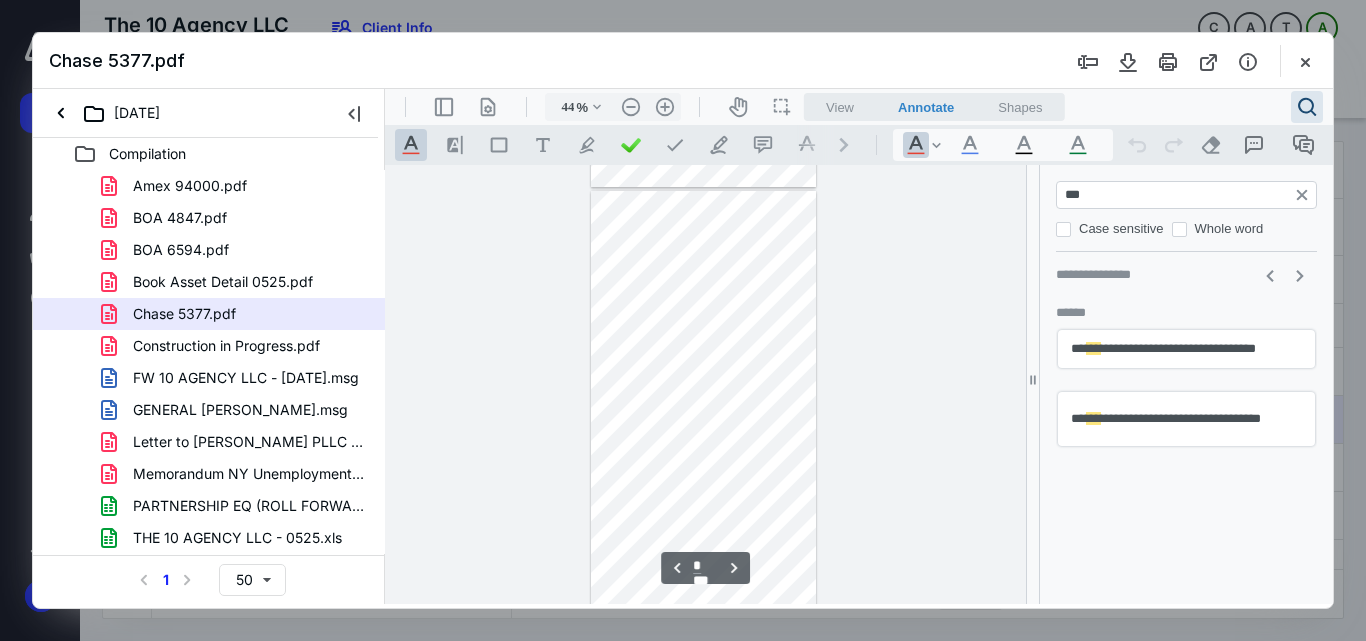 type on "***" 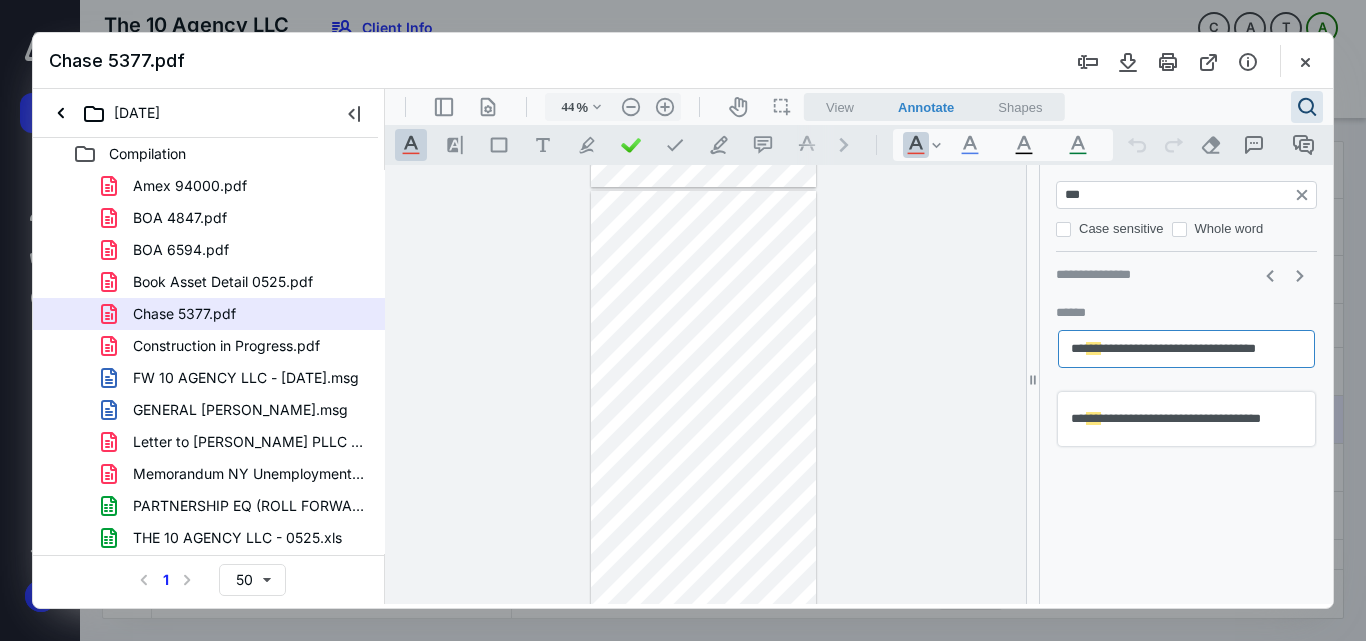 click on "**********" at bounding box center (1186, 349) 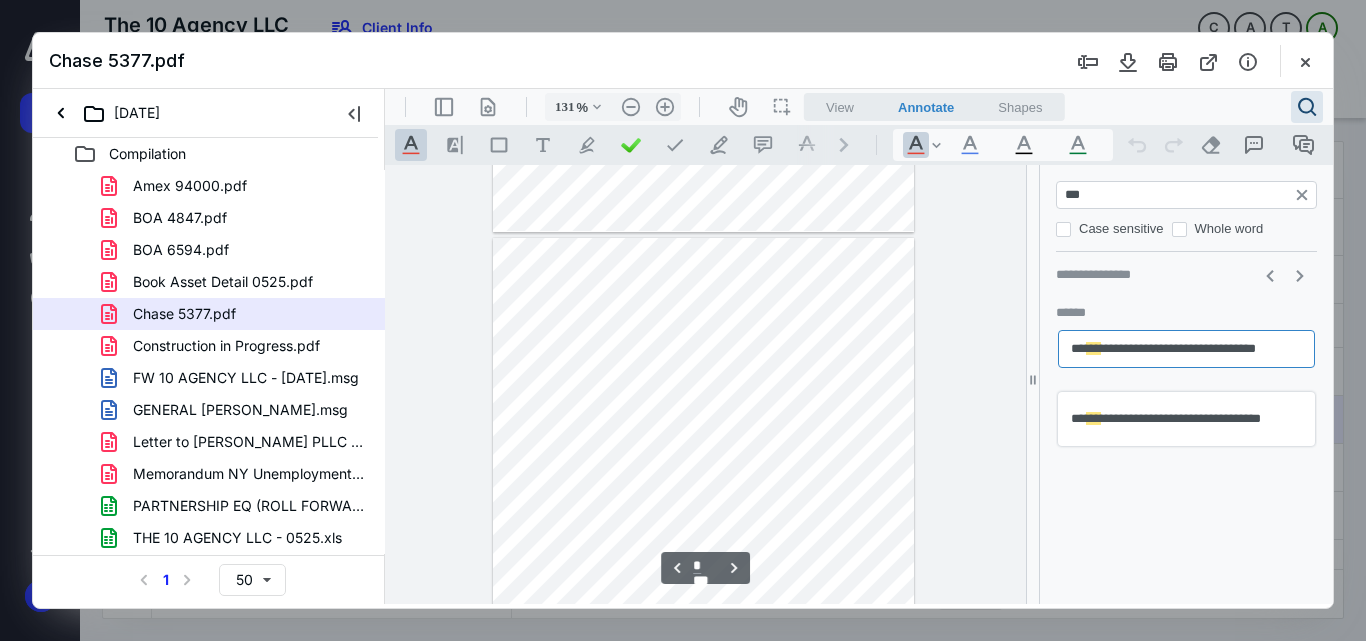 scroll, scrollTop: 2941, scrollLeft: 31, axis: both 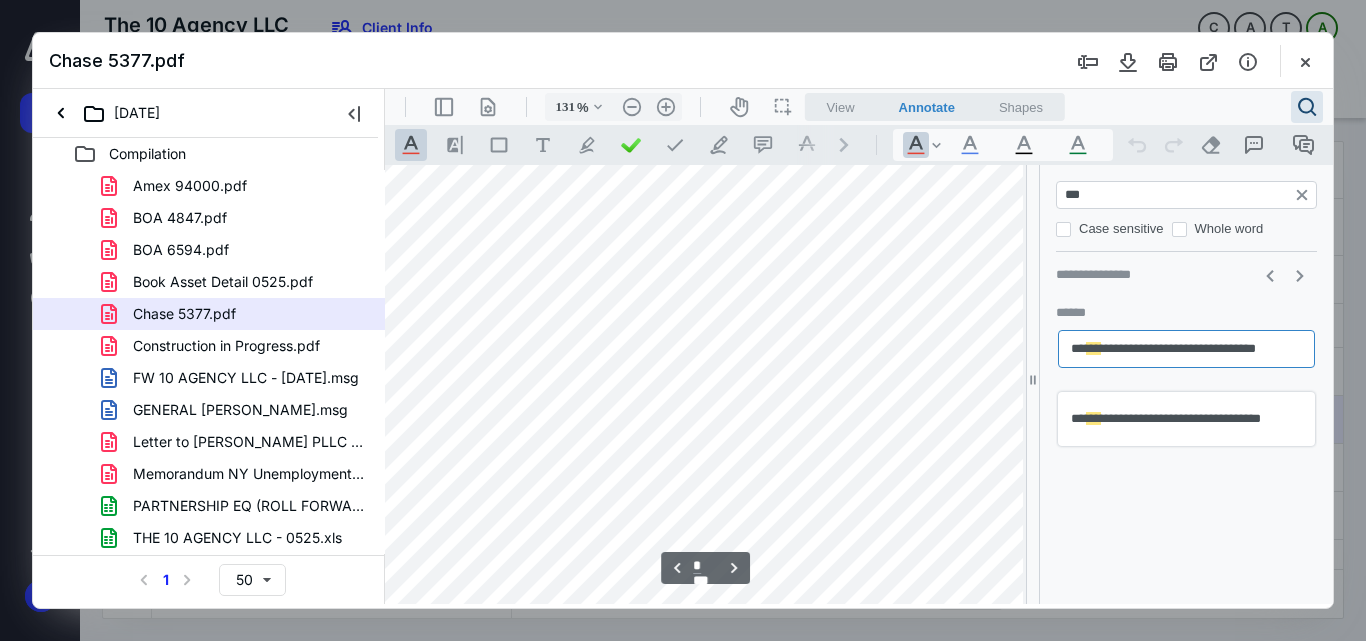 type on "156" 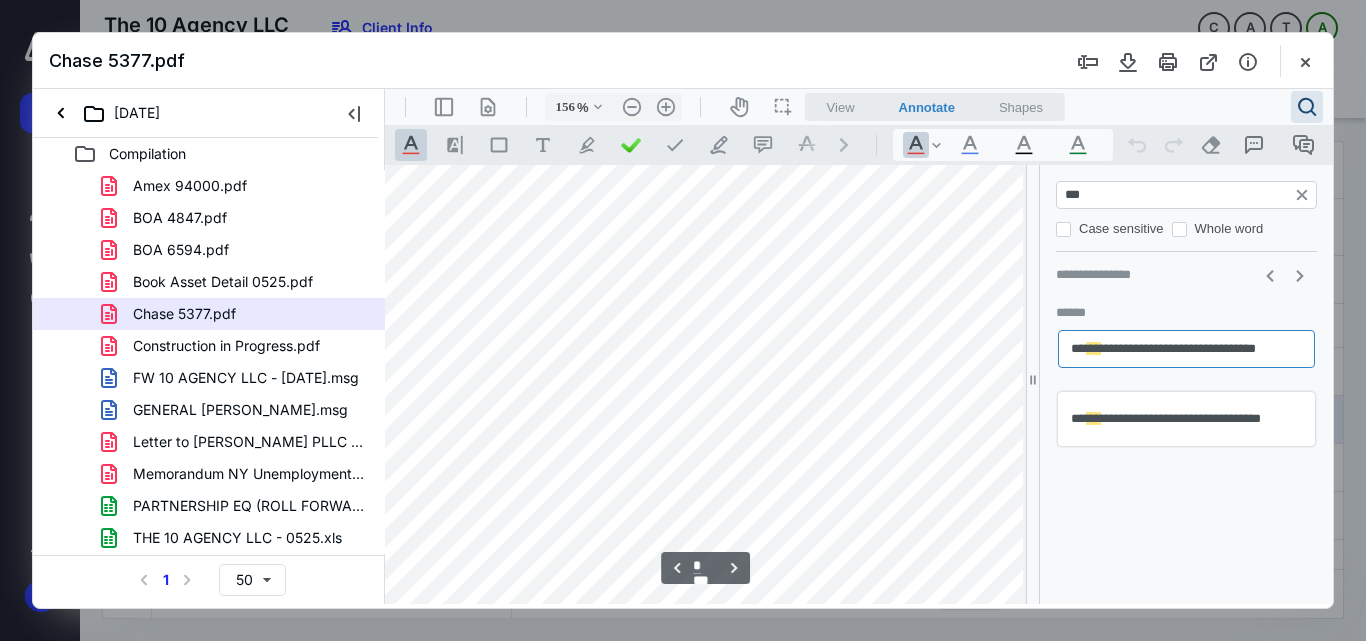 scroll, scrollTop: 3638, scrollLeft: 97, axis: both 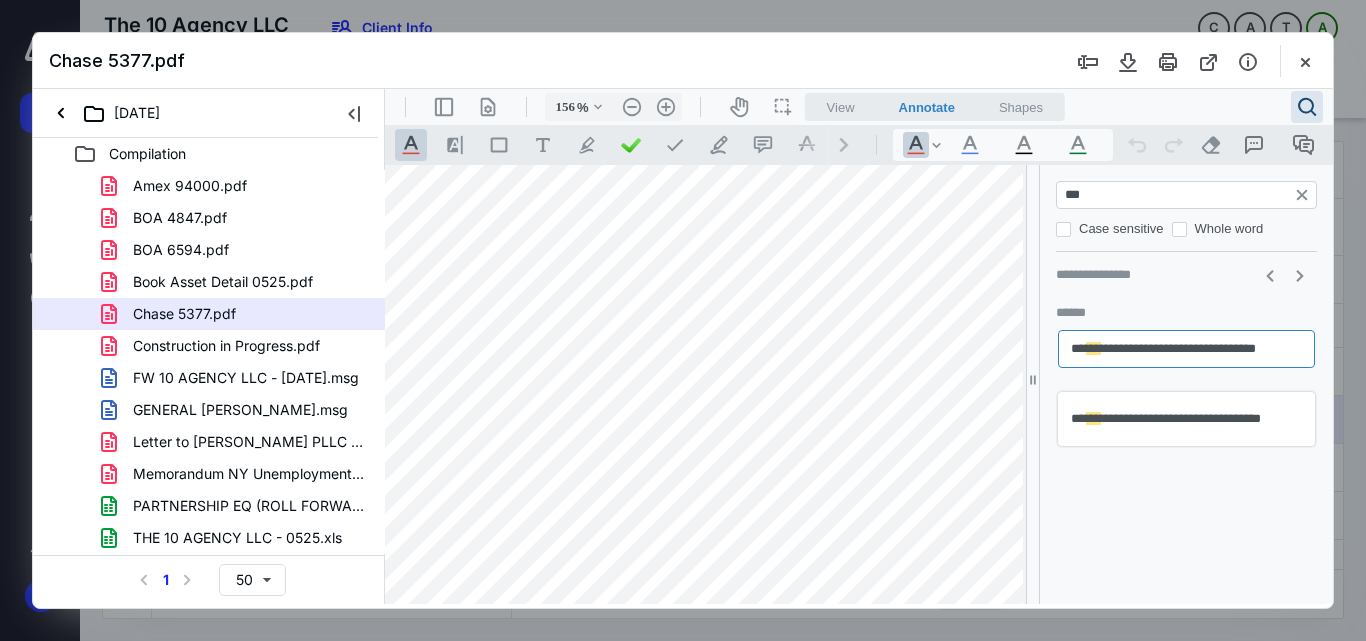 click at bounding box center [700, 480] 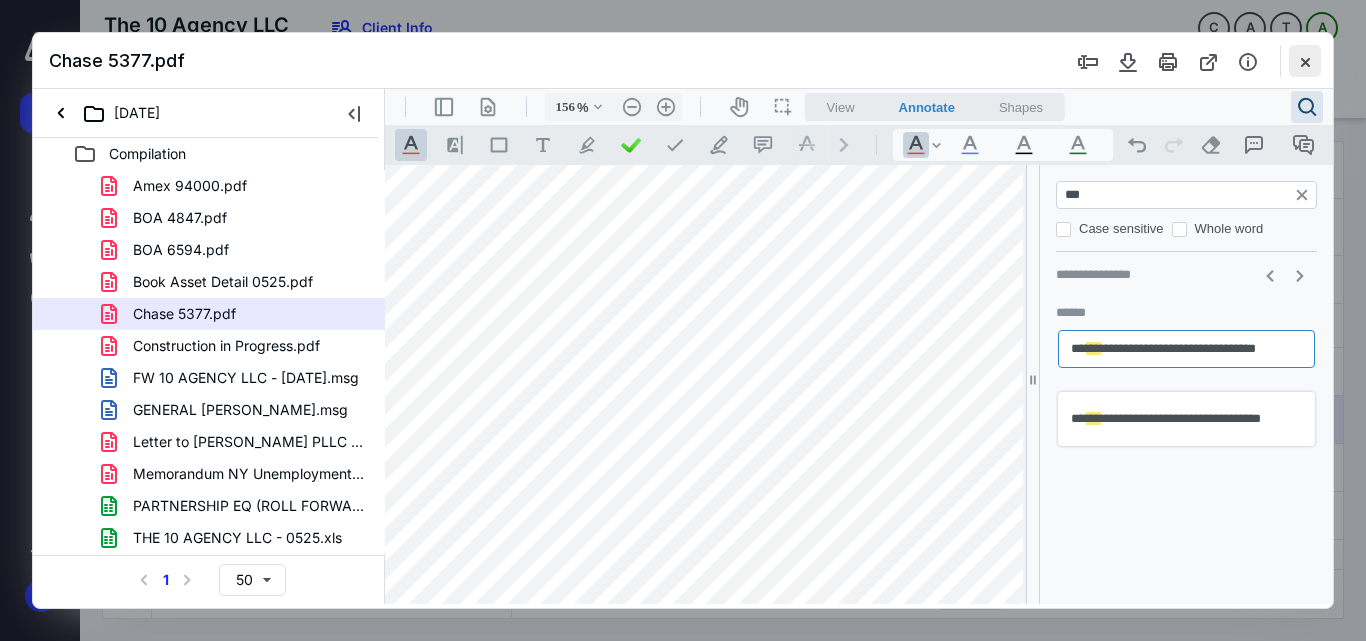 click at bounding box center [1305, 61] 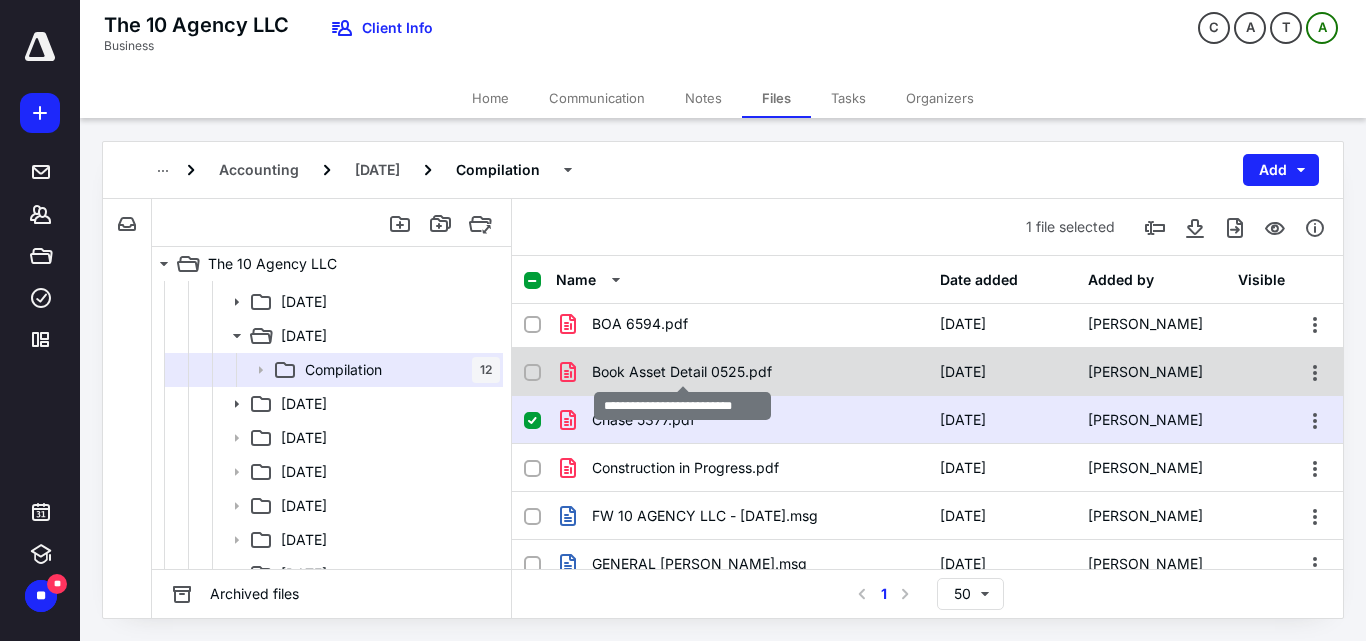 scroll, scrollTop: 0, scrollLeft: 0, axis: both 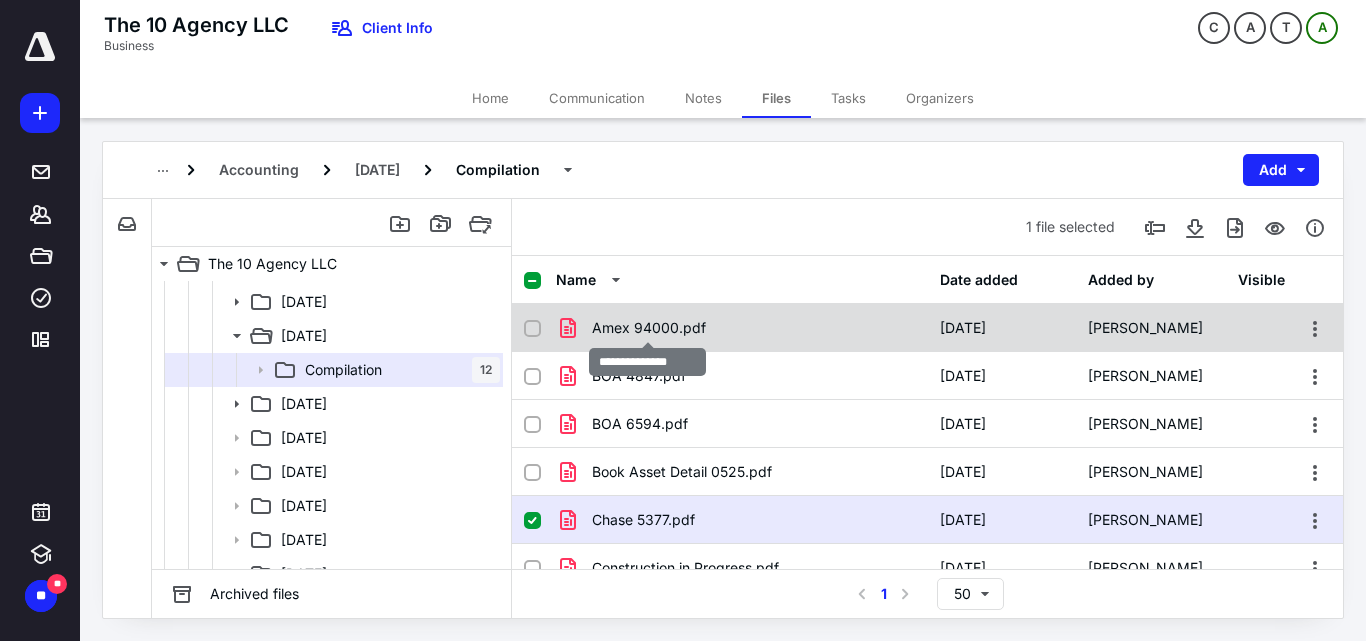 click on "Amex 94000.pdf" at bounding box center [649, 328] 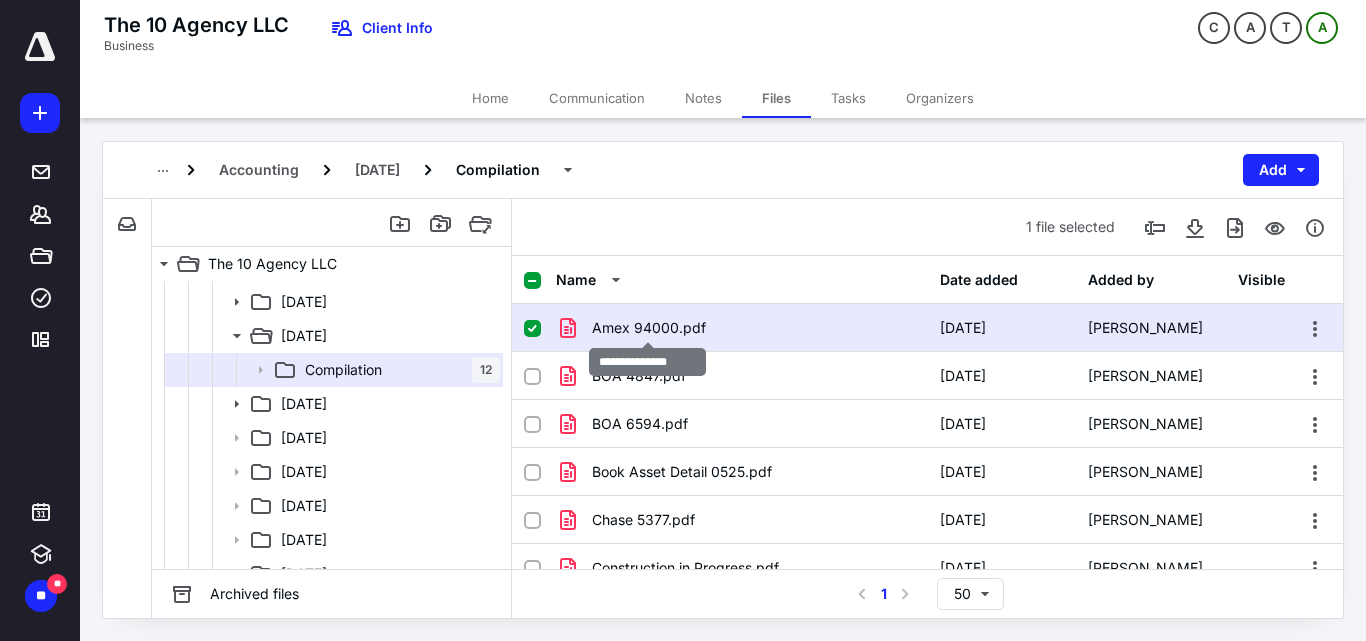 click on "Amex 94000.pdf" at bounding box center [649, 328] 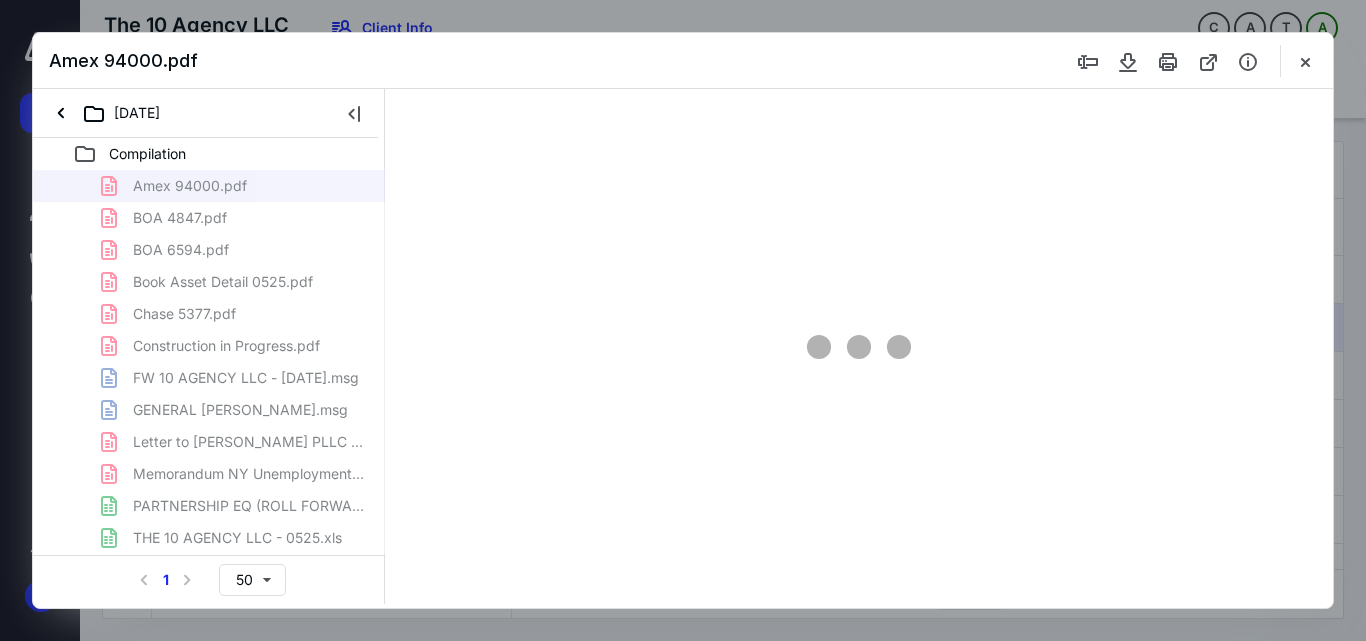 scroll, scrollTop: 0, scrollLeft: 0, axis: both 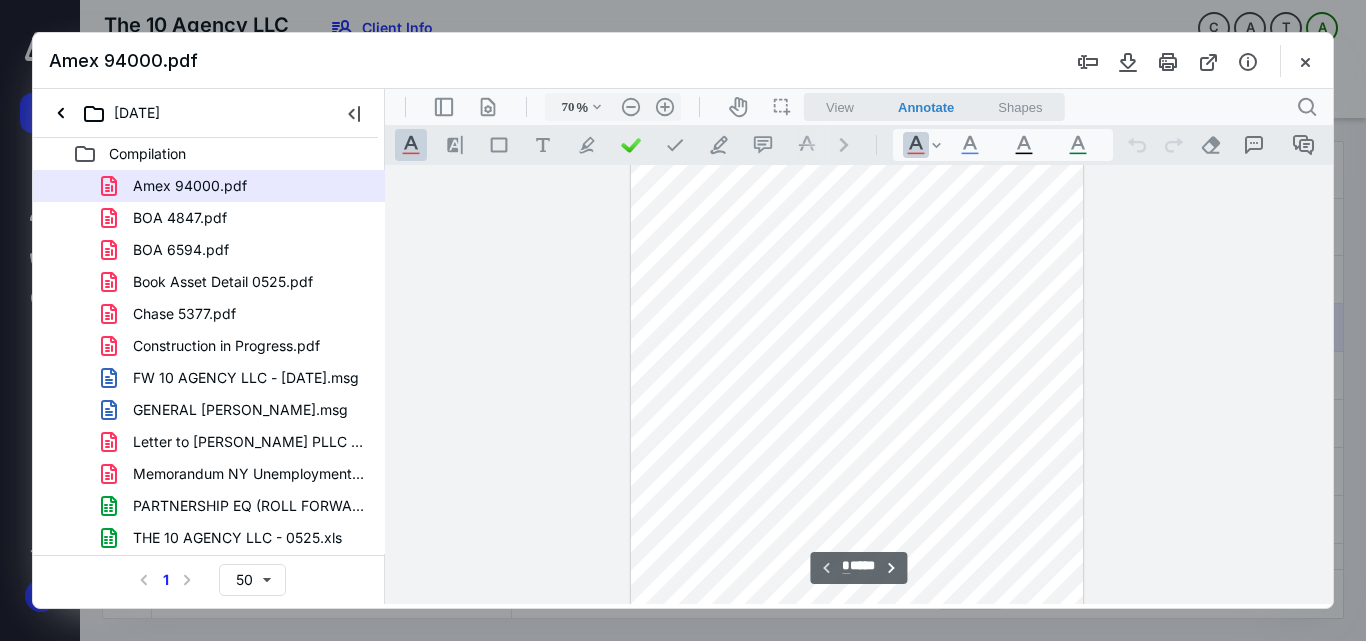 type on "78" 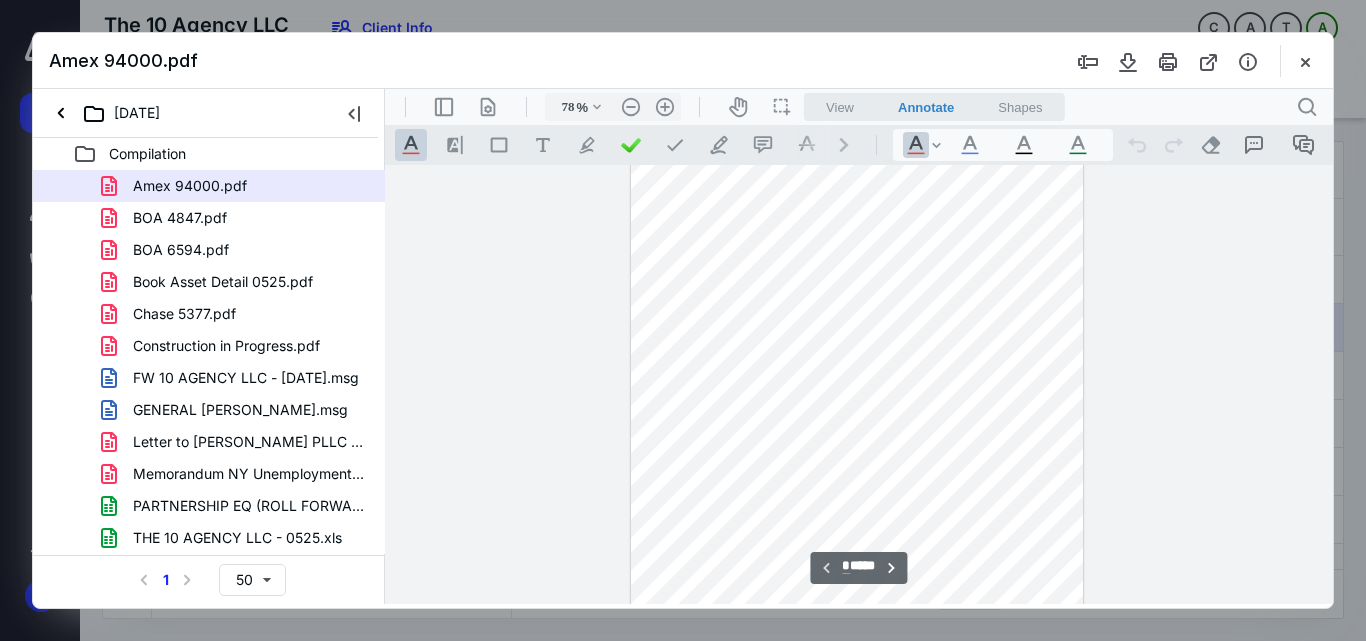 scroll, scrollTop: 161, scrollLeft: 0, axis: vertical 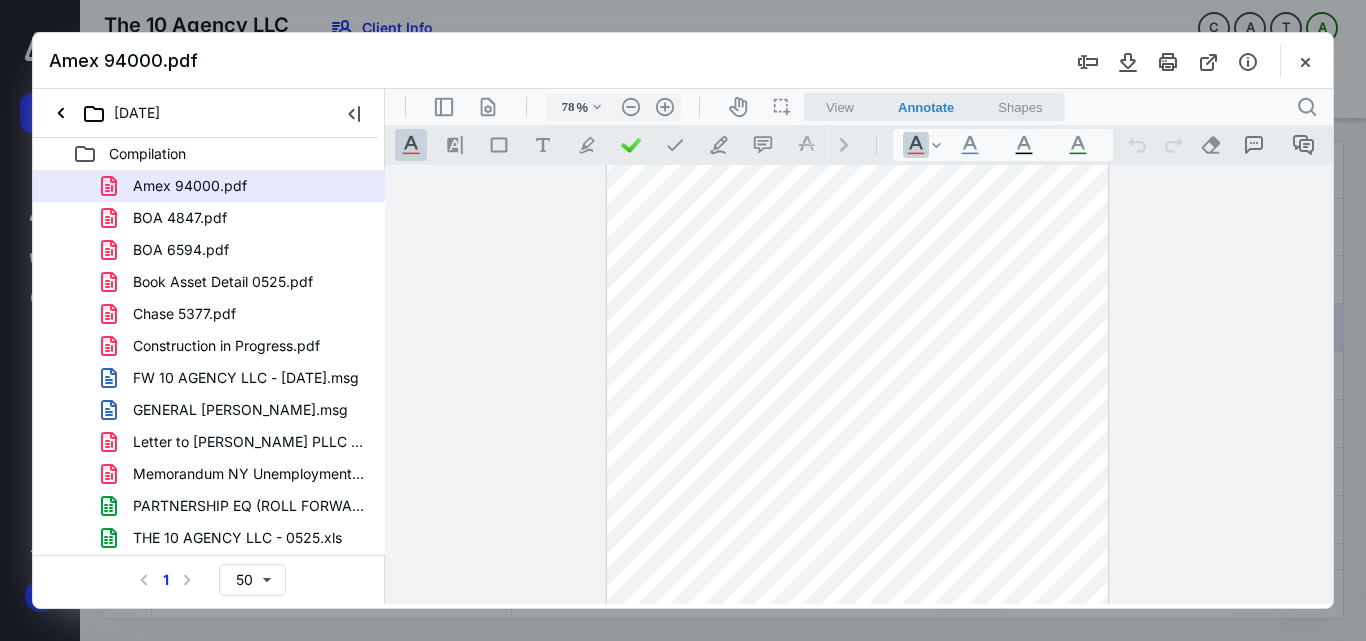 click on "View Annotate Shapes Annotate .cls-1{fill:#abb0c4;} icon - chevron - down View Annotate Shapes" at bounding box center (1044, 107) 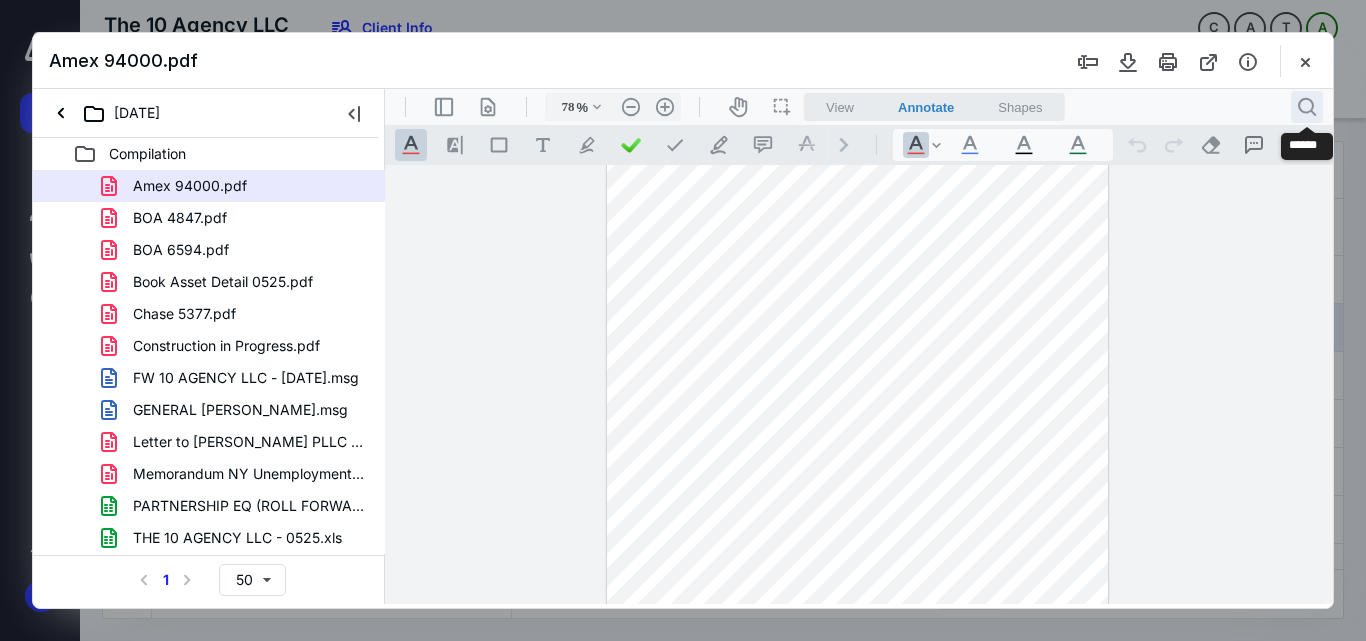 click on ".cls-1{fill:#abb0c4;} icon - header - search" at bounding box center [1307, 107] 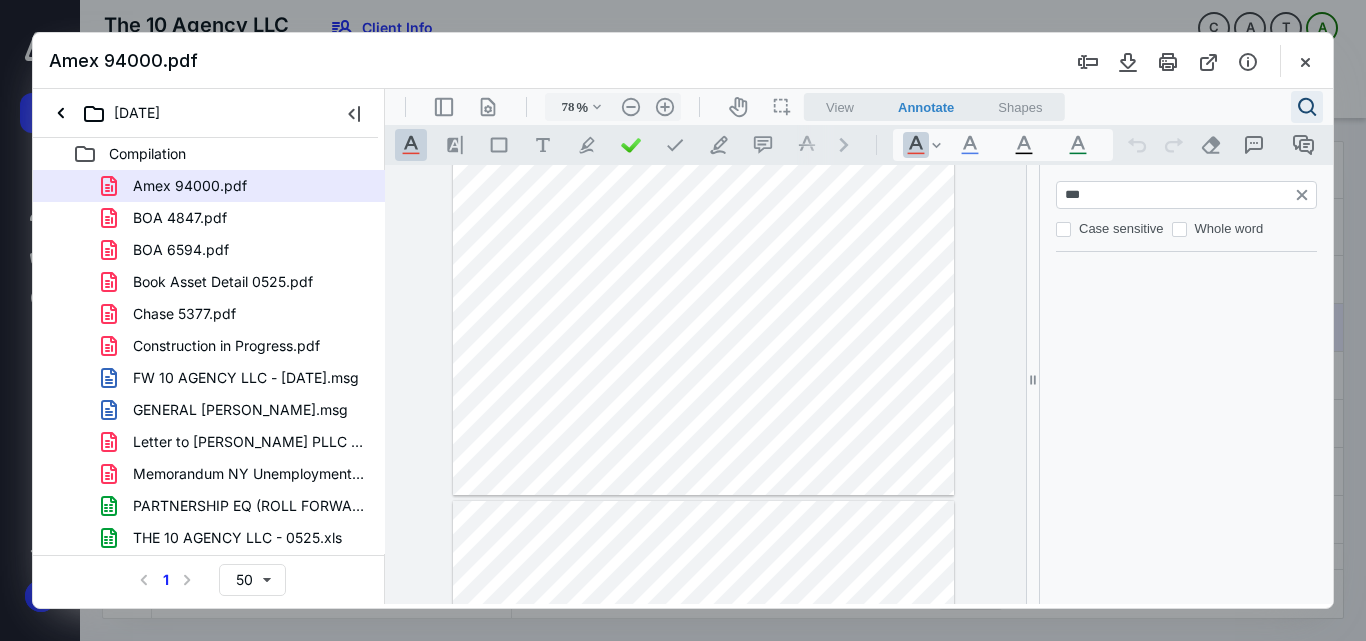 type on "****" 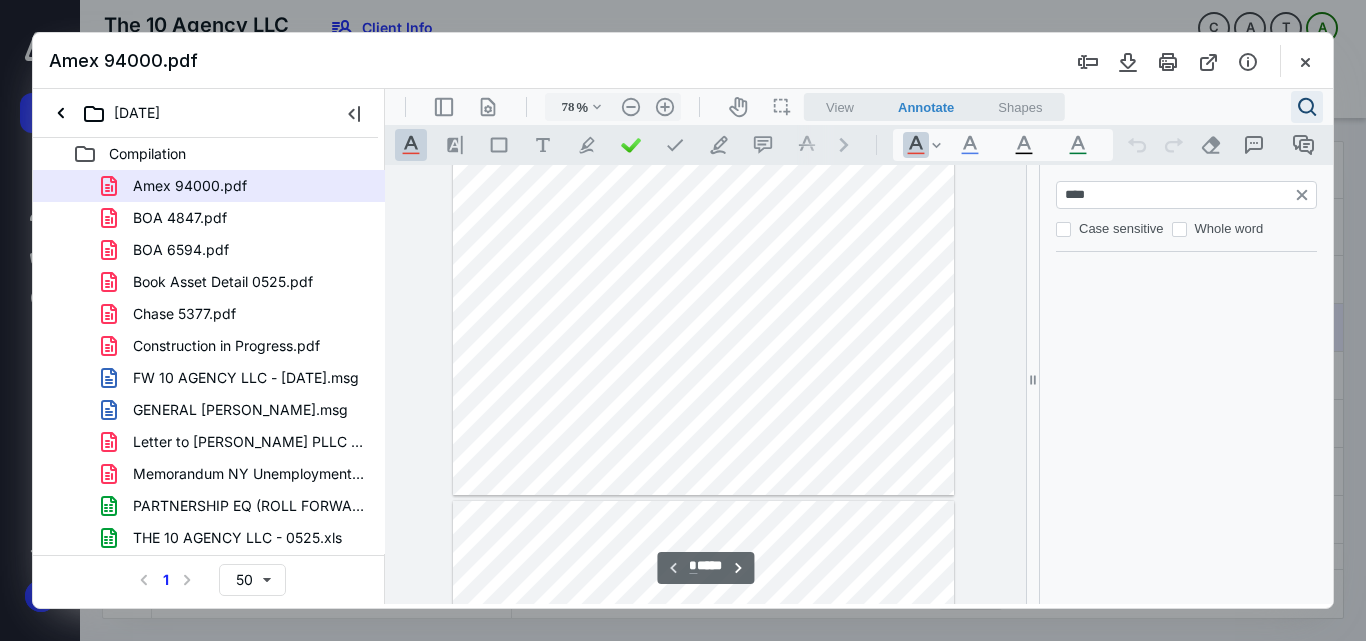 type on "**" 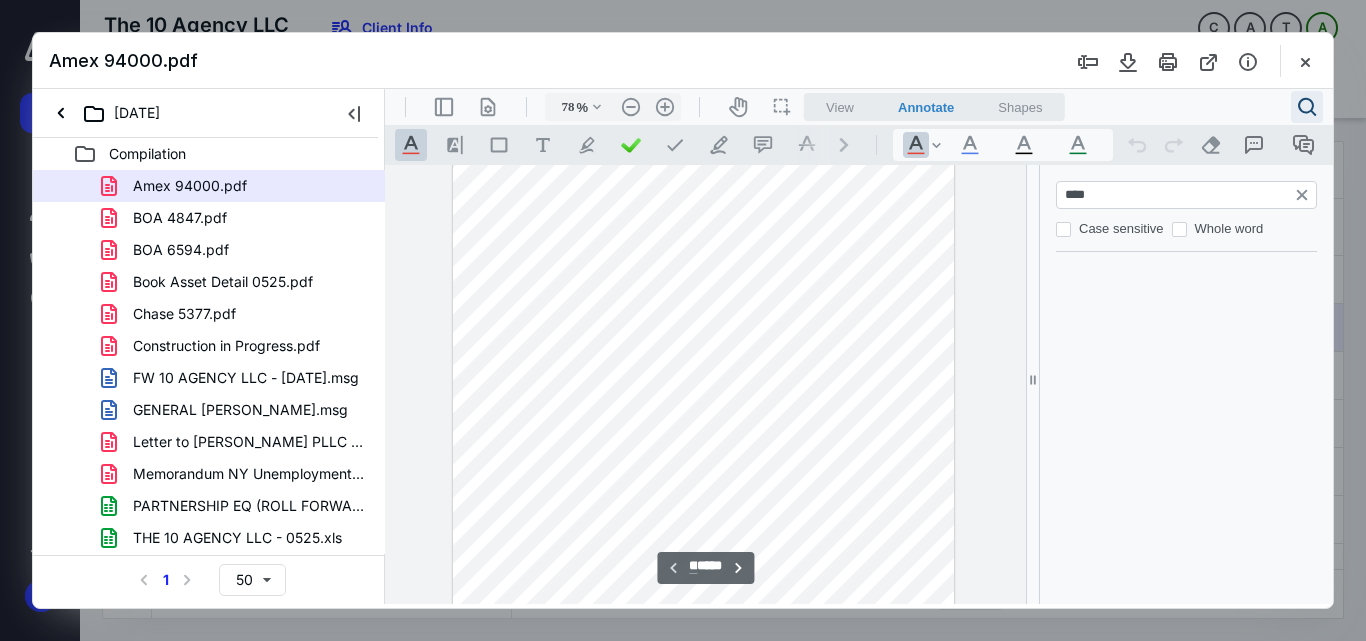 type on "*****" 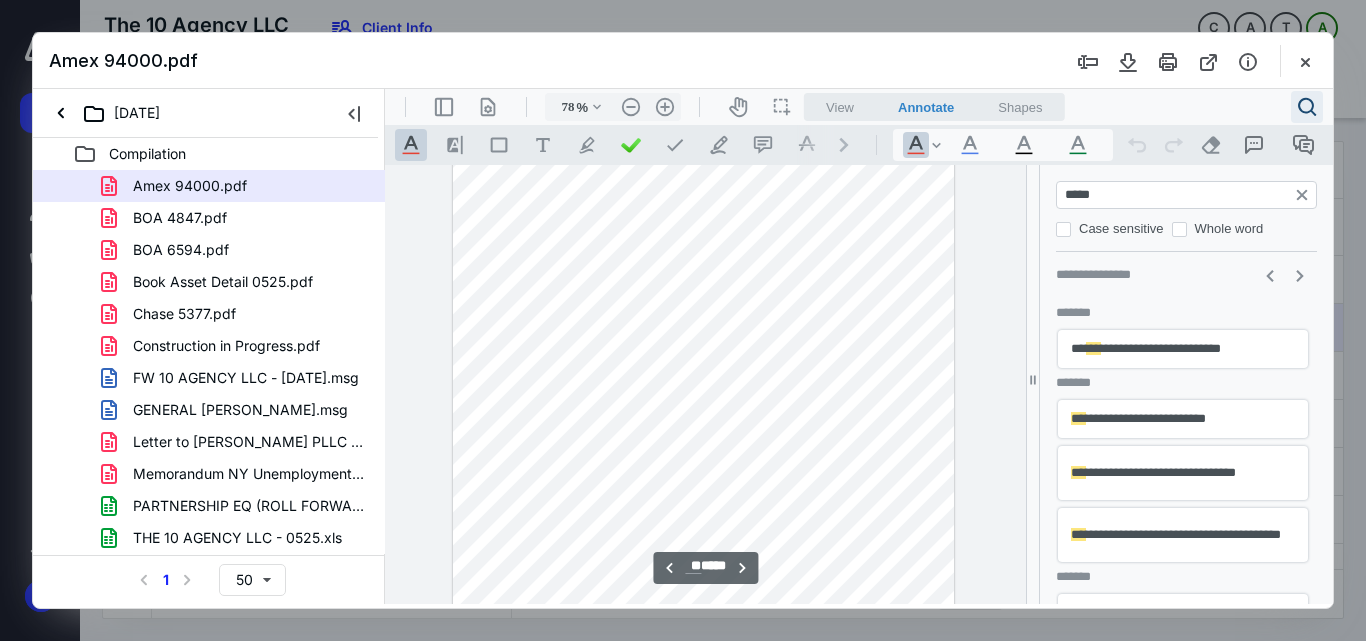 type on "**" 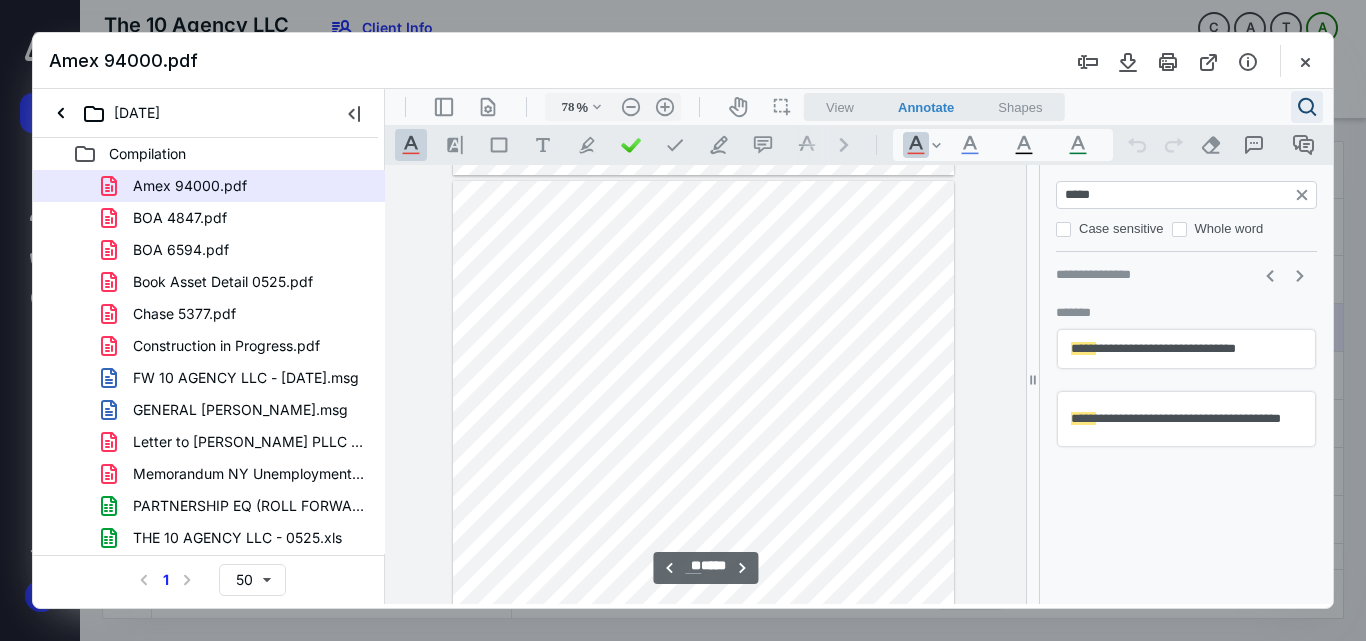 type on "*****" 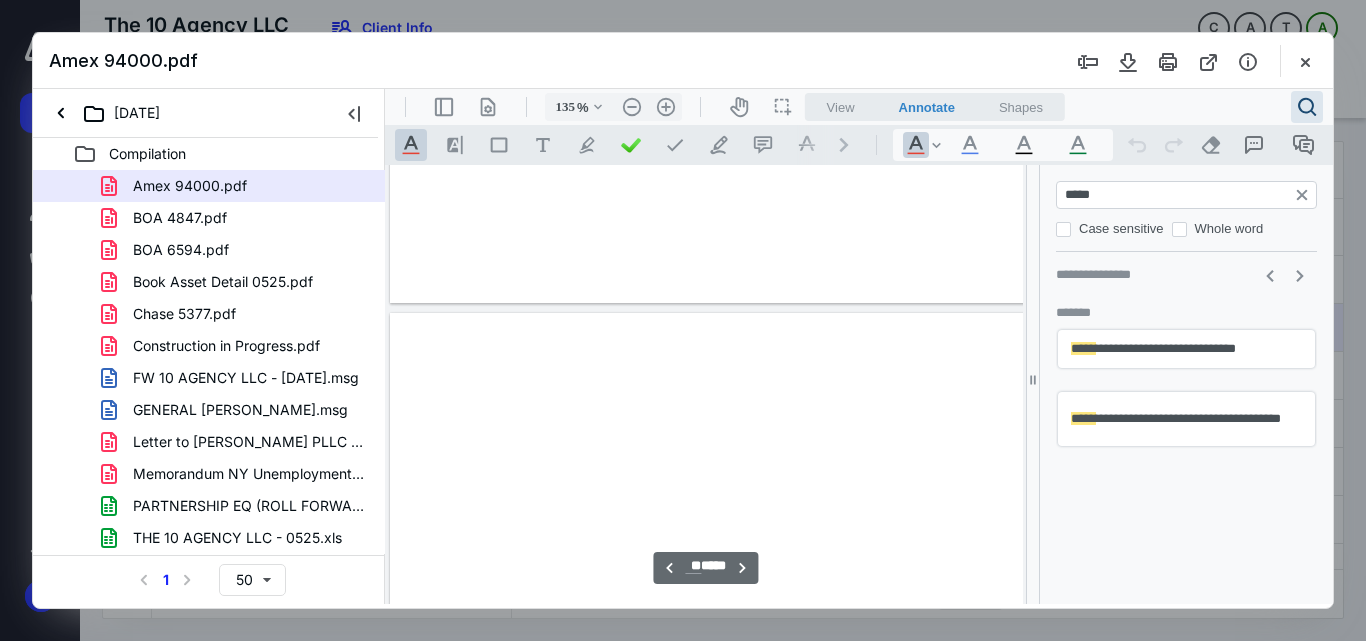 scroll, scrollTop: 13061, scrollLeft: 190, axis: both 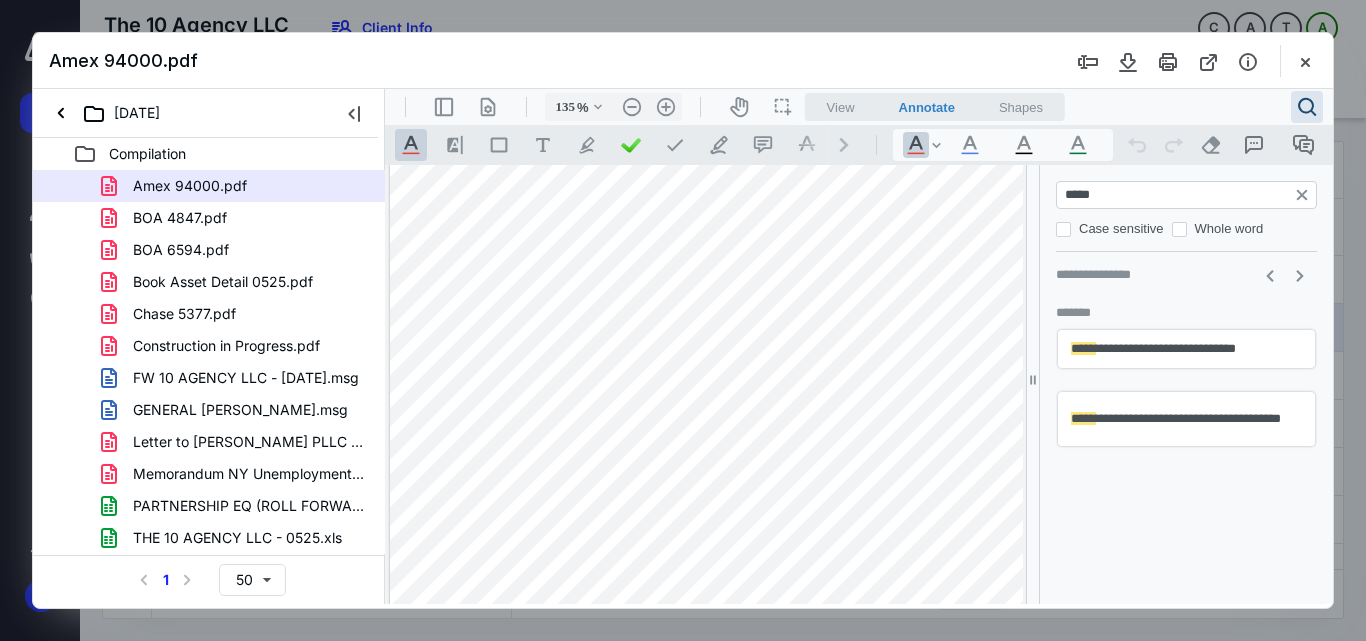type on "110" 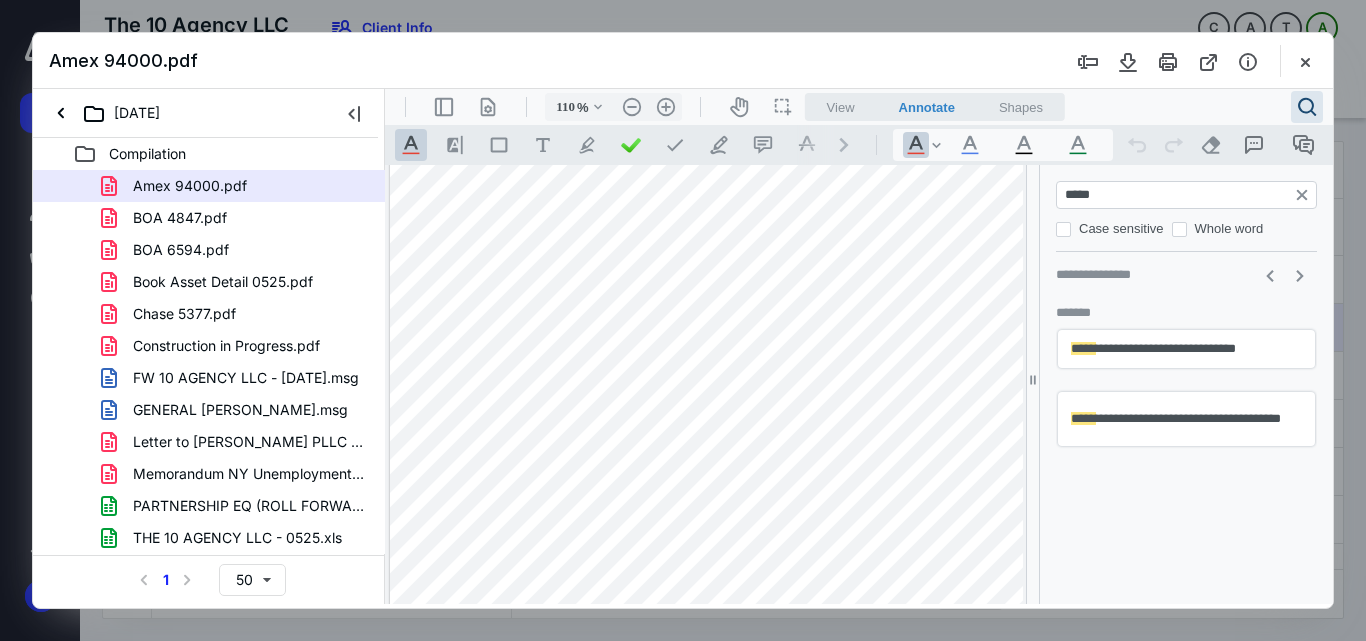 scroll, scrollTop: 10569, scrollLeft: 0, axis: vertical 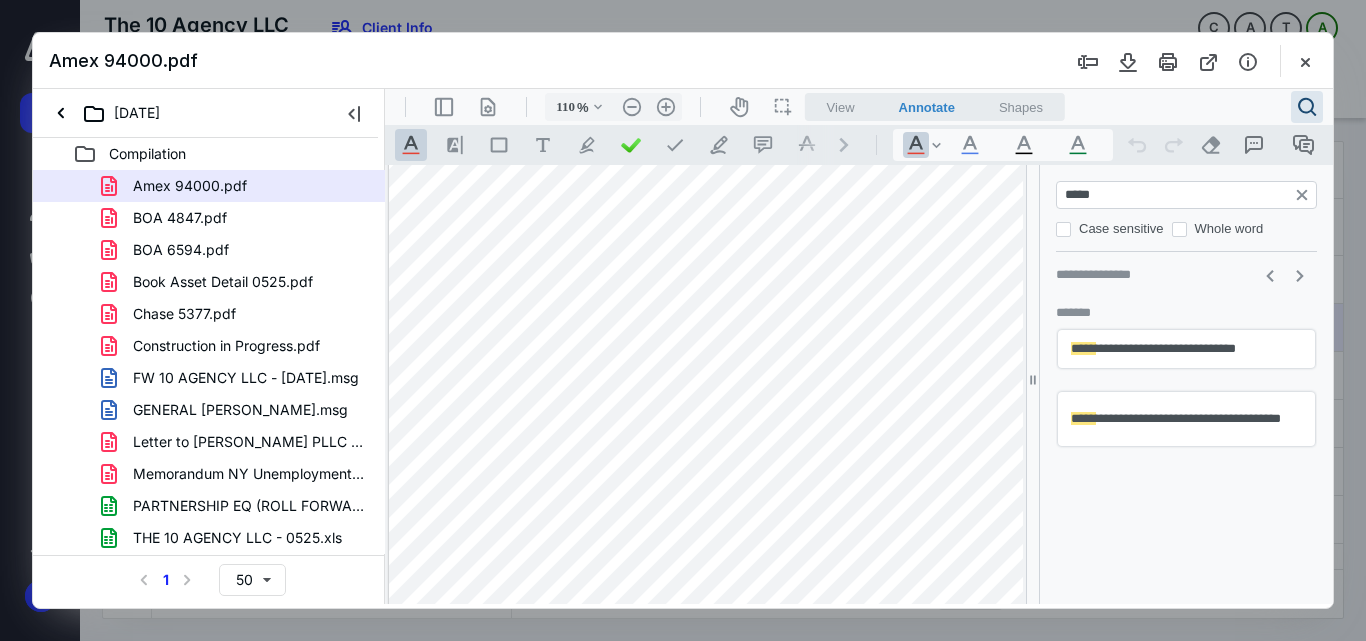 click on "*****" at bounding box center [1188, 195] 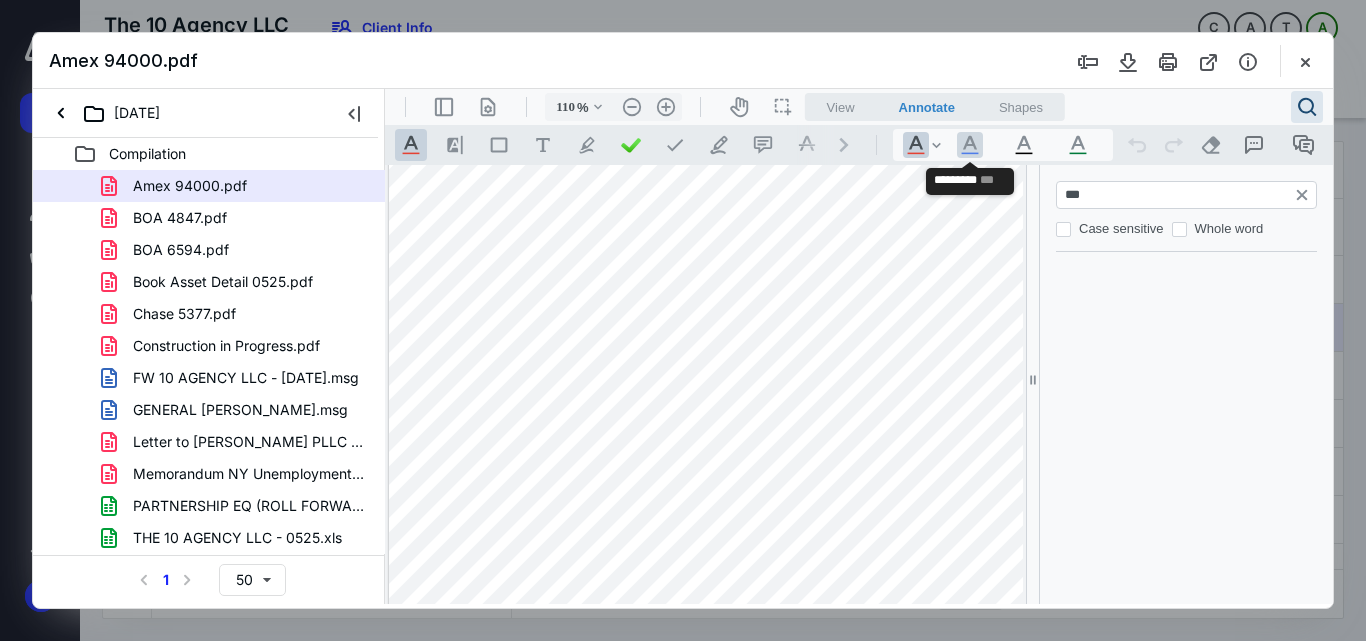 type on "****" 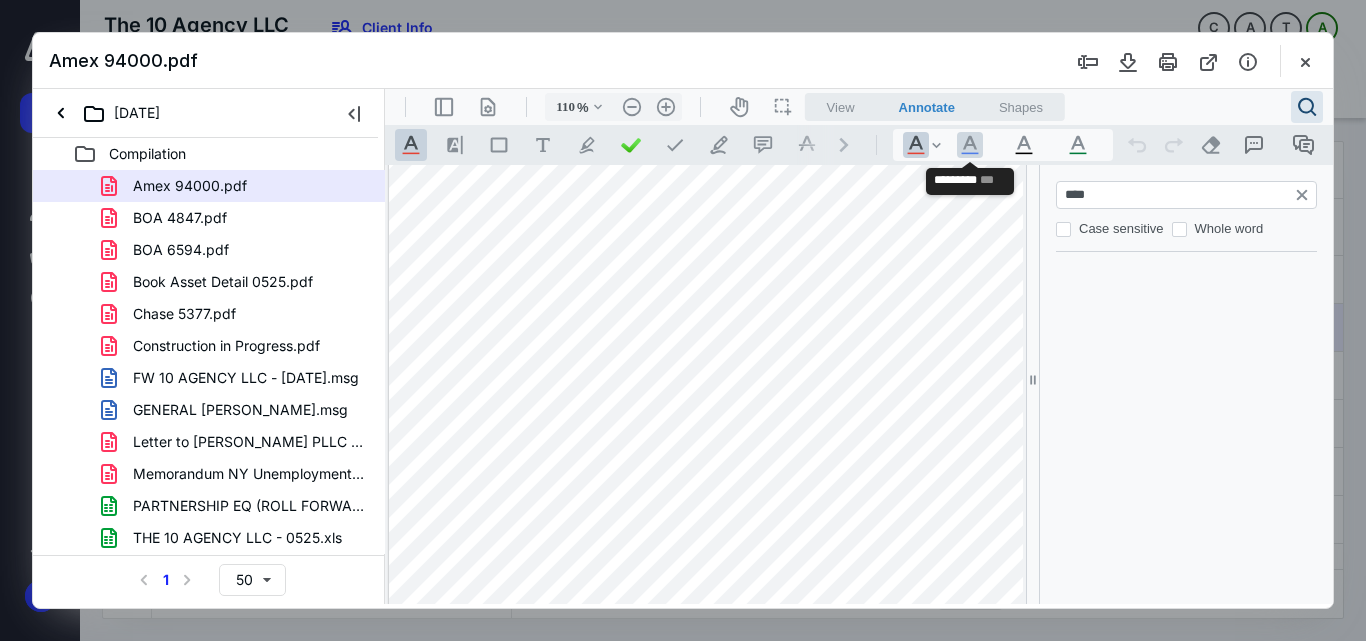type on "*" 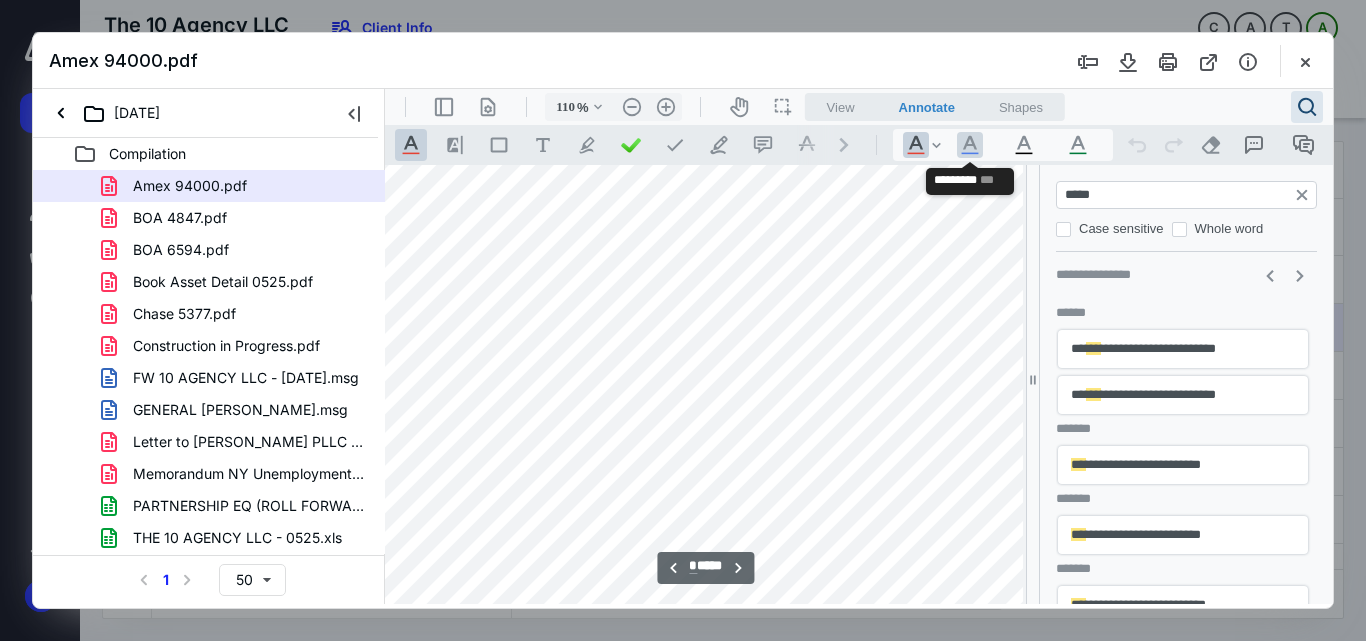 type on "**" 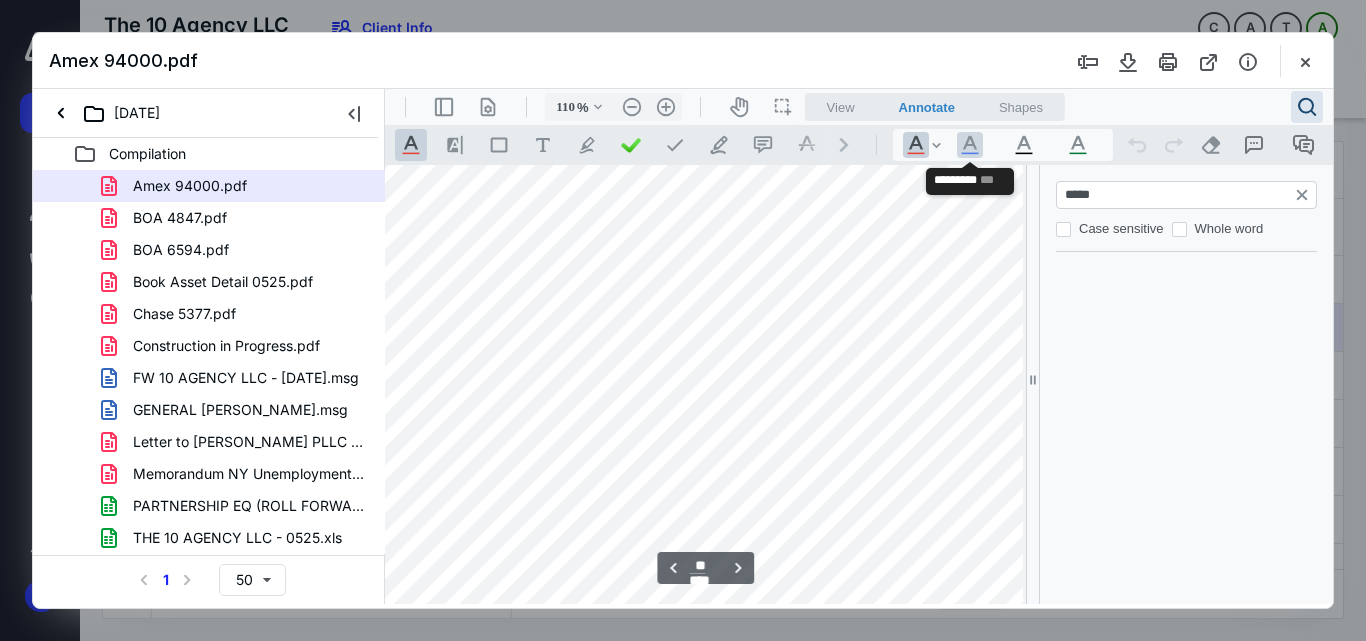 scroll, scrollTop: 17930, scrollLeft: 89, axis: both 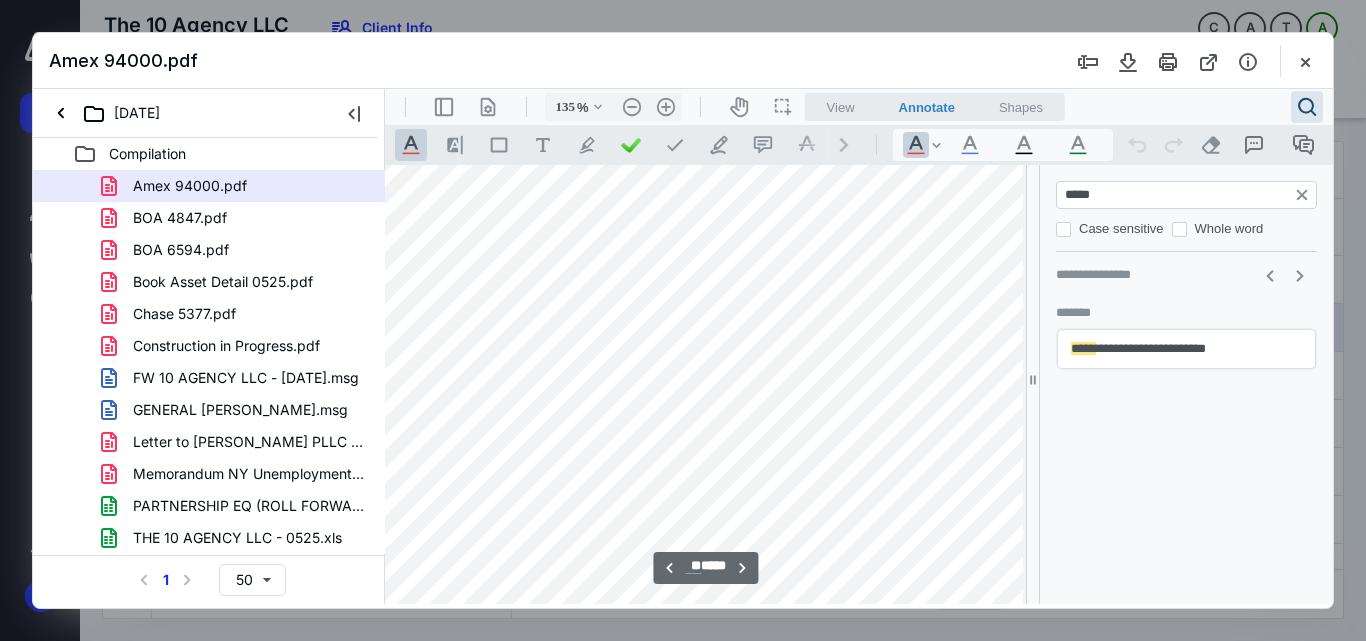 type on "160" 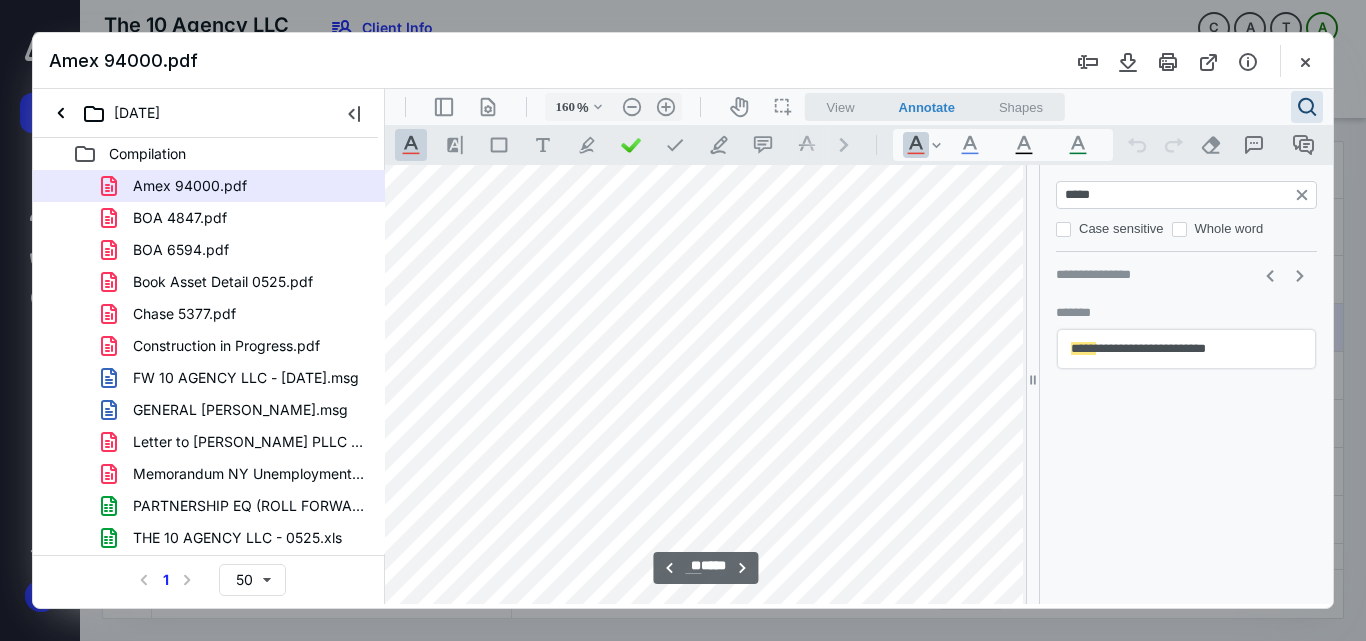 scroll, scrollTop: 26200, scrollLeft: 199, axis: both 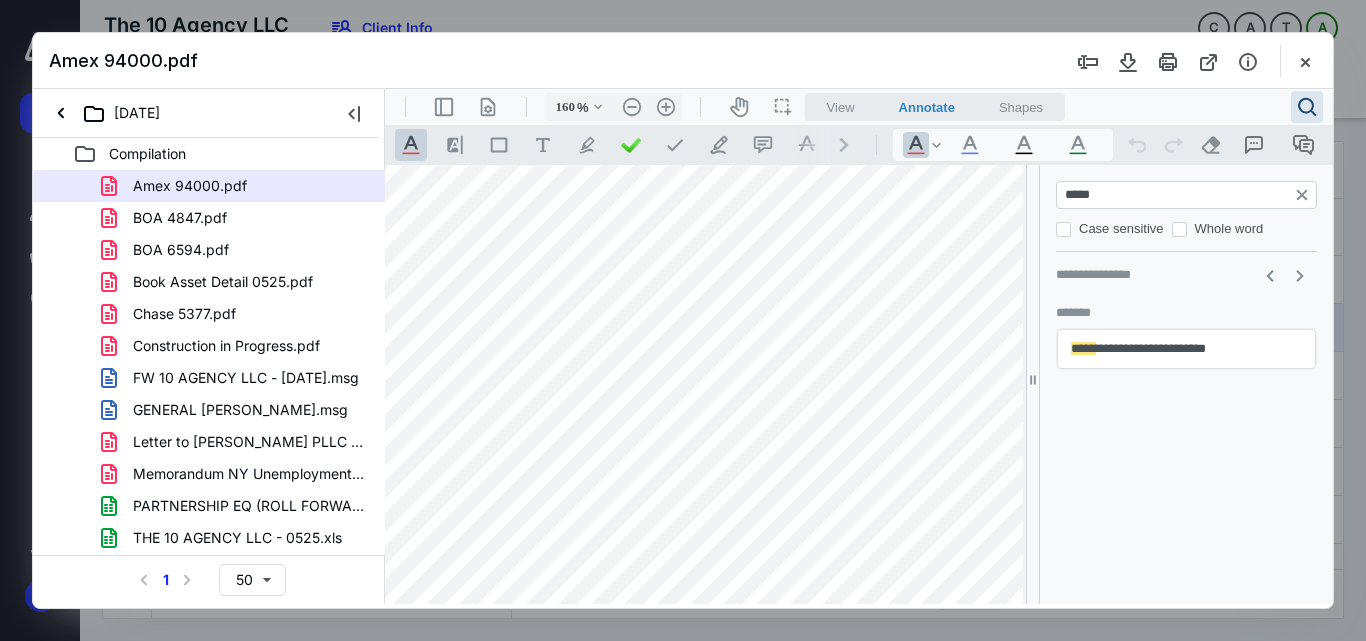 click at bounding box center [829, 164] 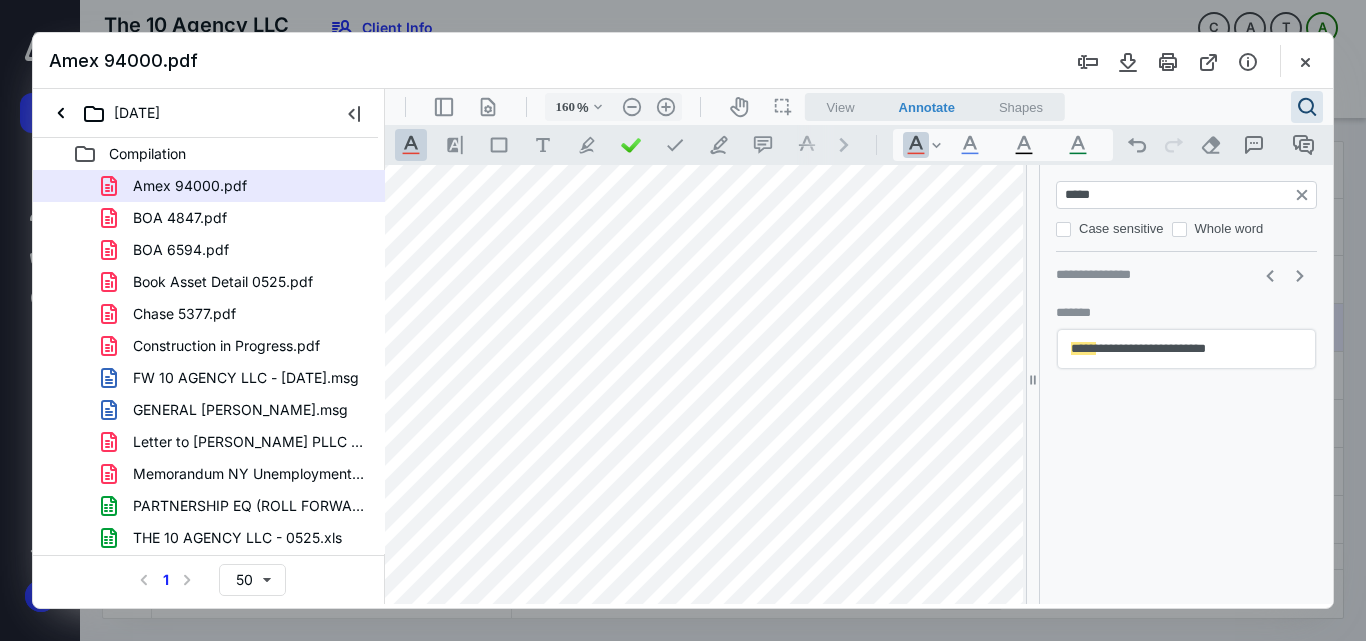 click on "*****" at bounding box center (1188, 195) 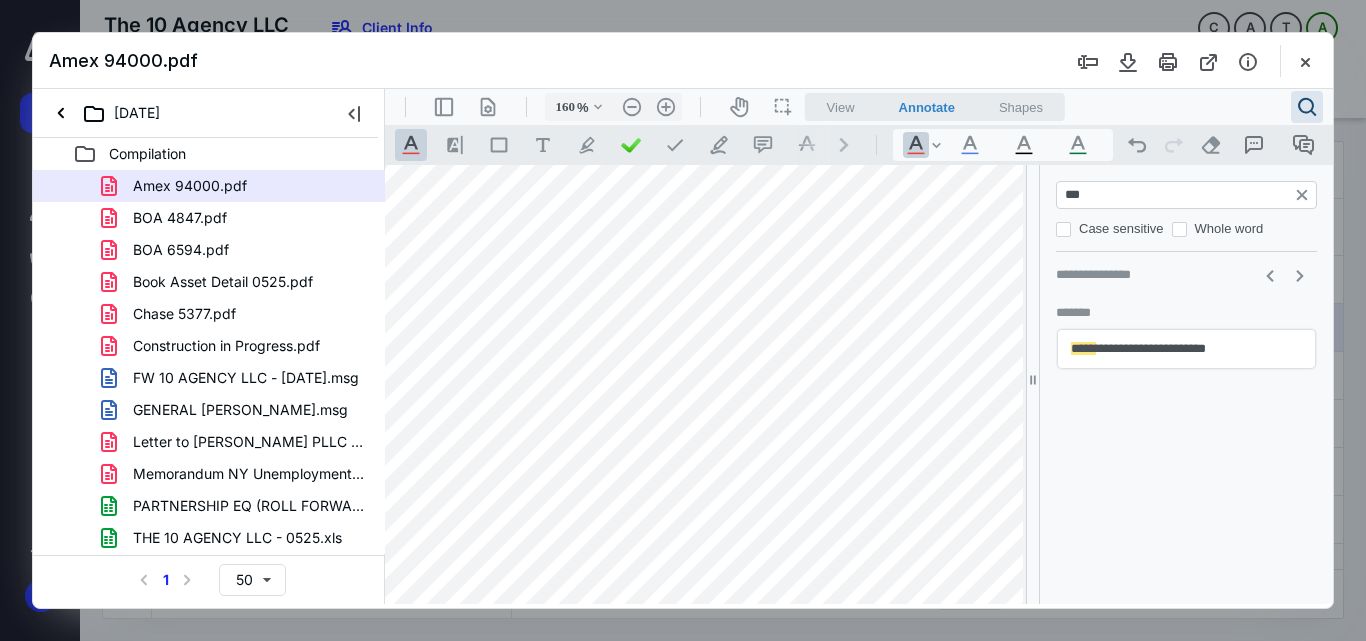 type on "****" 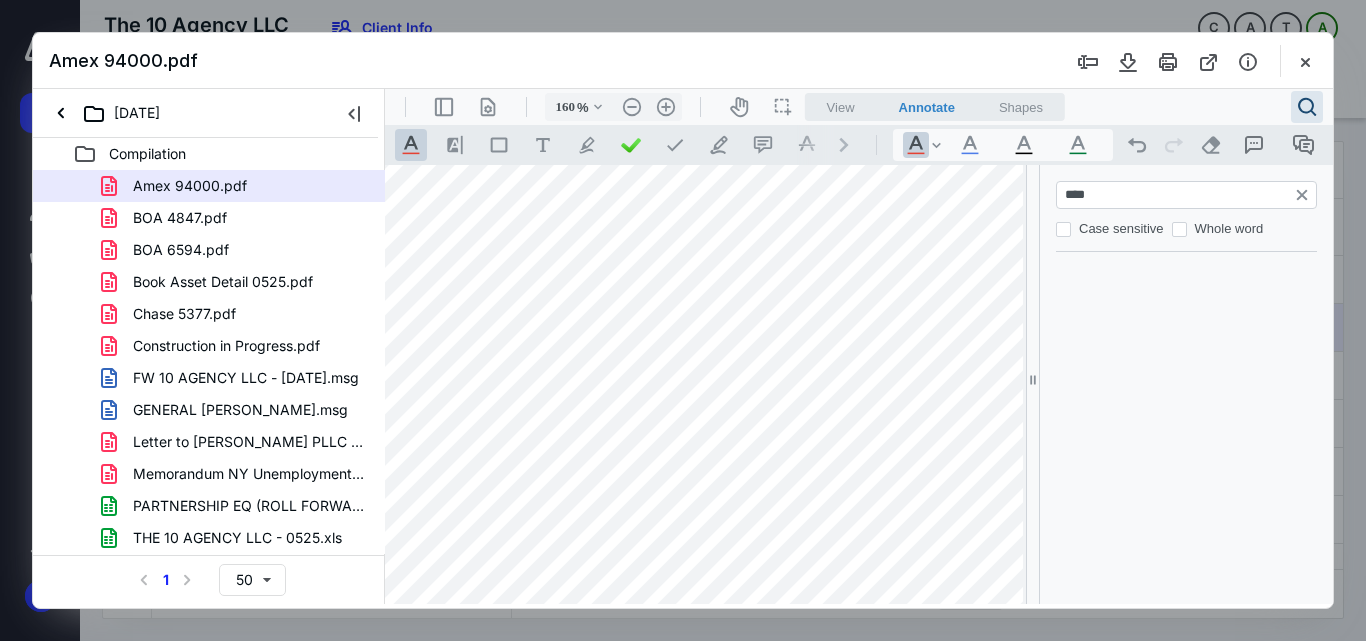 type on "**" 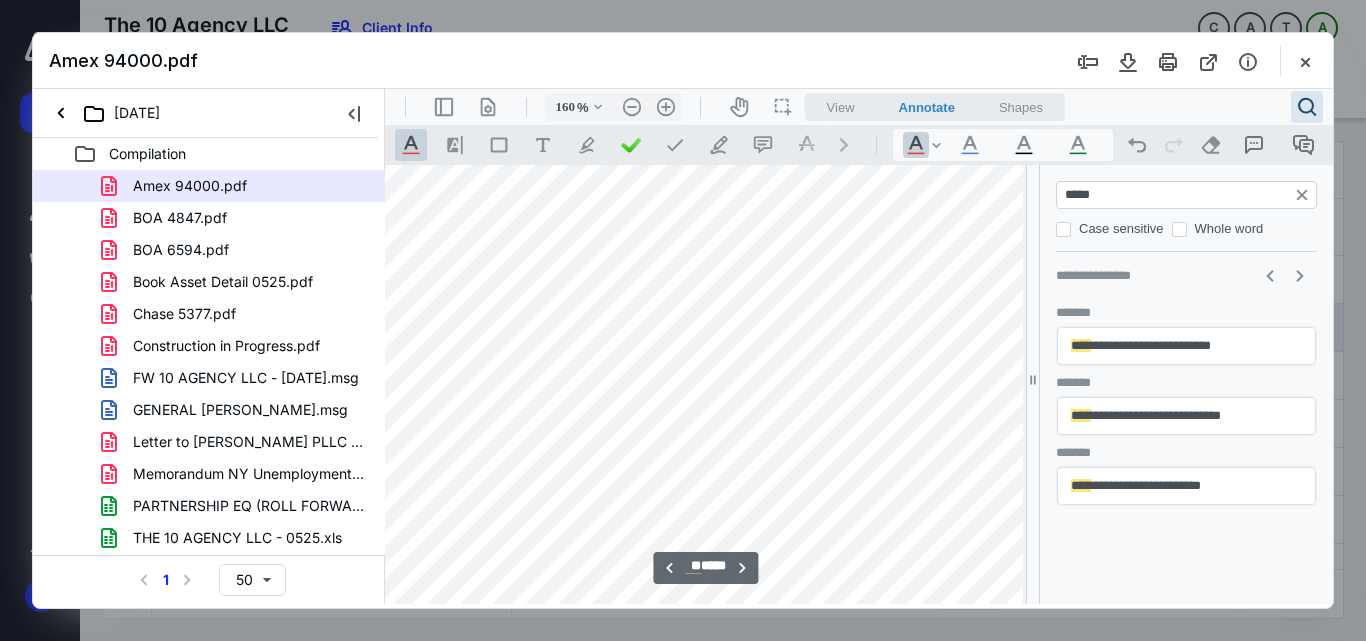 type on "******" 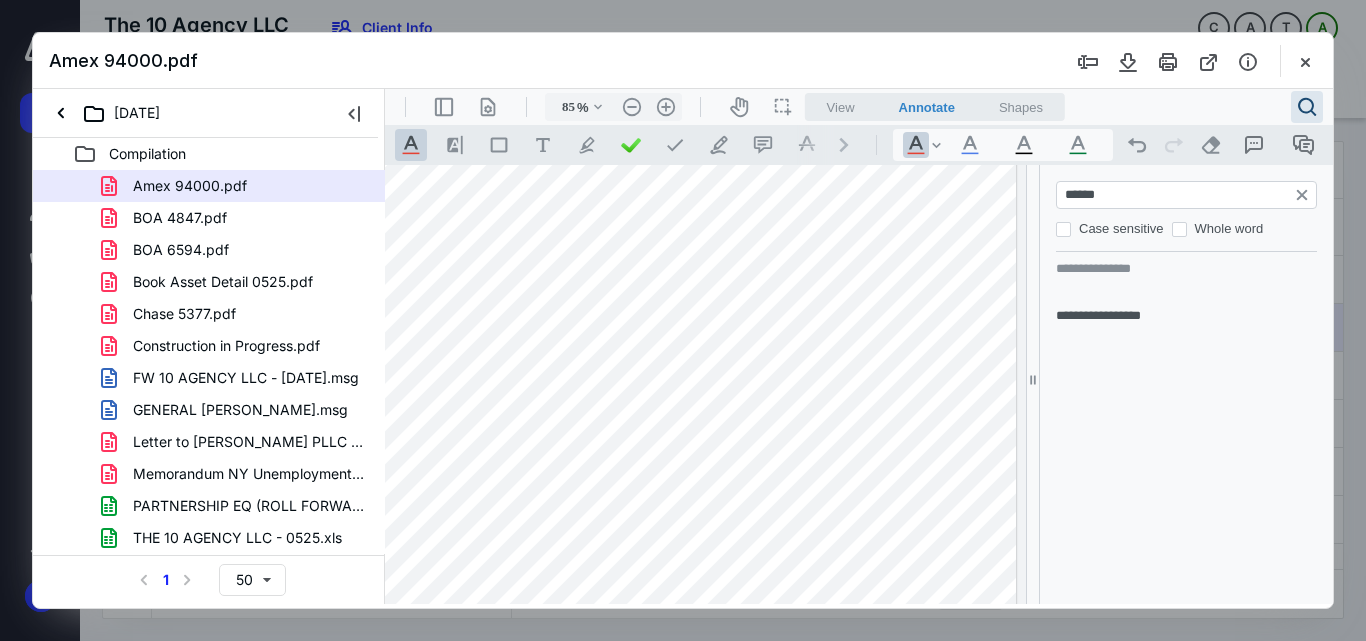 scroll, scrollTop: 11111, scrollLeft: 0, axis: vertical 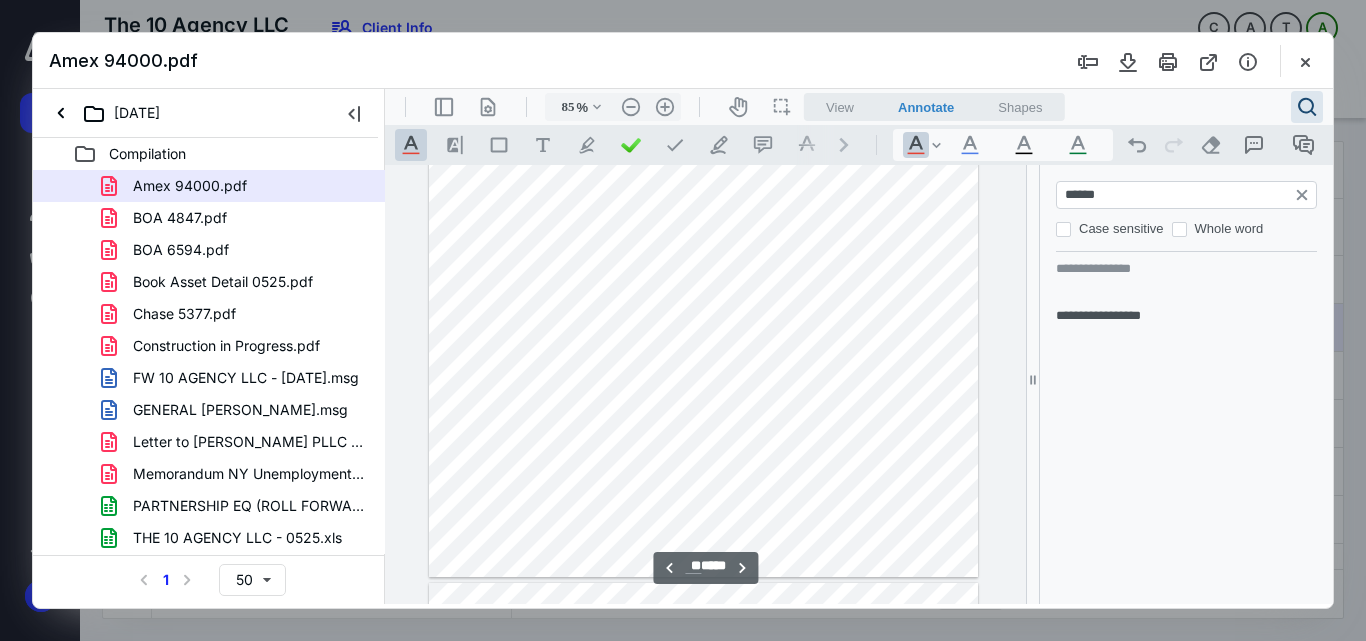 type on "110" 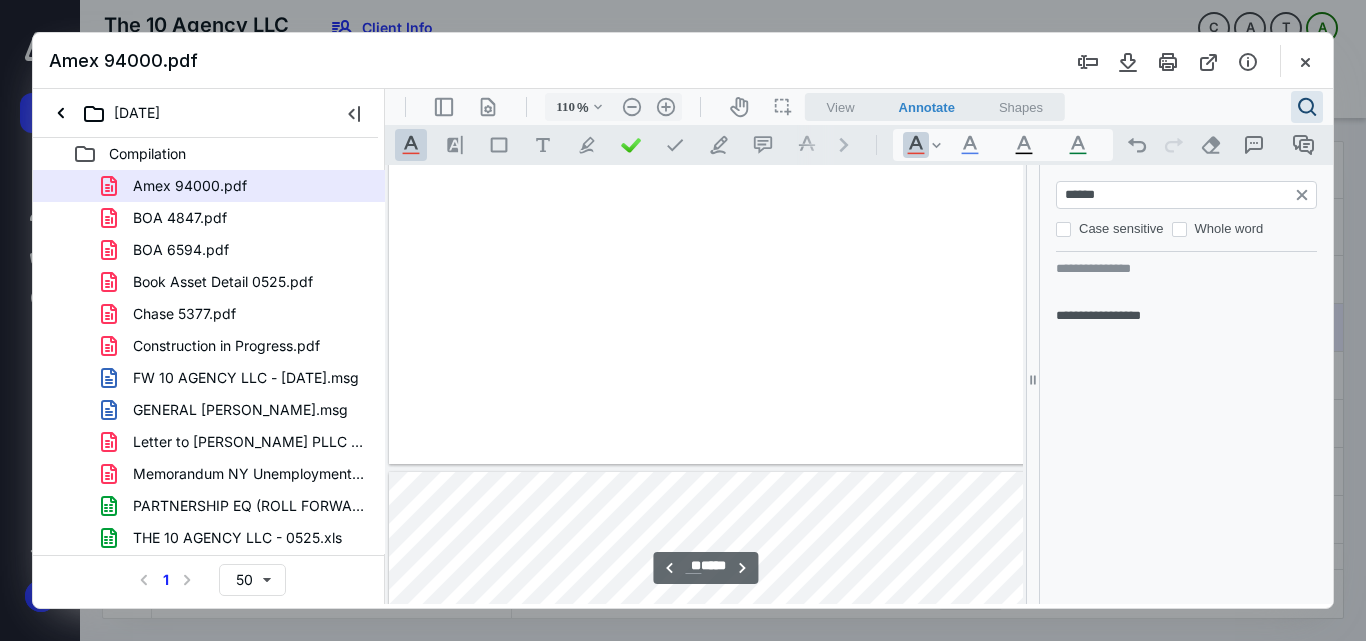 scroll, scrollTop: 14431, scrollLeft: 40, axis: both 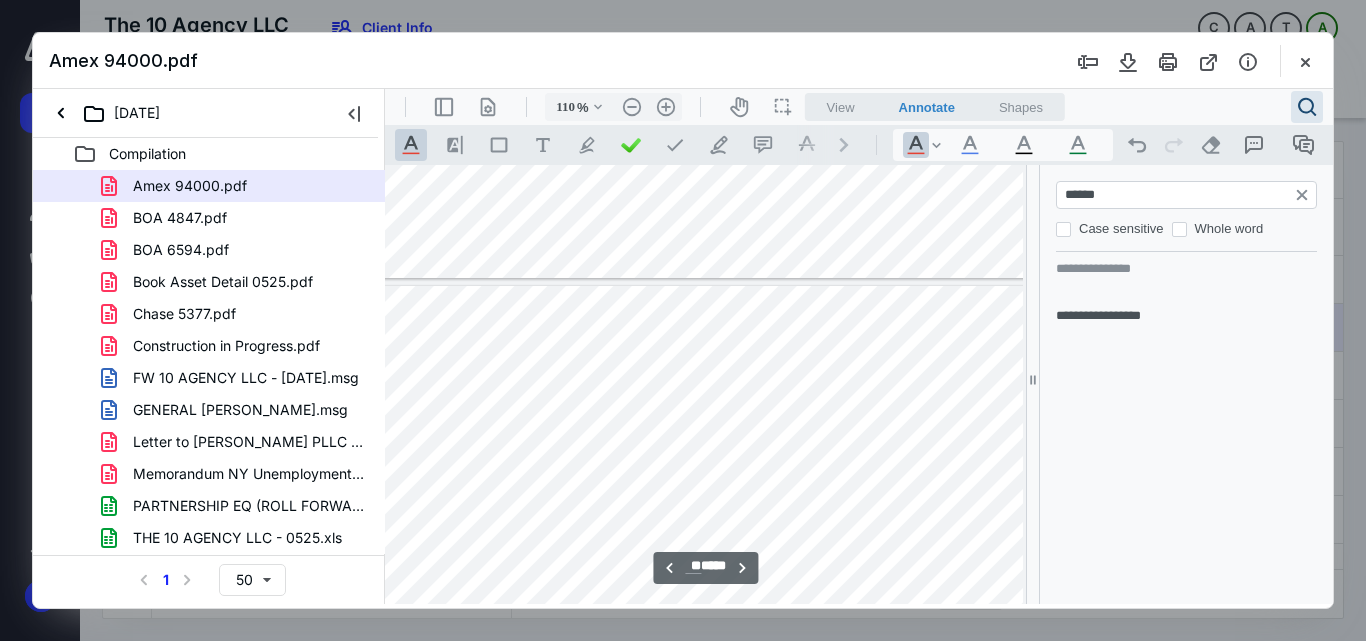 type on "**" 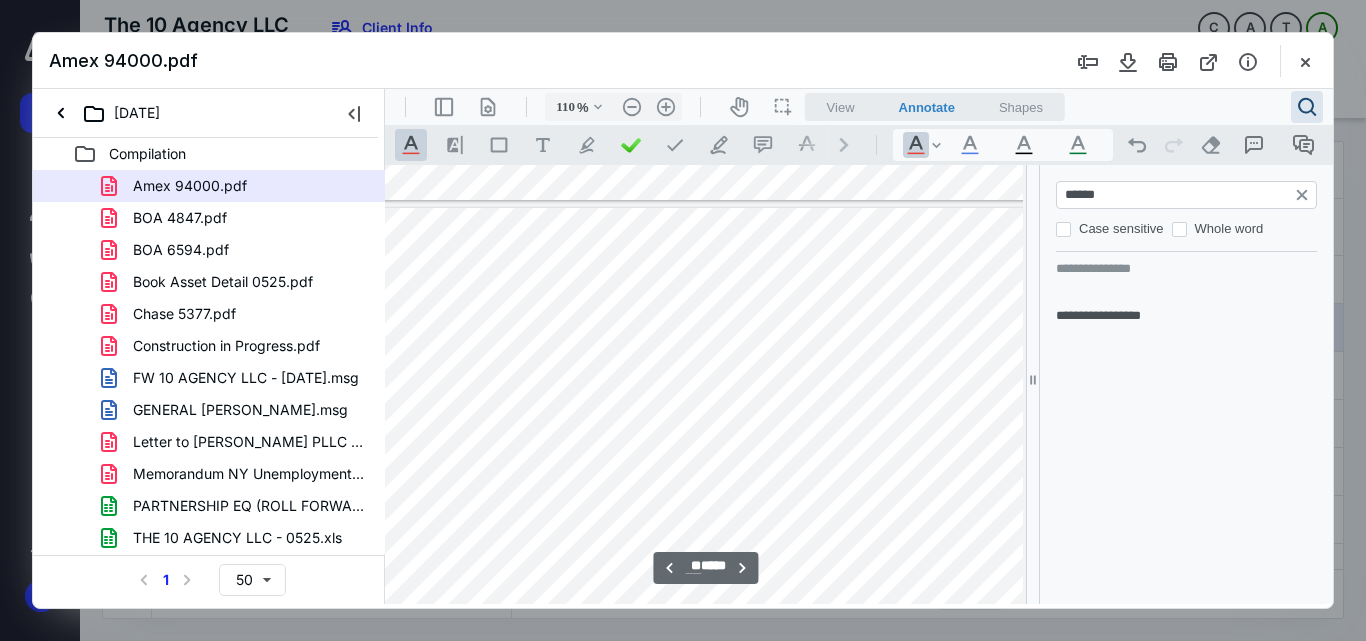 scroll, scrollTop: 13031, scrollLeft: 40, axis: both 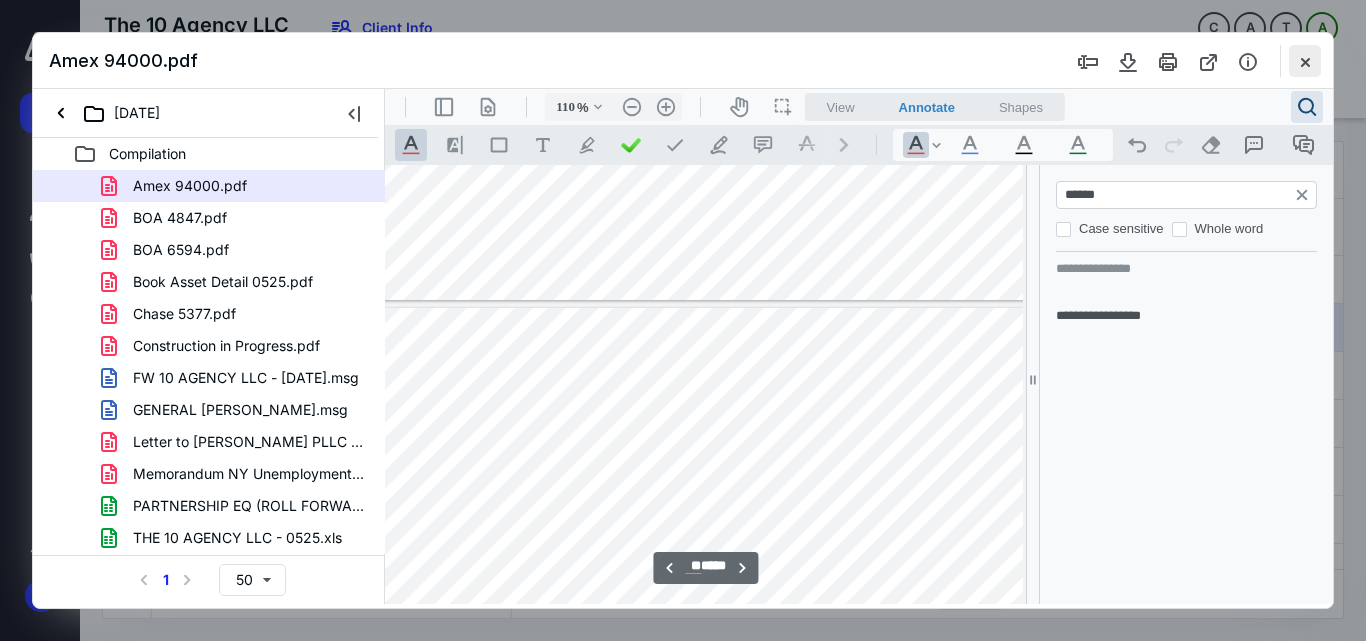 type on "******" 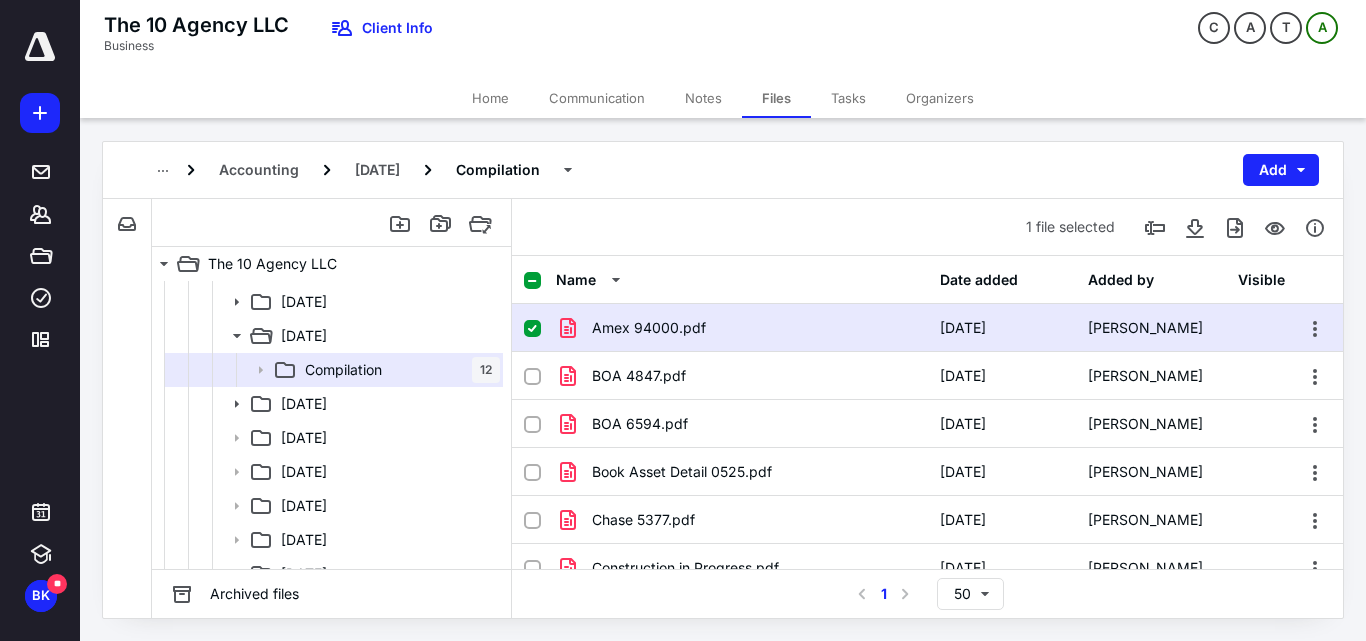 click on "Amex 94000.pdf" at bounding box center (742, 328) 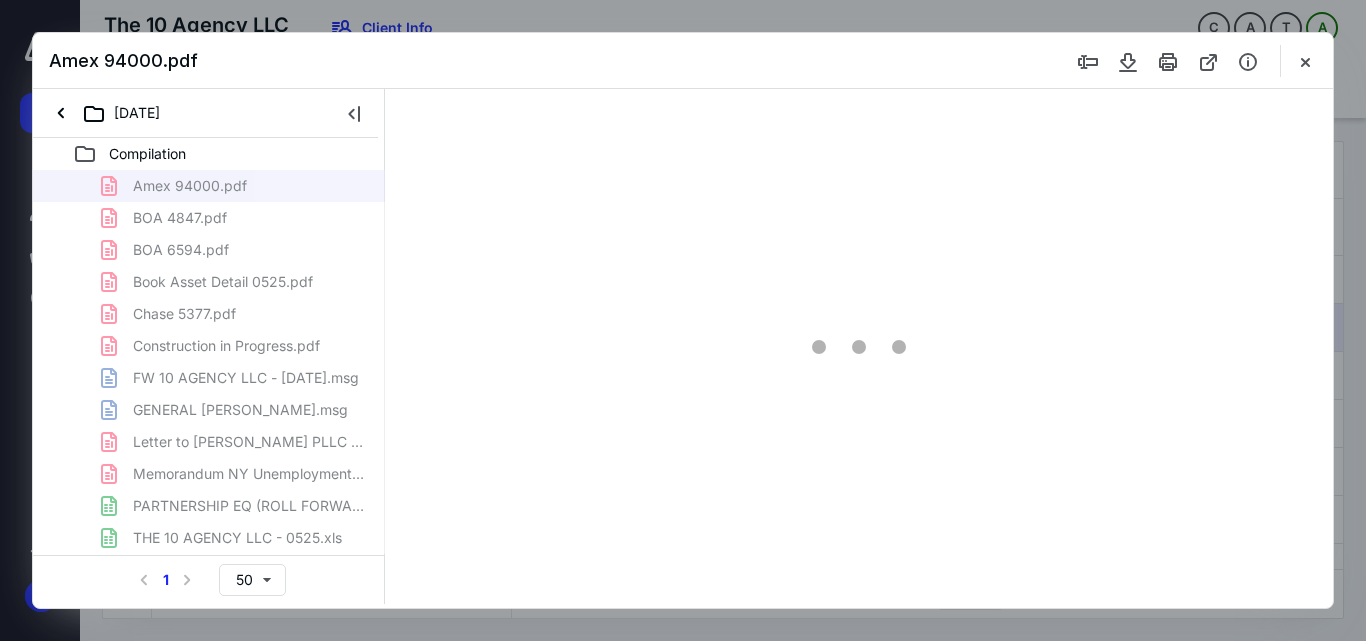 scroll, scrollTop: 0, scrollLeft: 0, axis: both 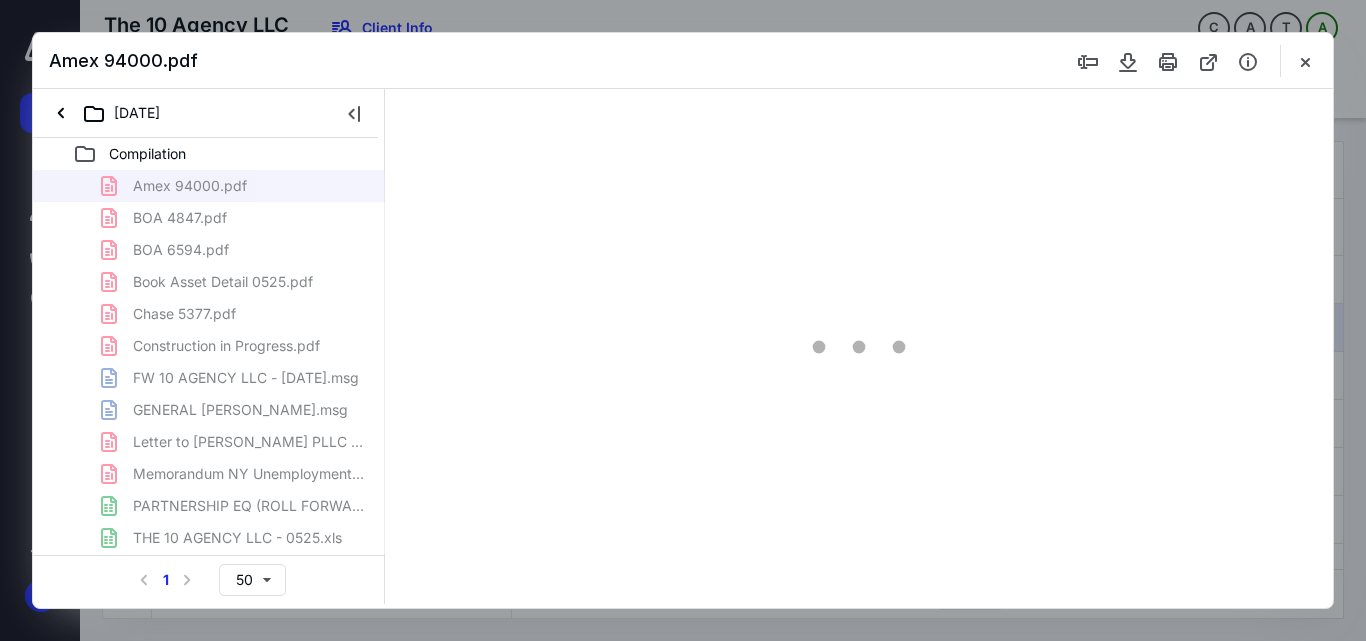 type on "55" 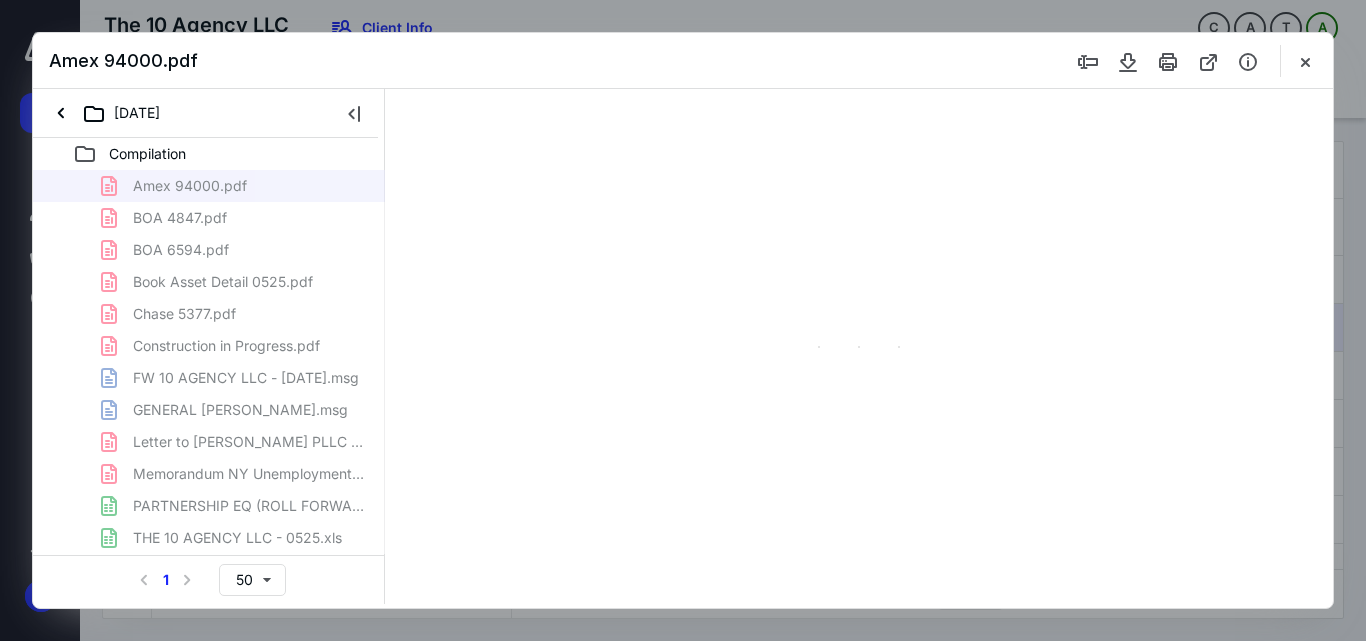 scroll, scrollTop: 78, scrollLeft: 0, axis: vertical 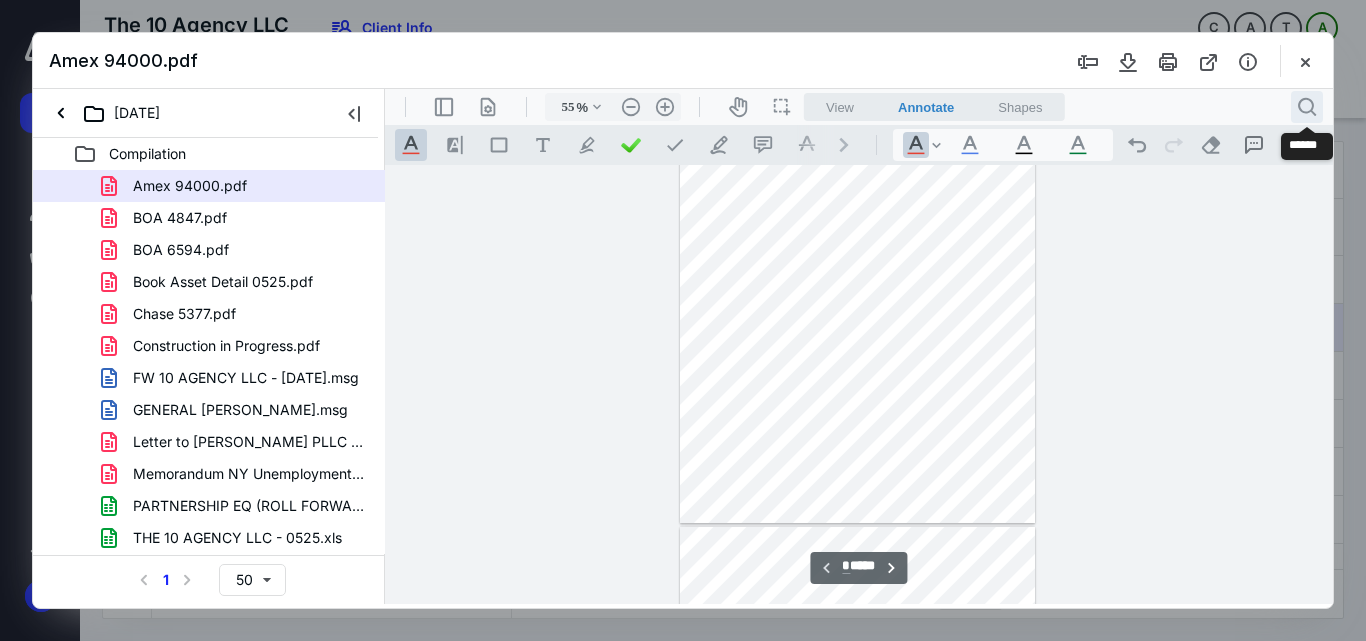 click on ".cls-1{fill:#abb0c4;} icon - header - search" at bounding box center (1307, 107) 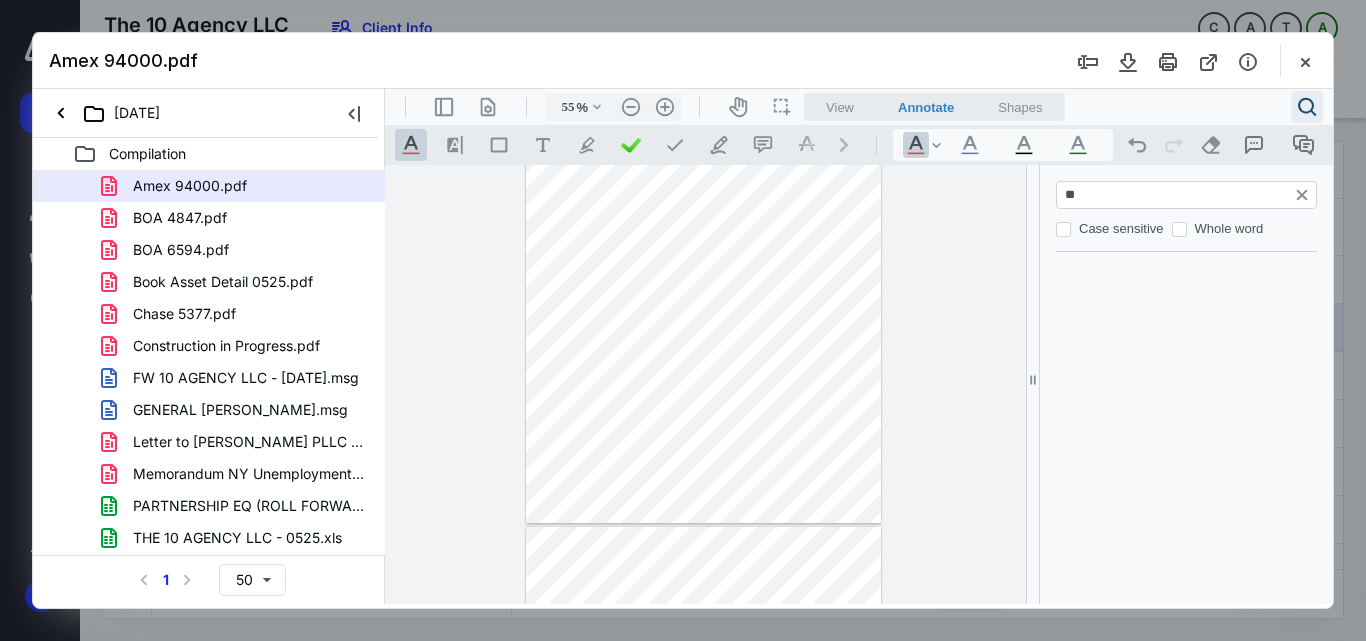 type on "***" 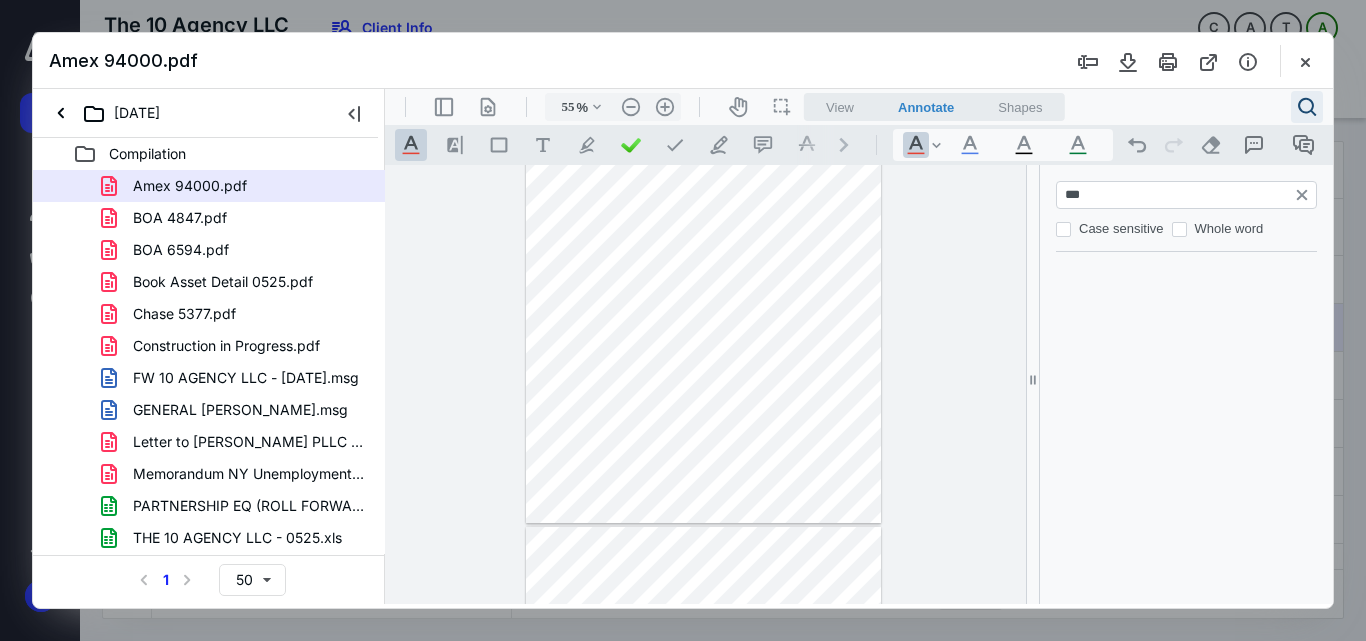type on "*" 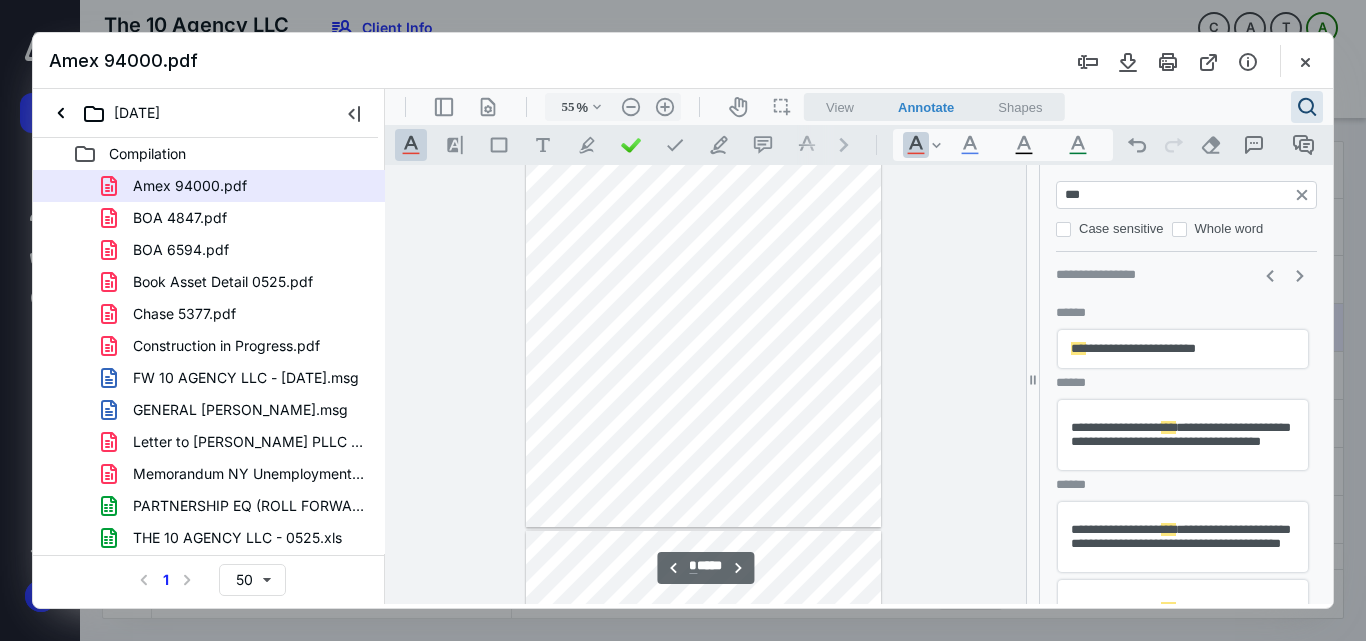 type on "***" 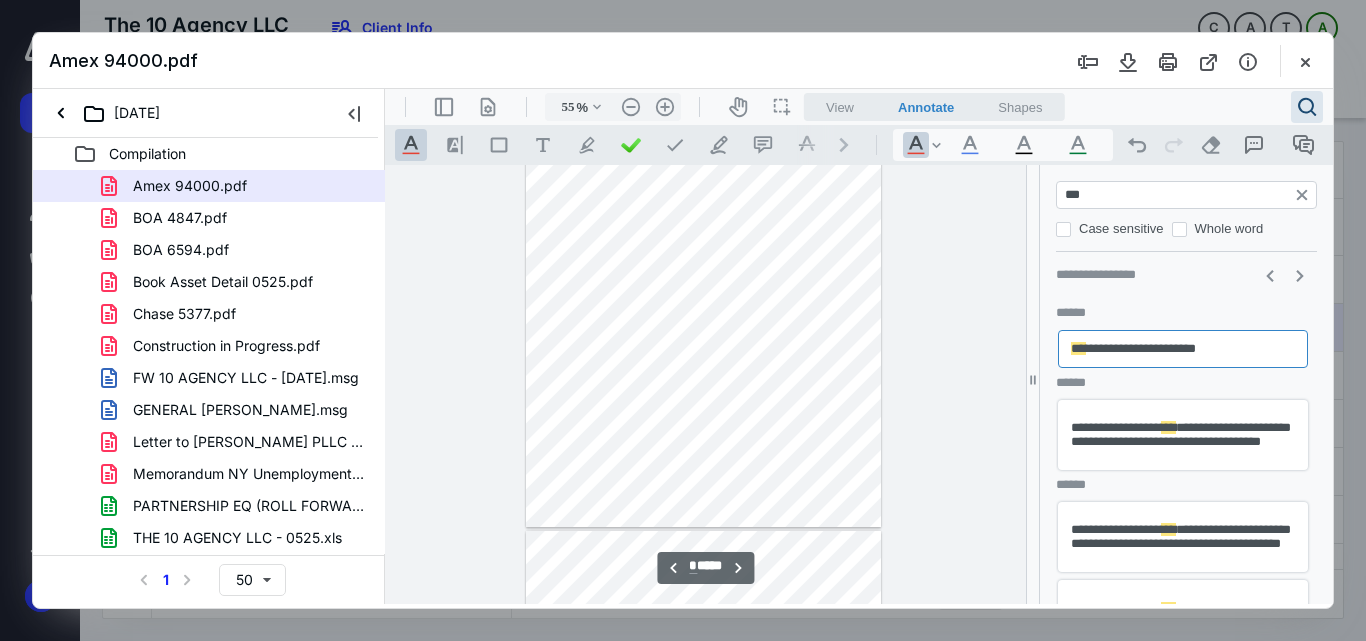 type 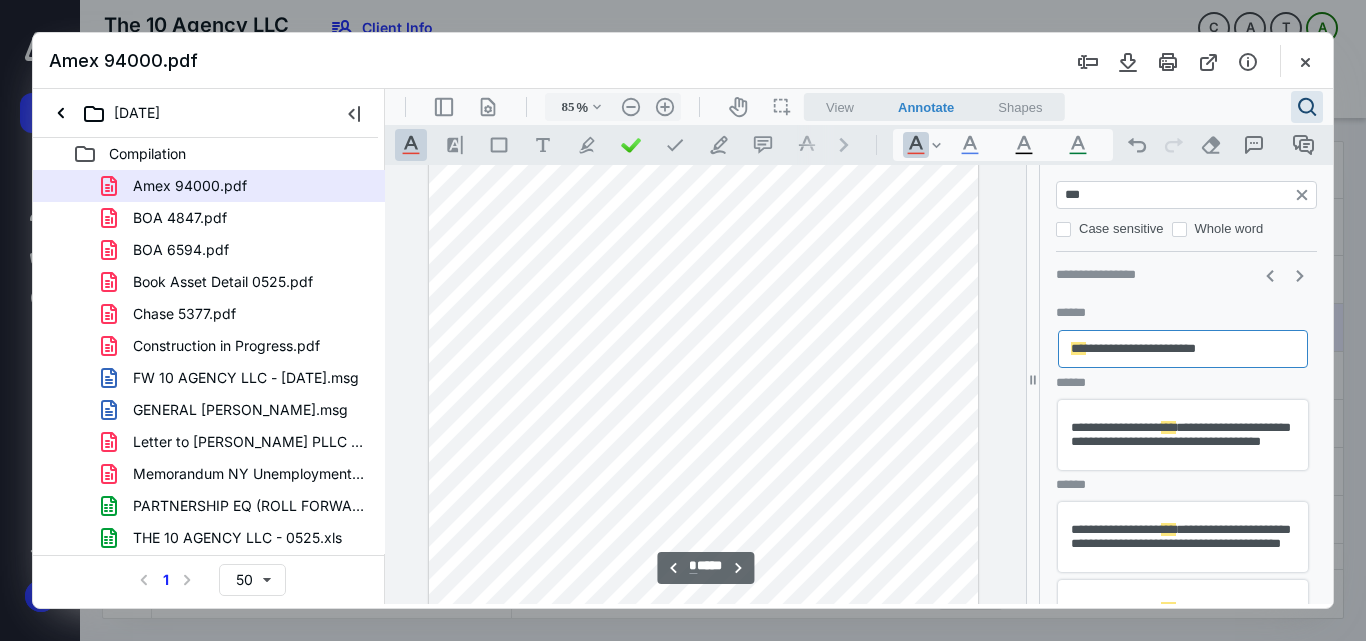 scroll, scrollTop: 1766, scrollLeft: 0, axis: vertical 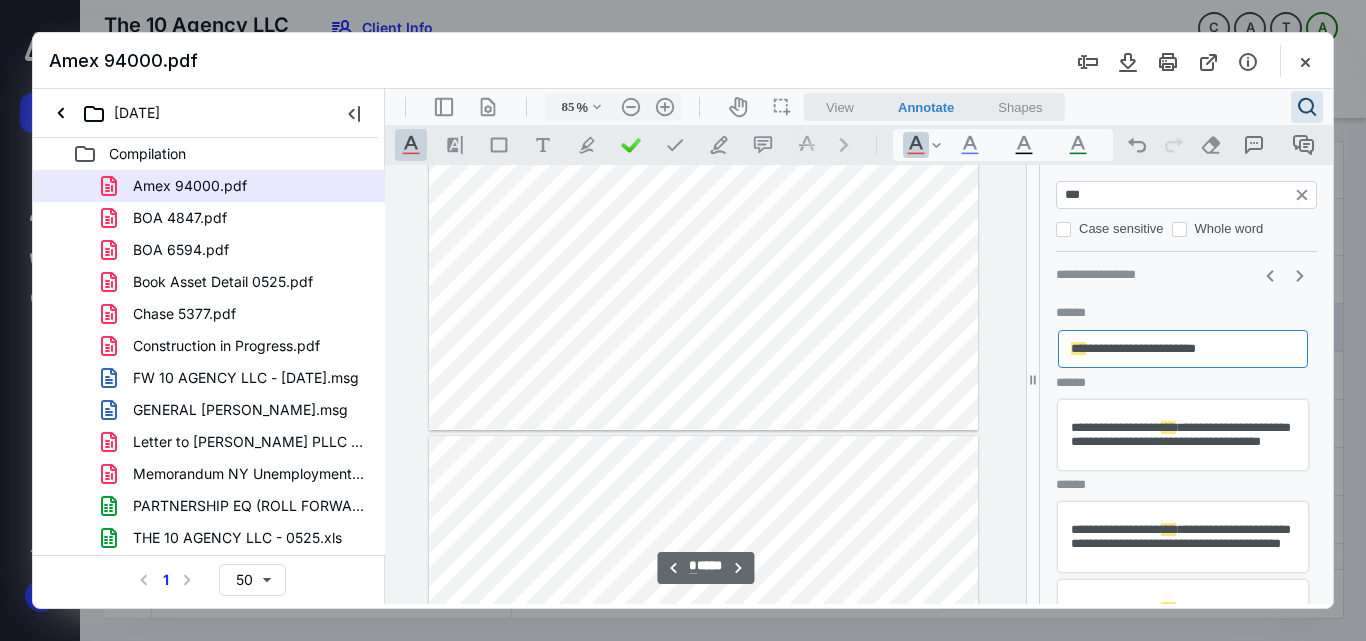 type on "110" 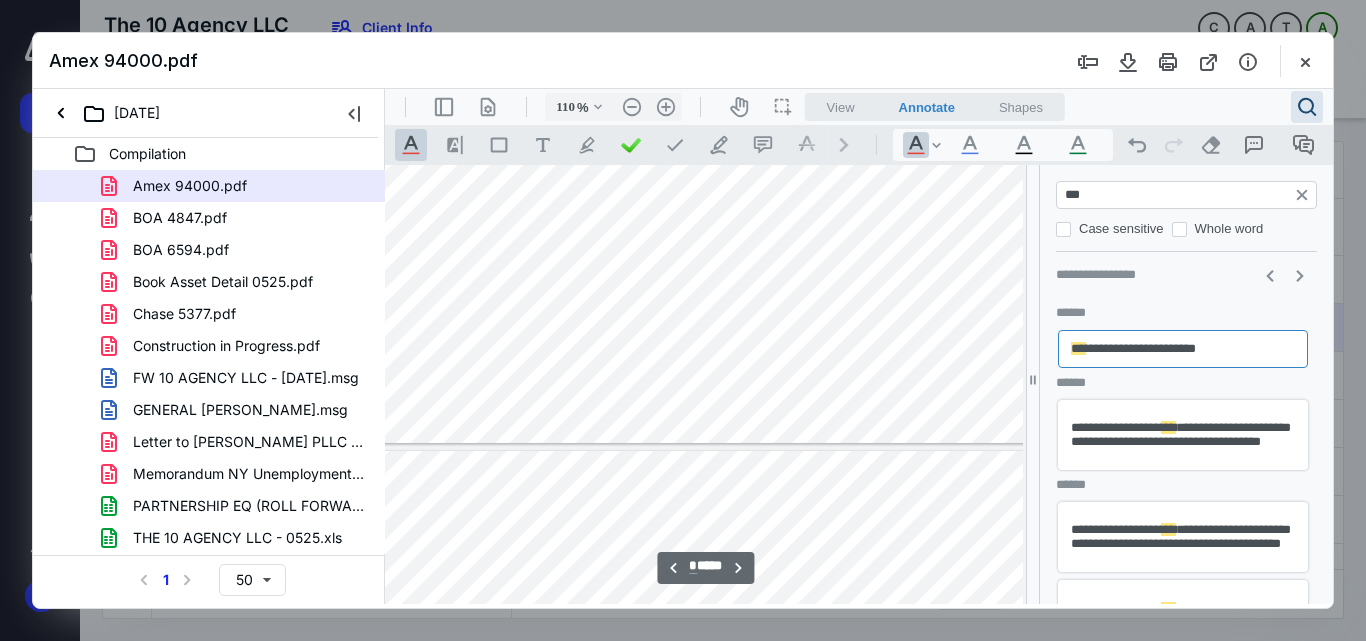 scroll, scrollTop: 2252, scrollLeft: 66, axis: both 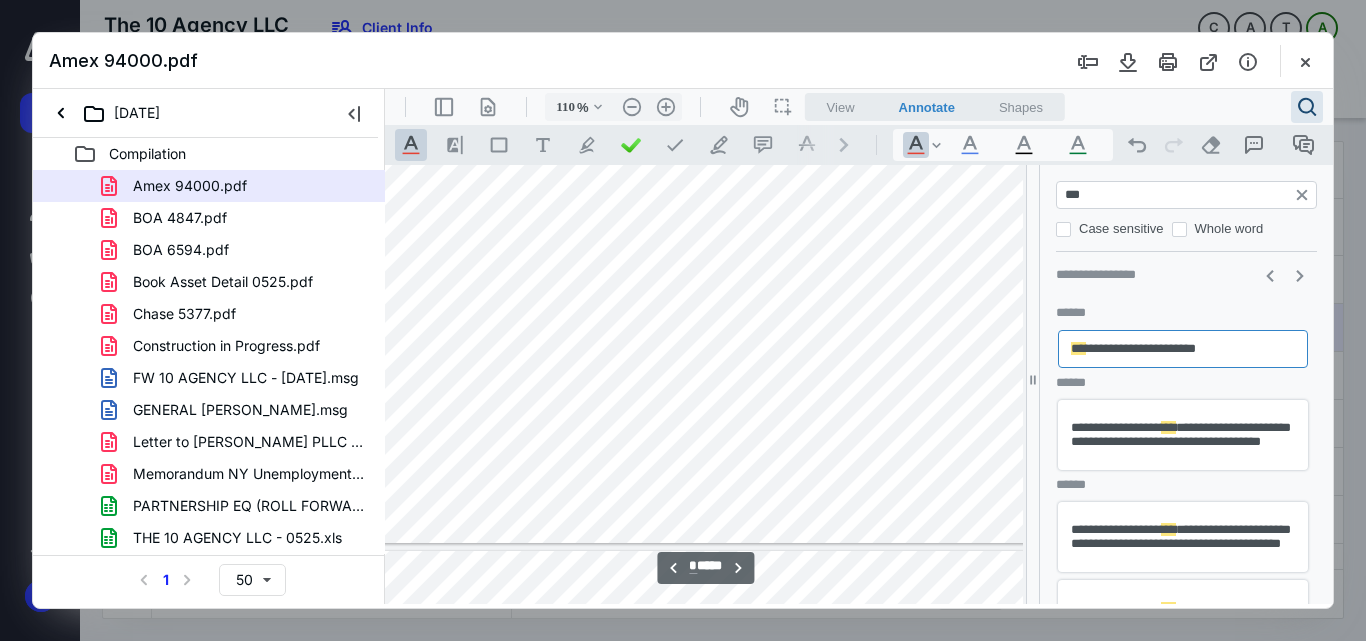 click on "**********" at bounding box center [1183, 435] 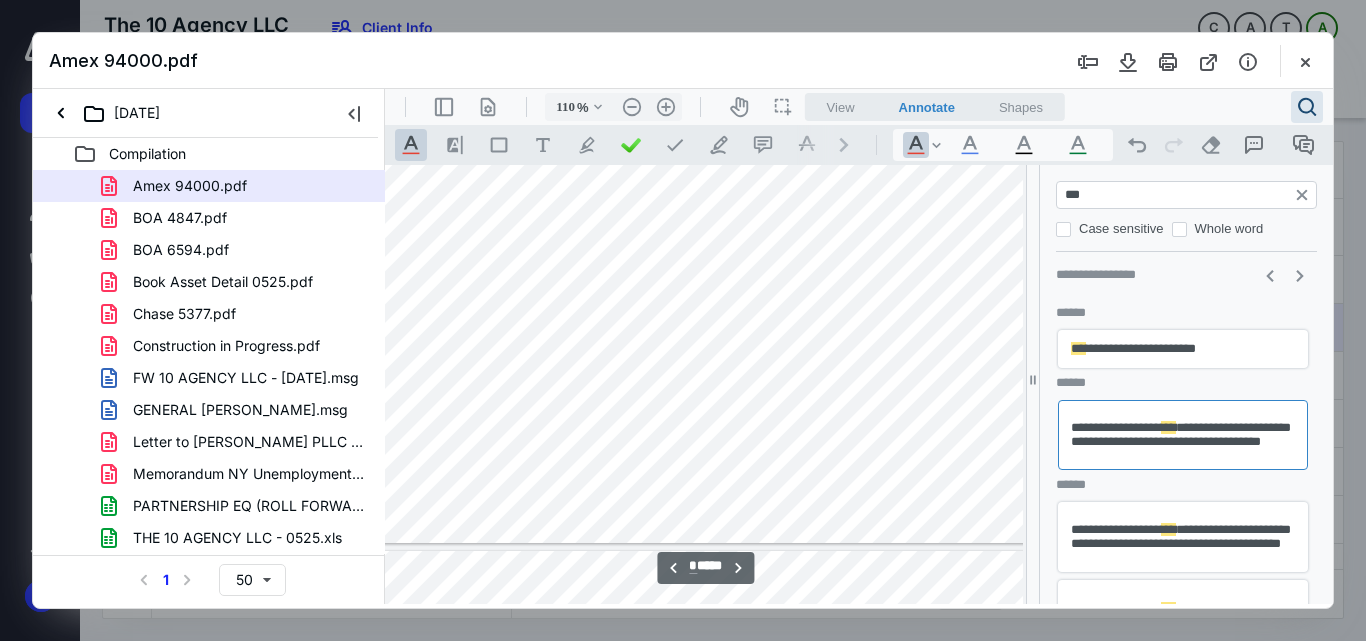 scroll, scrollTop: 4642, scrollLeft: 0, axis: vertical 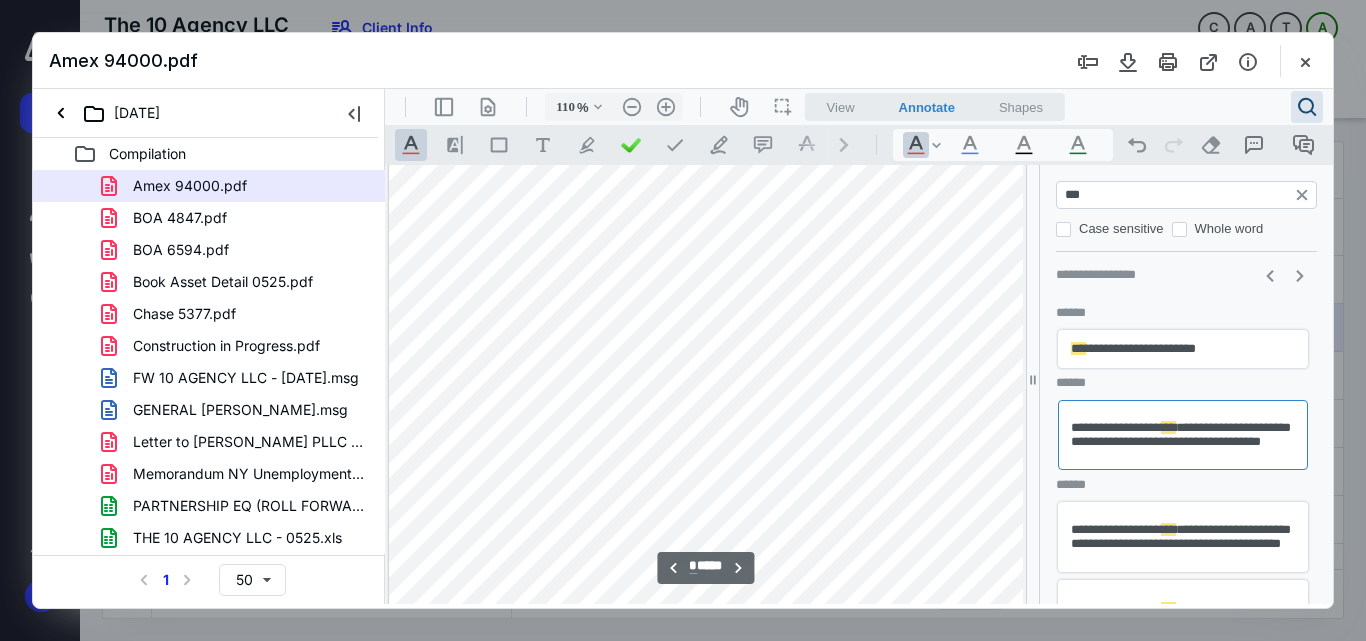 click on "***" at bounding box center [1168, 529] 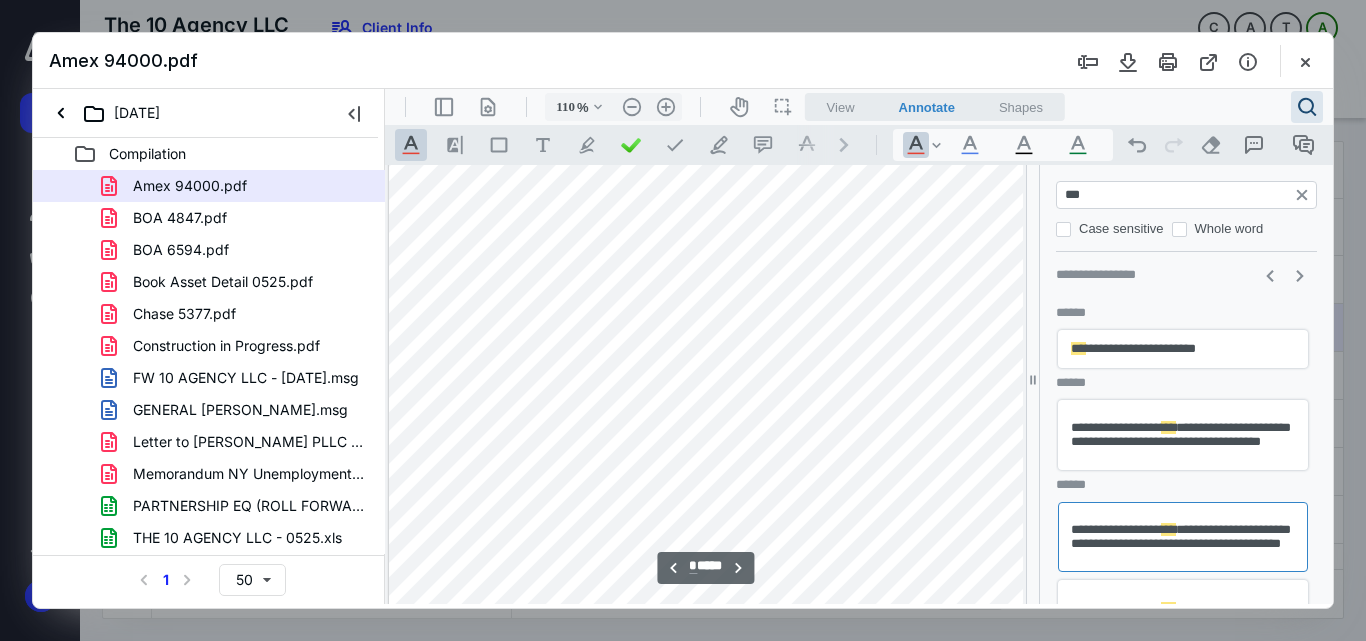 scroll, scrollTop: 5289, scrollLeft: 0, axis: vertical 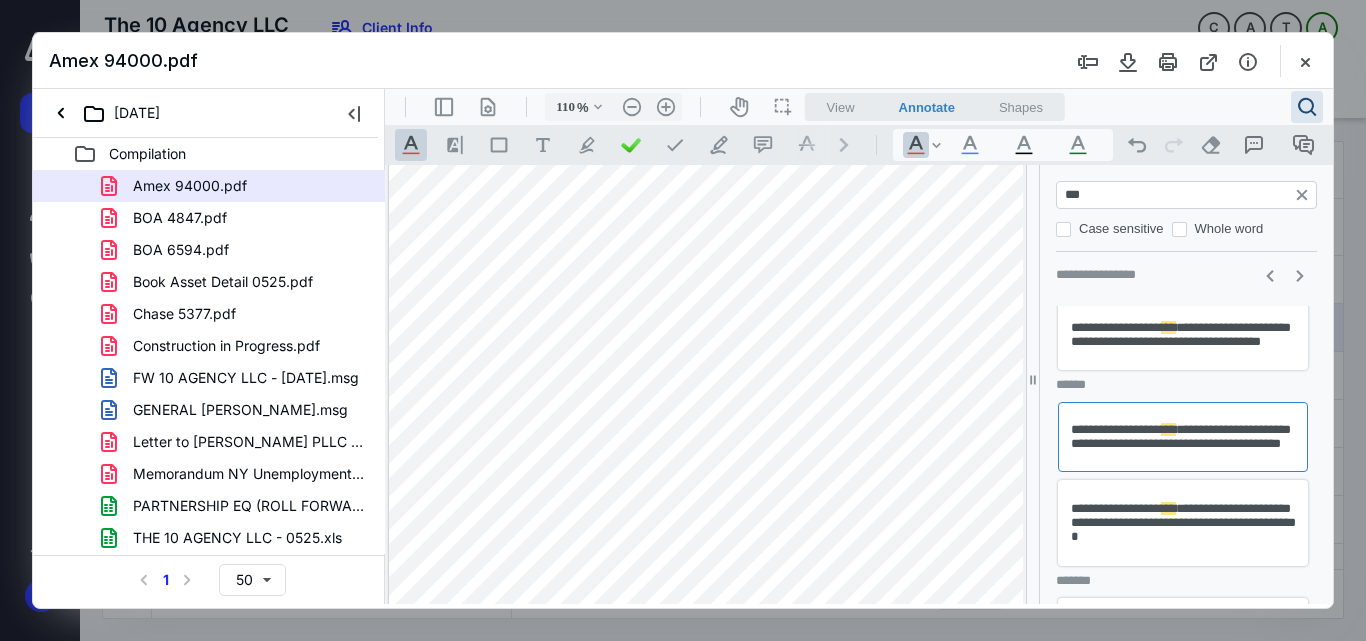 click on "**********" at bounding box center (1183, 335) 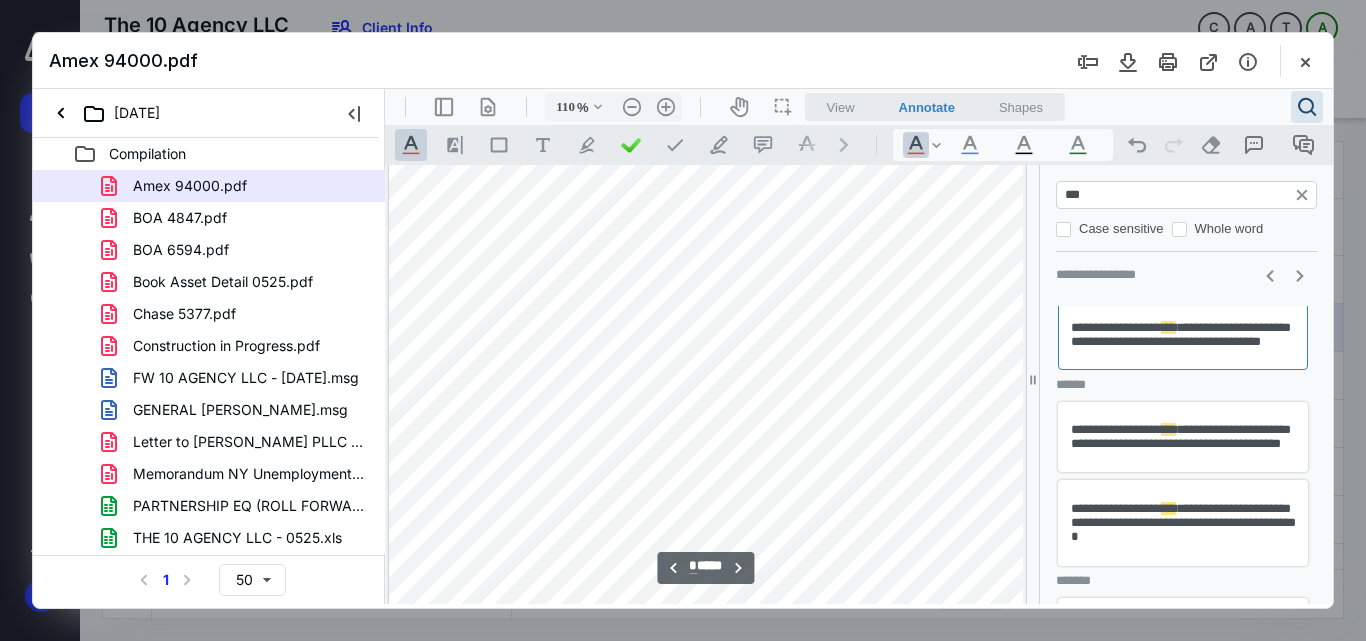 scroll, scrollTop: 4642, scrollLeft: 0, axis: vertical 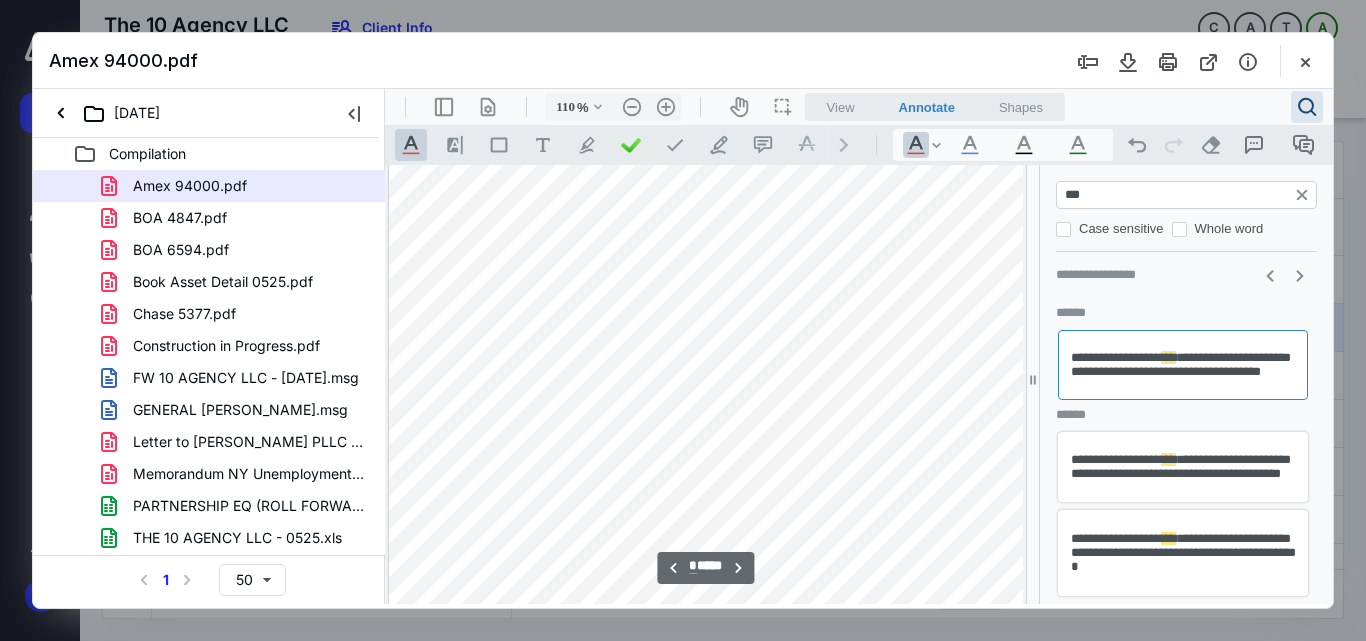 click on "**********" at bounding box center [1183, 467] 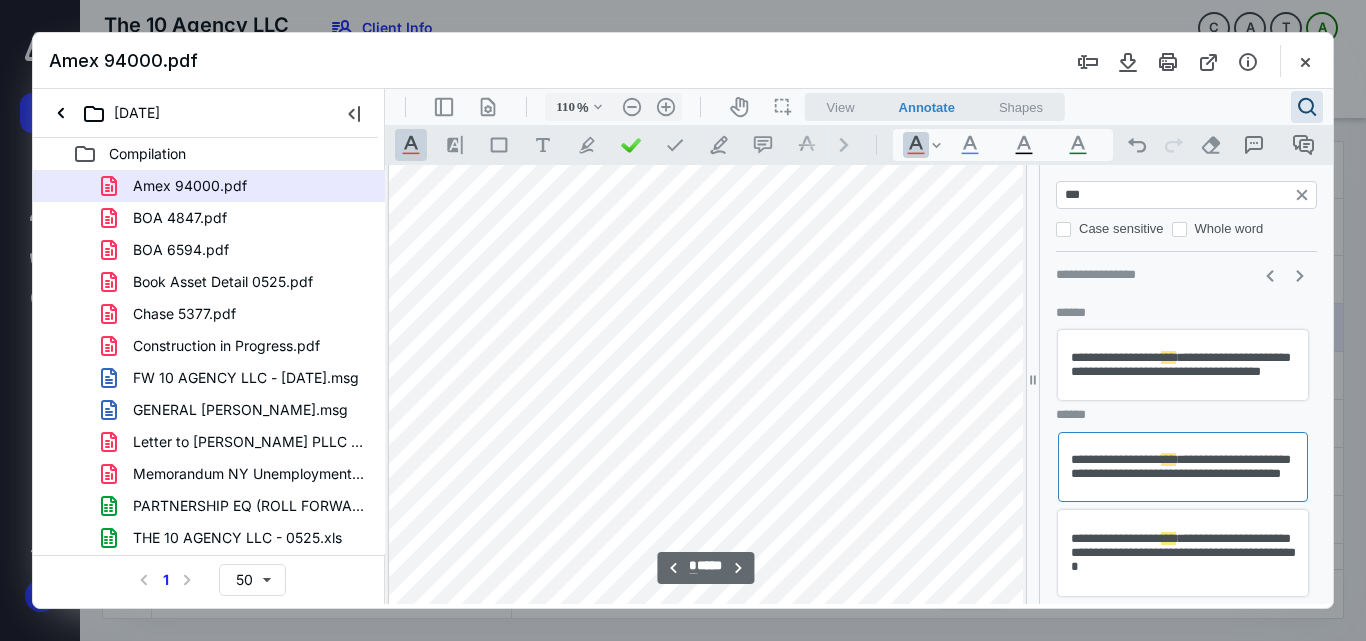 scroll, scrollTop: 5289, scrollLeft: 0, axis: vertical 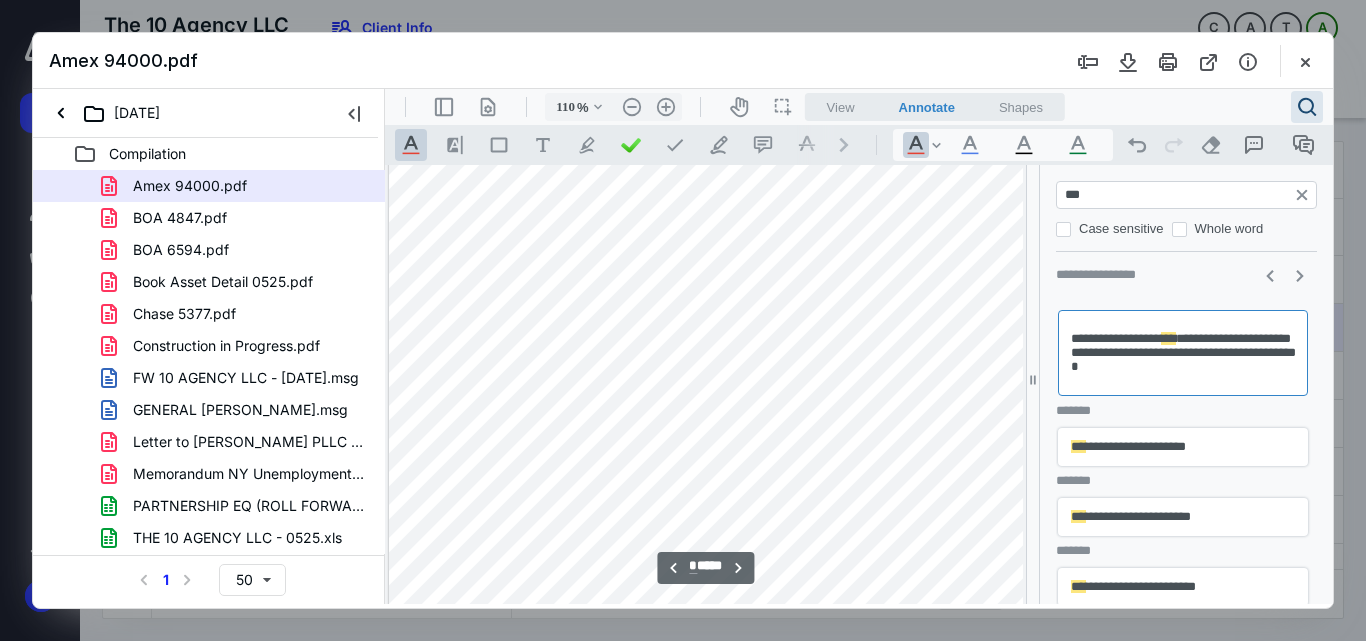 click on "**********" at bounding box center (1183, 447) 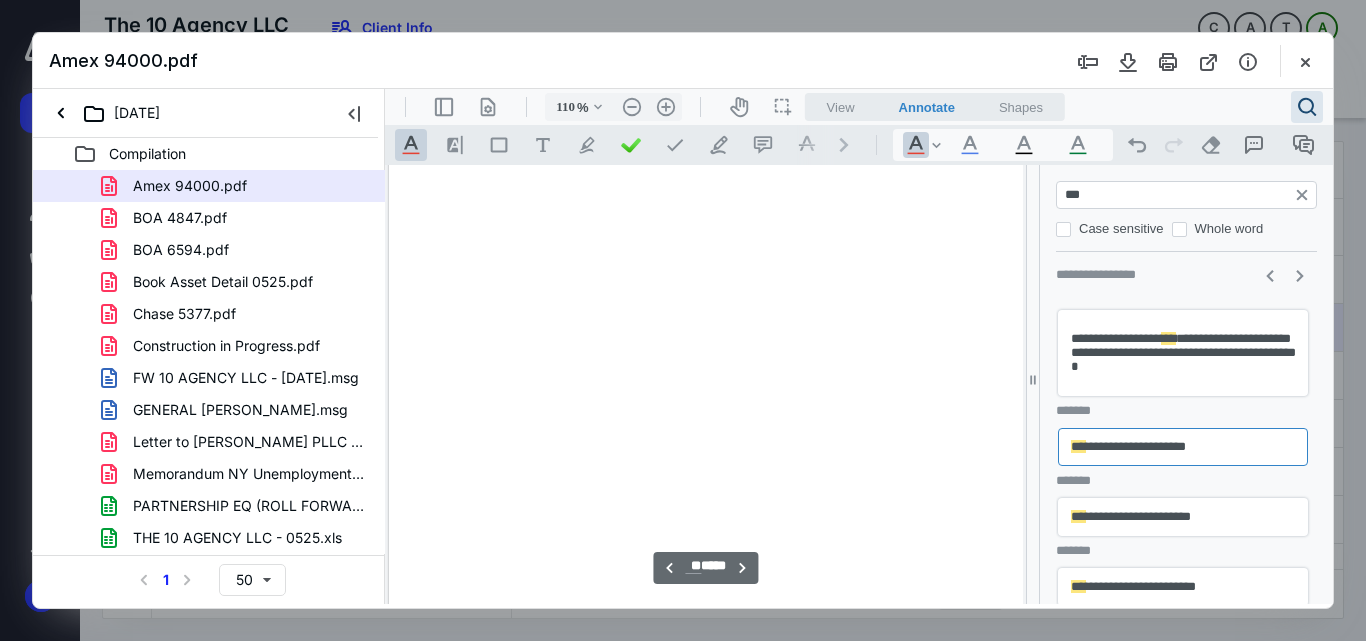 scroll, scrollTop: 10865, scrollLeft: 89, axis: both 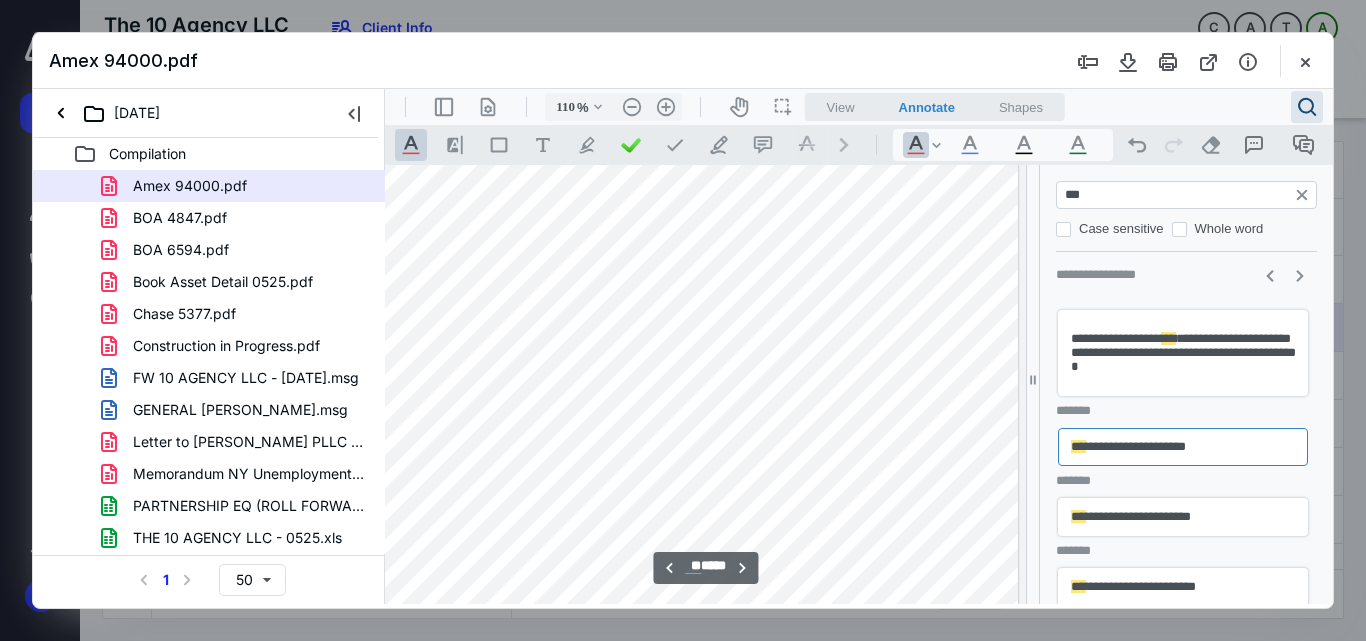 type 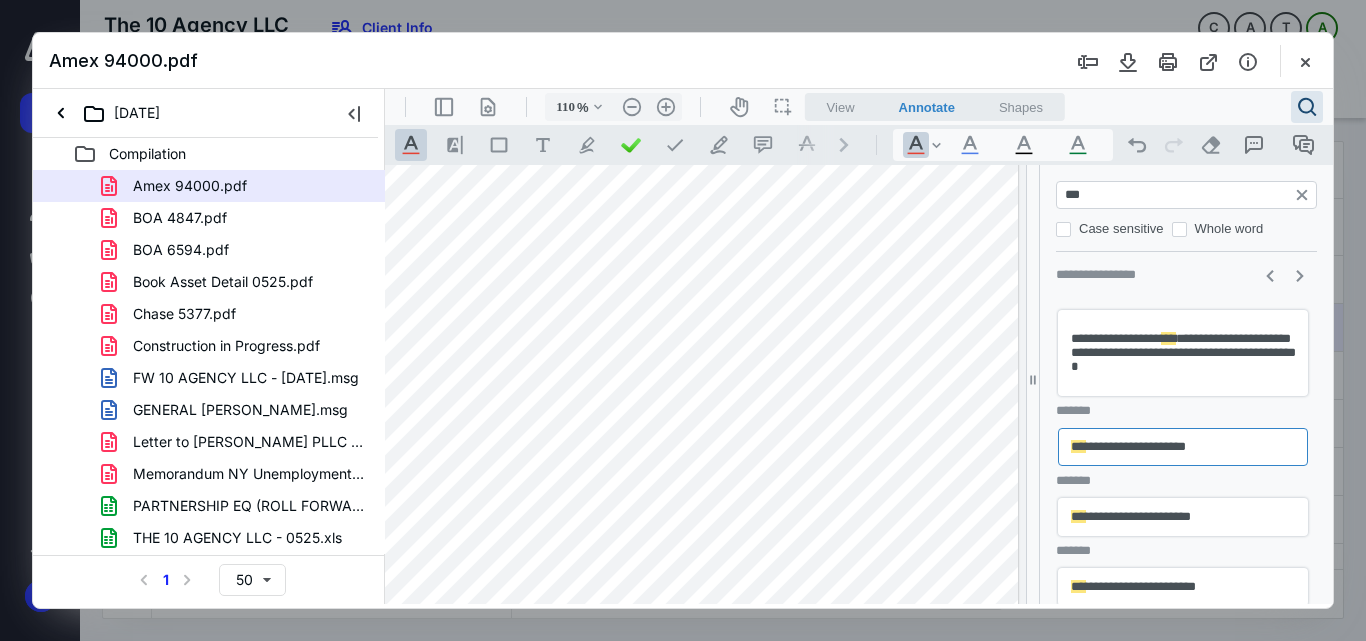 type on "135" 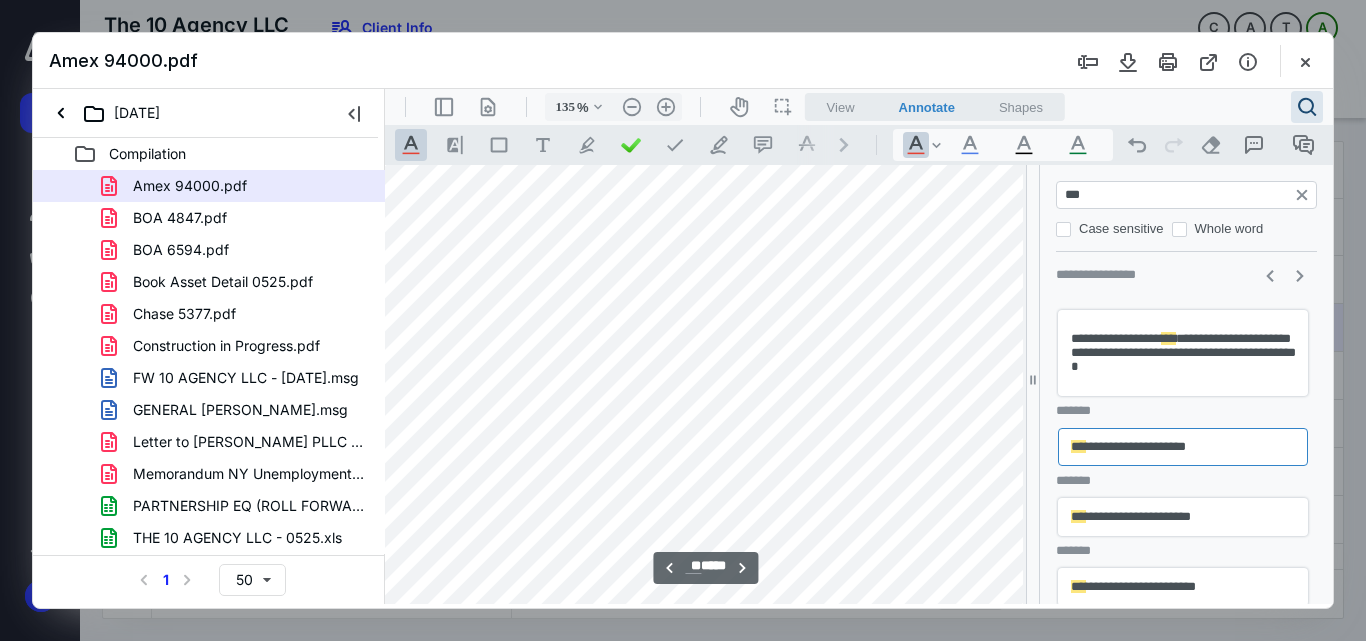 scroll, scrollTop: 13395, scrollLeft: 140, axis: both 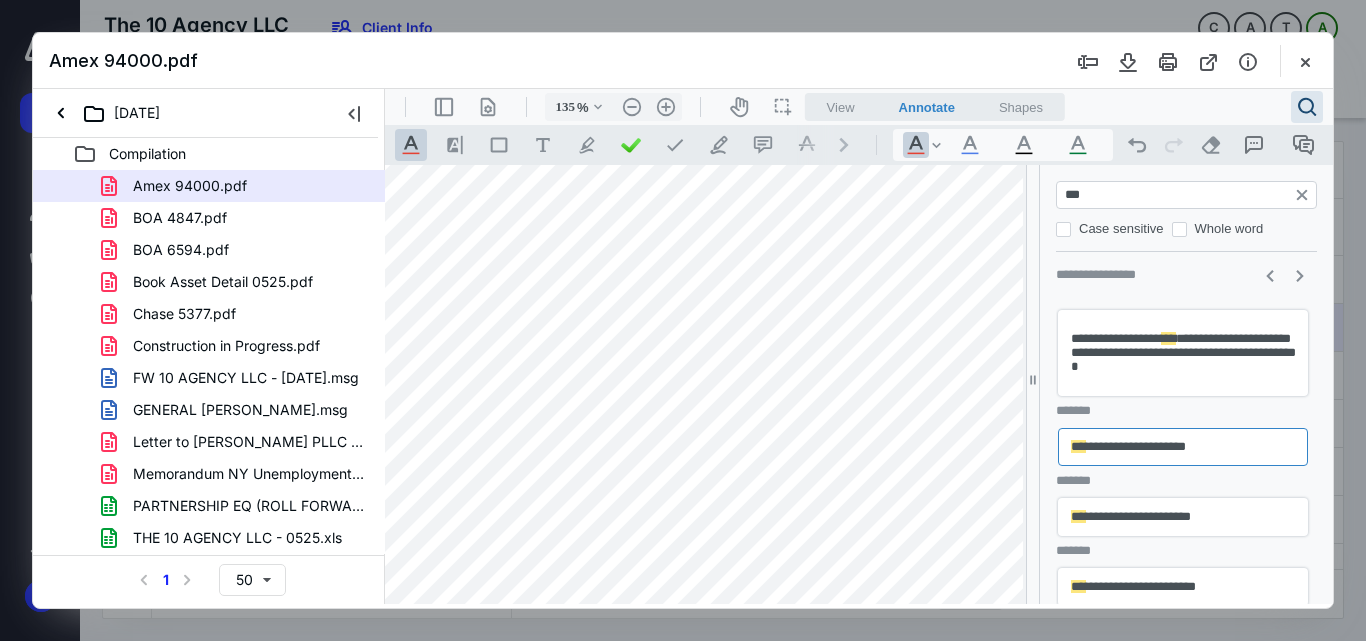 click on "**********" at bounding box center [1183, 517] 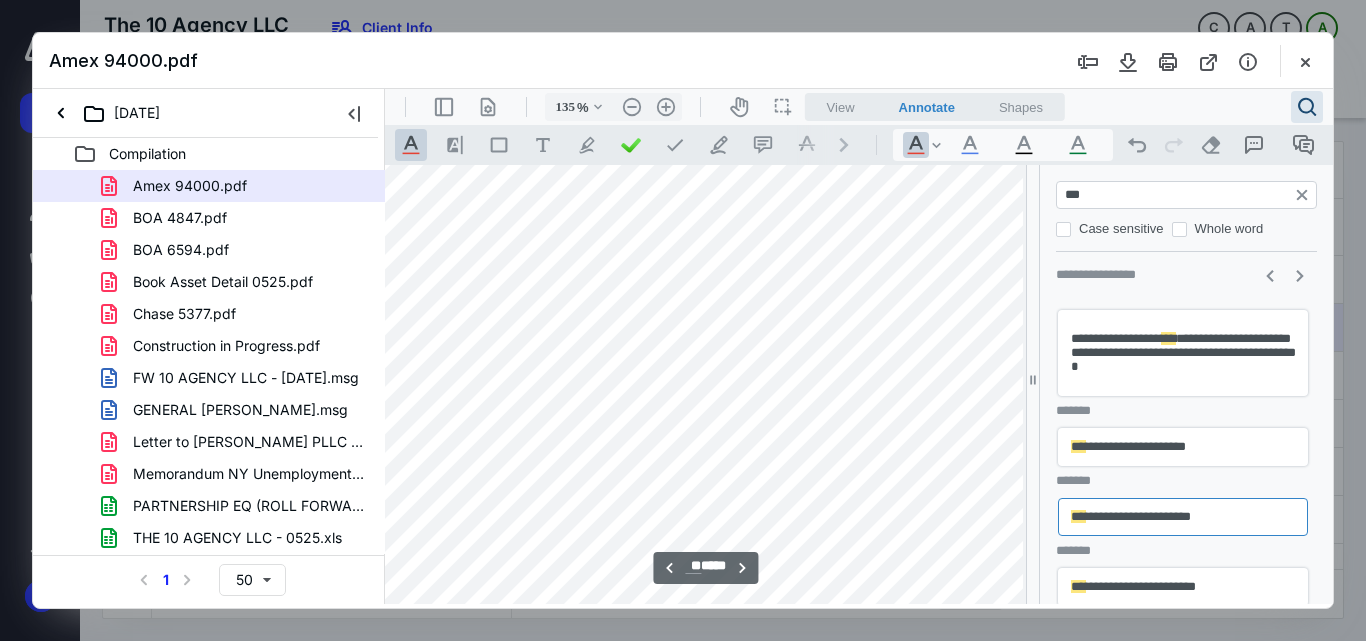 scroll, scrollTop: 16500, scrollLeft: 253, axis: both 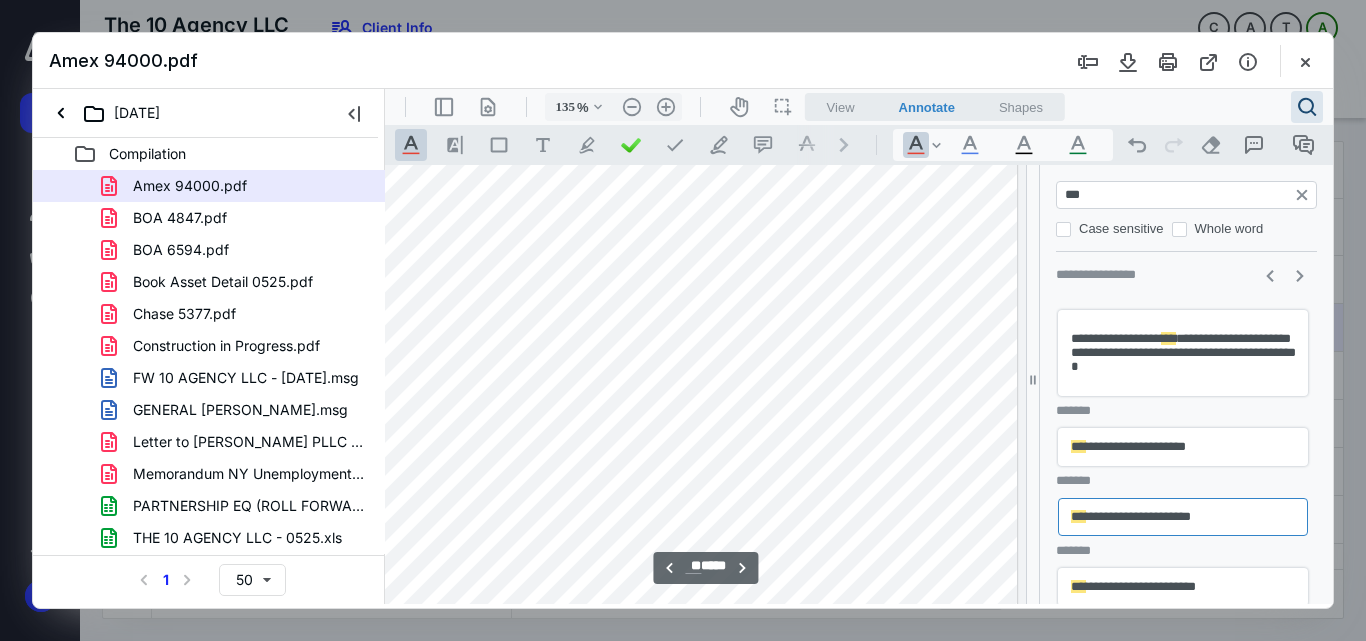 type 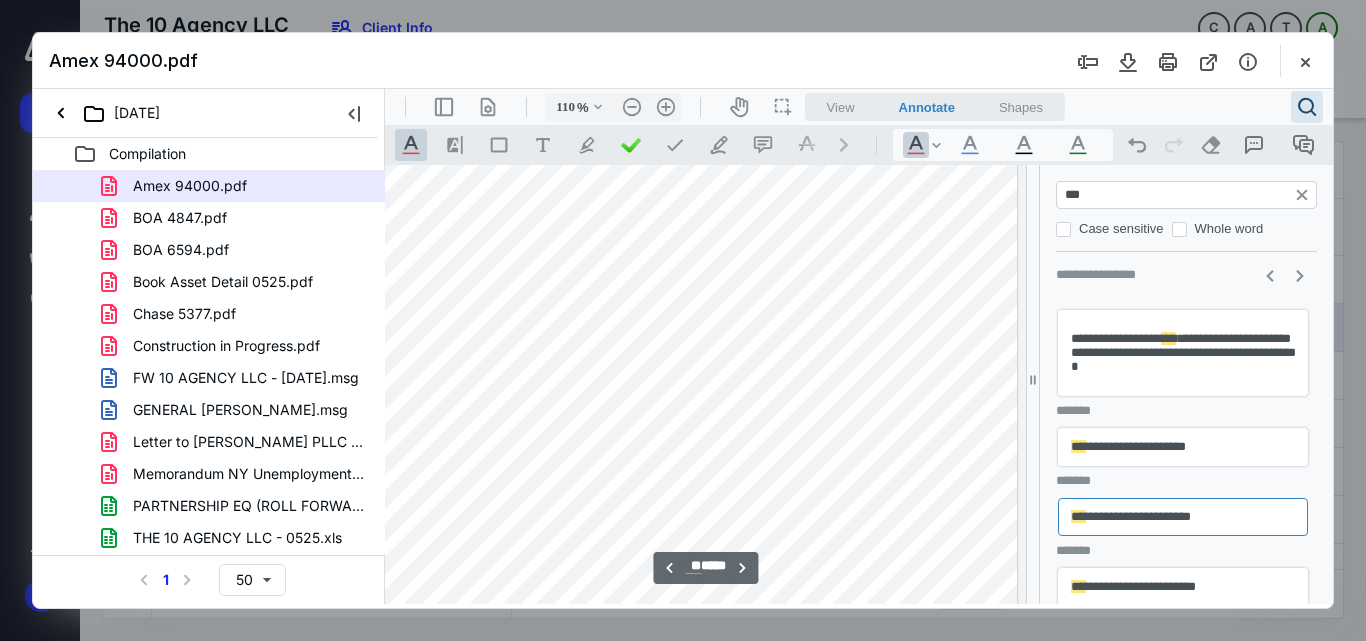scroll, scrollTop: 13394, scrollLeft: 89, axis: both 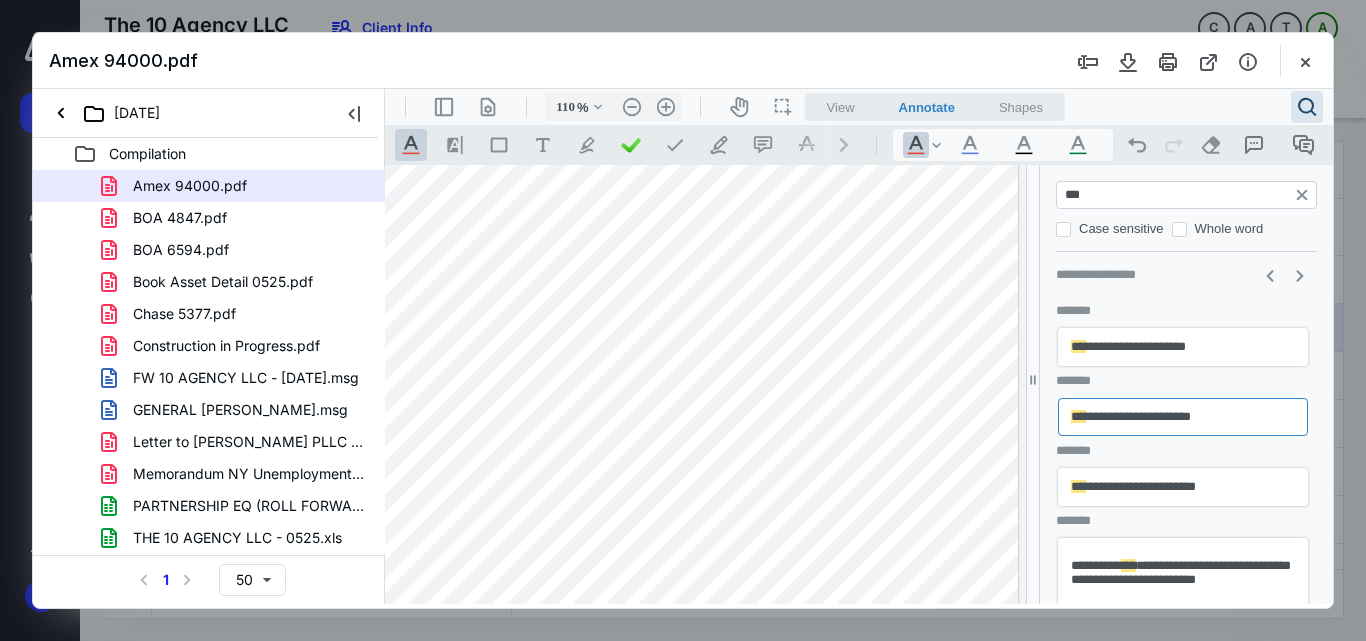 click on "**********" at bounding box center (1183, 487) 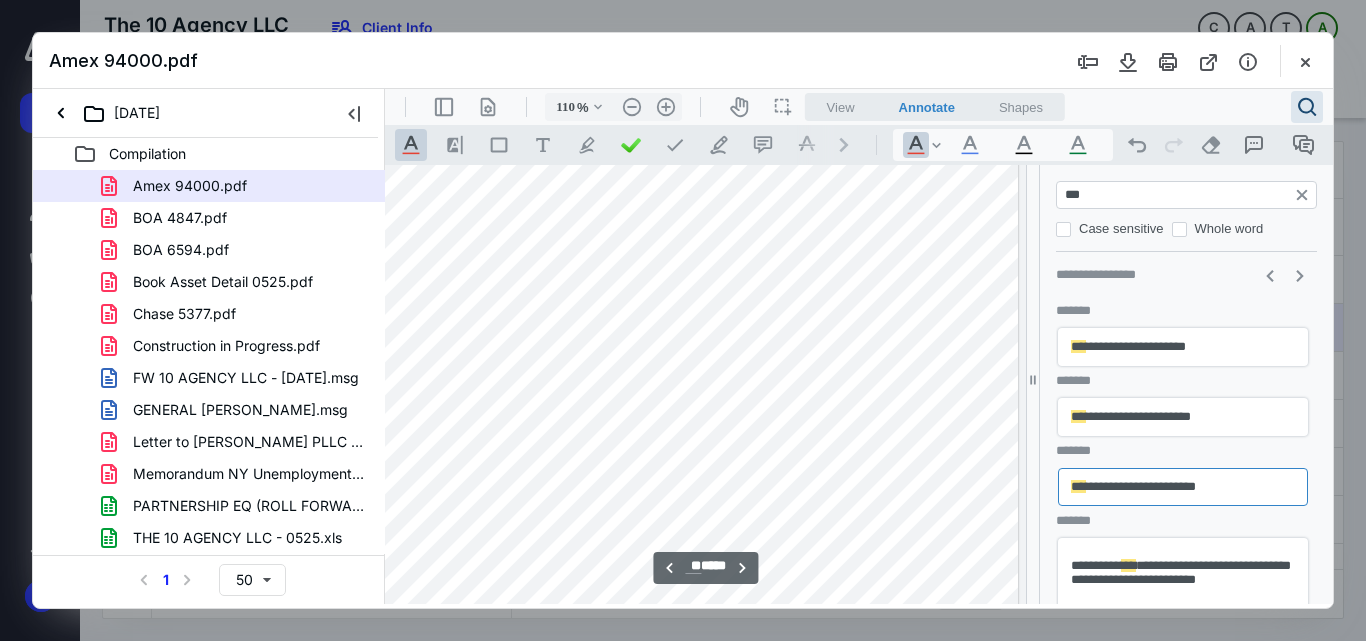 scroll, scrollTop: 14382, scrollLeft: 89, axis: both 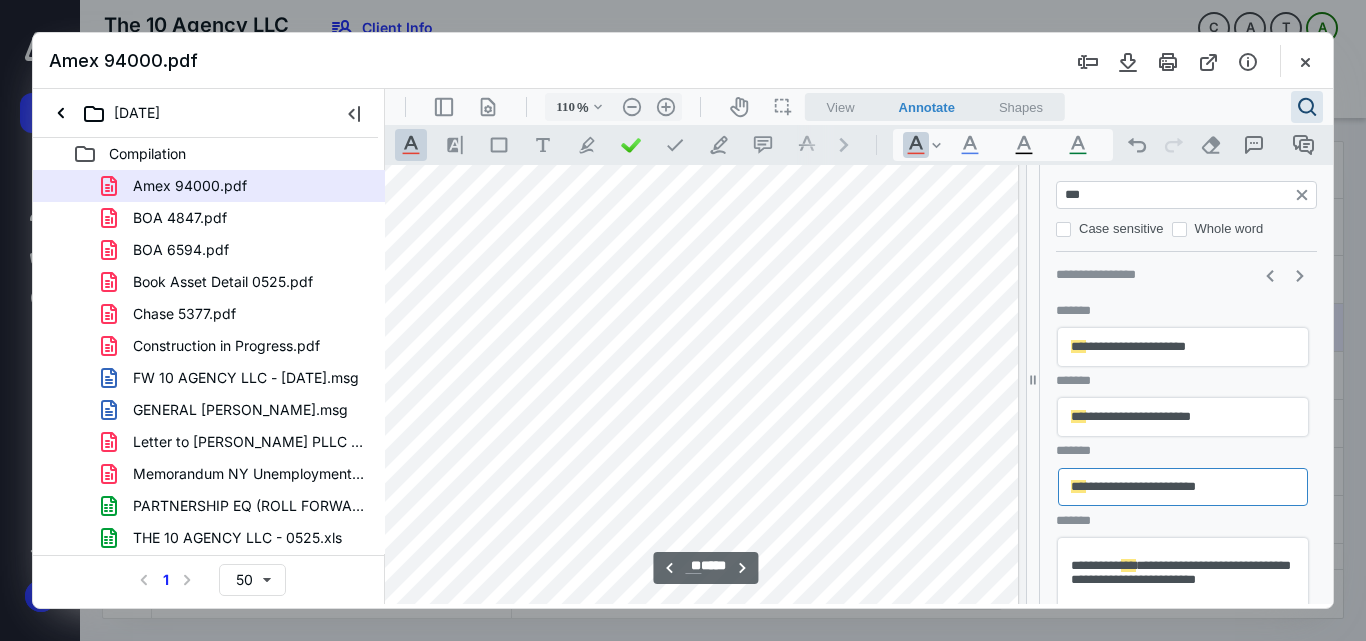 click on "***" at bounding box center [1128, 565] 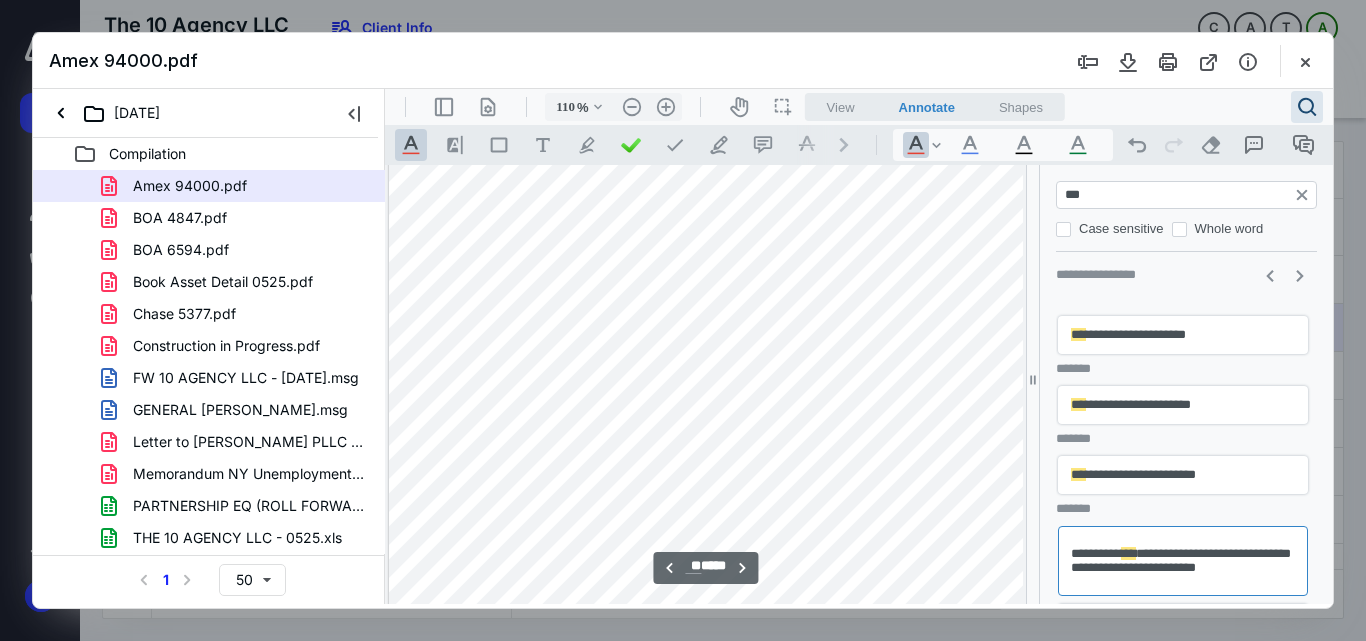 scroll, scrollTop: 482, scrollLeft: 0, axis: vertical 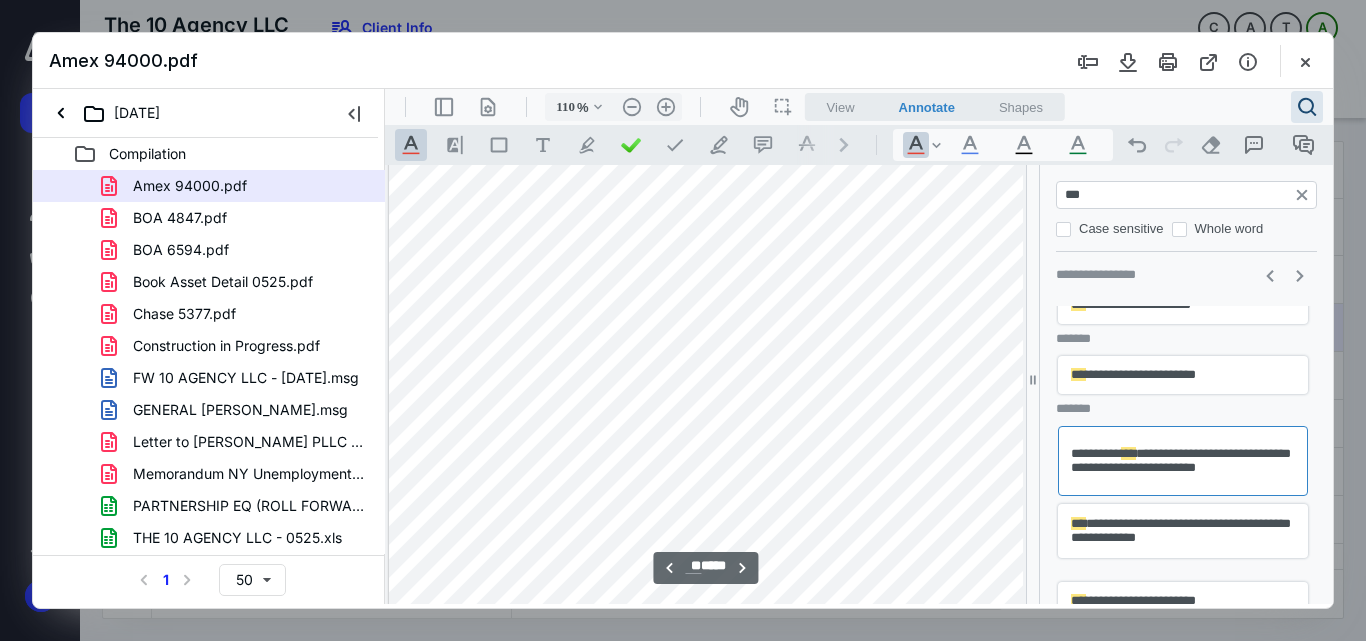 click on "**********" at bounding box center (1183, 531) 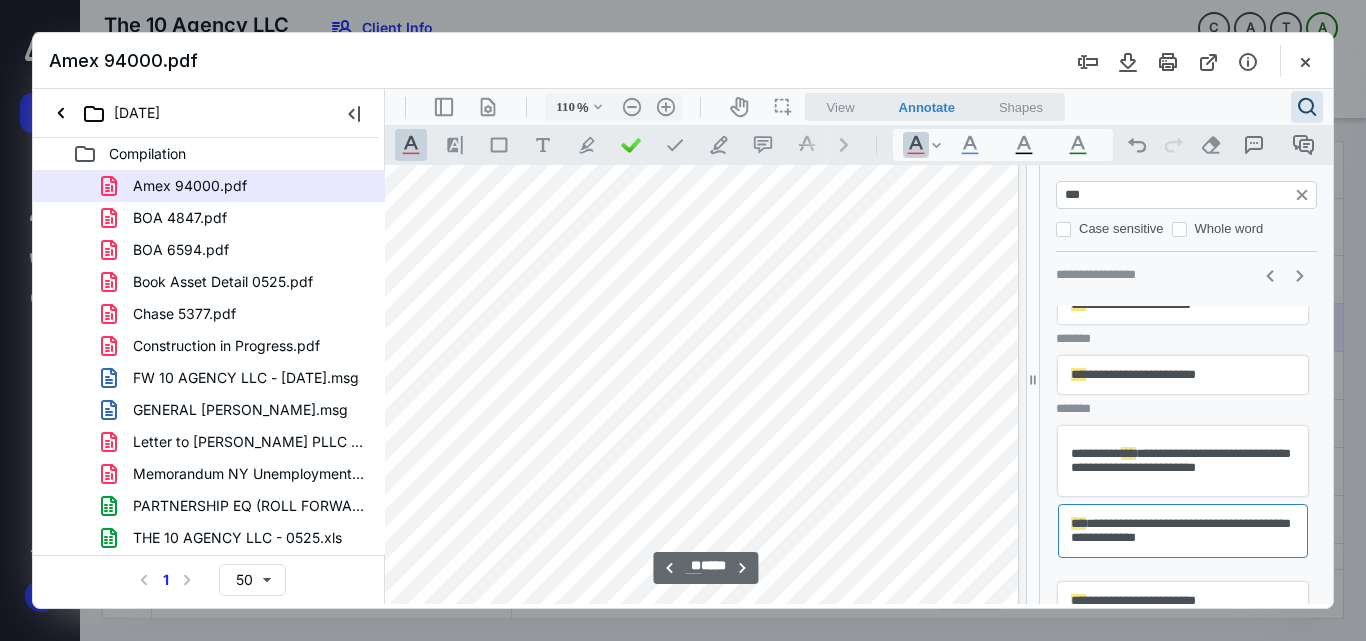 scroll, scrollTop: 682, scrollLeft: 0, axis: vertical 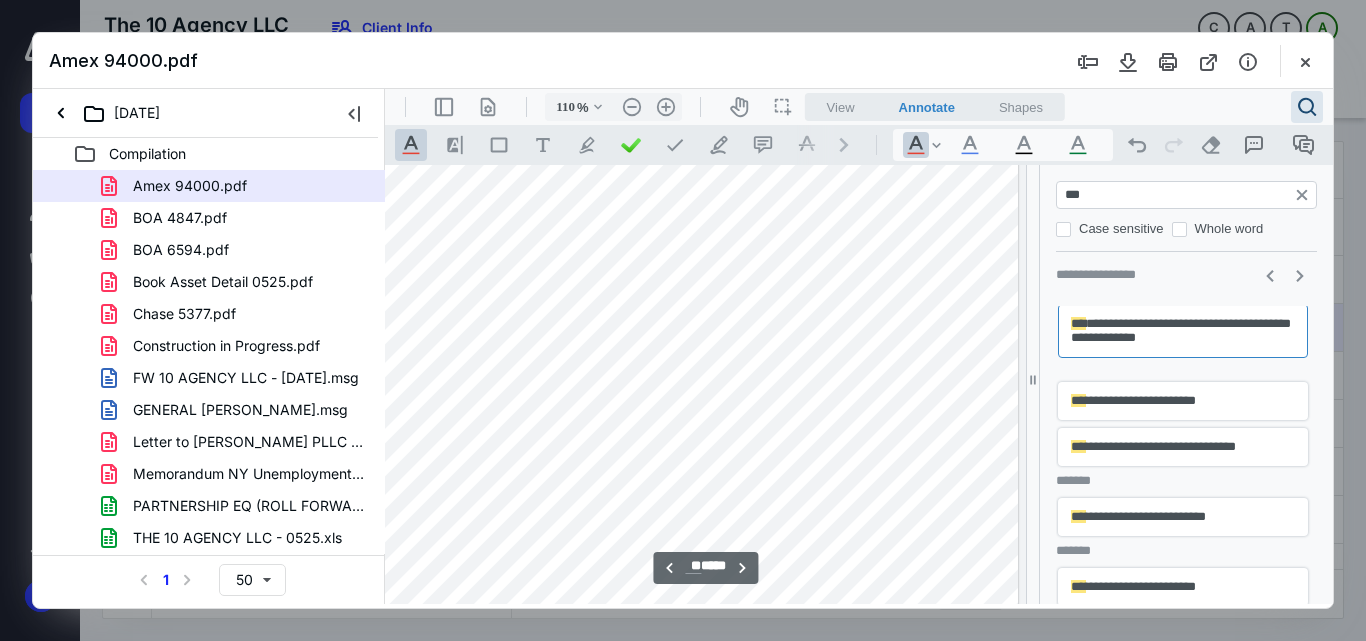 click on "**********" at bounding box center (1183, 401) 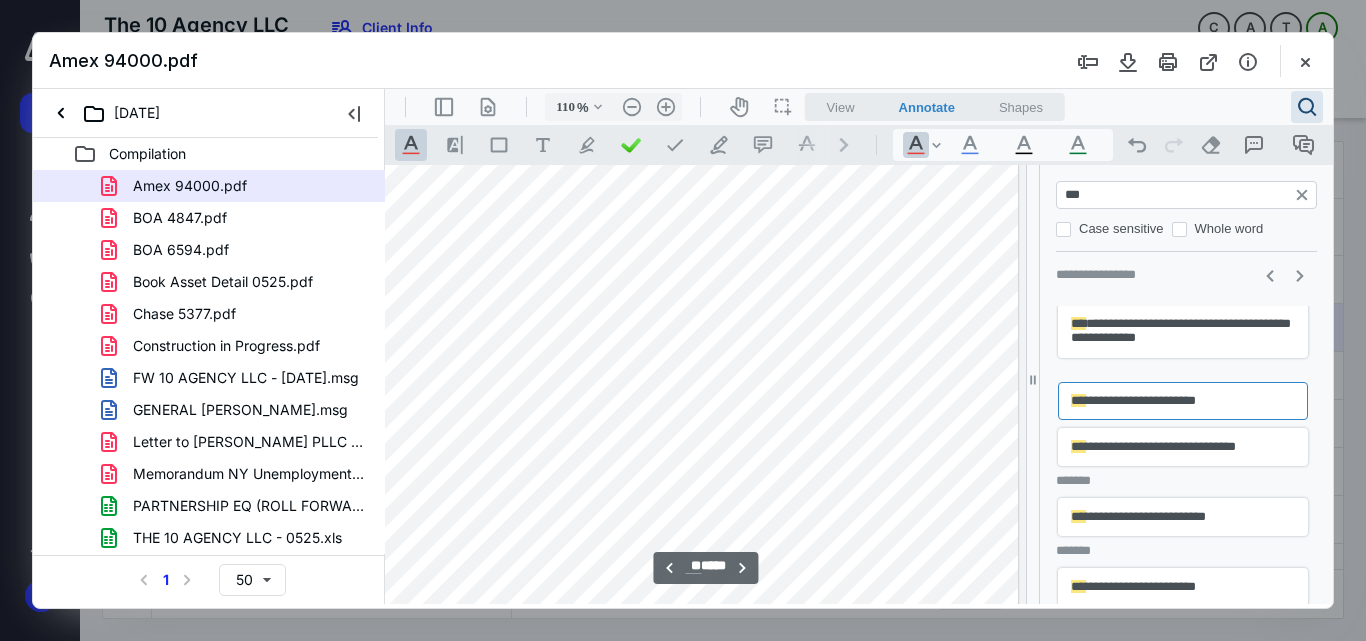 scroll, scrollTop: 14948, scrollLeft: 89, axis: both 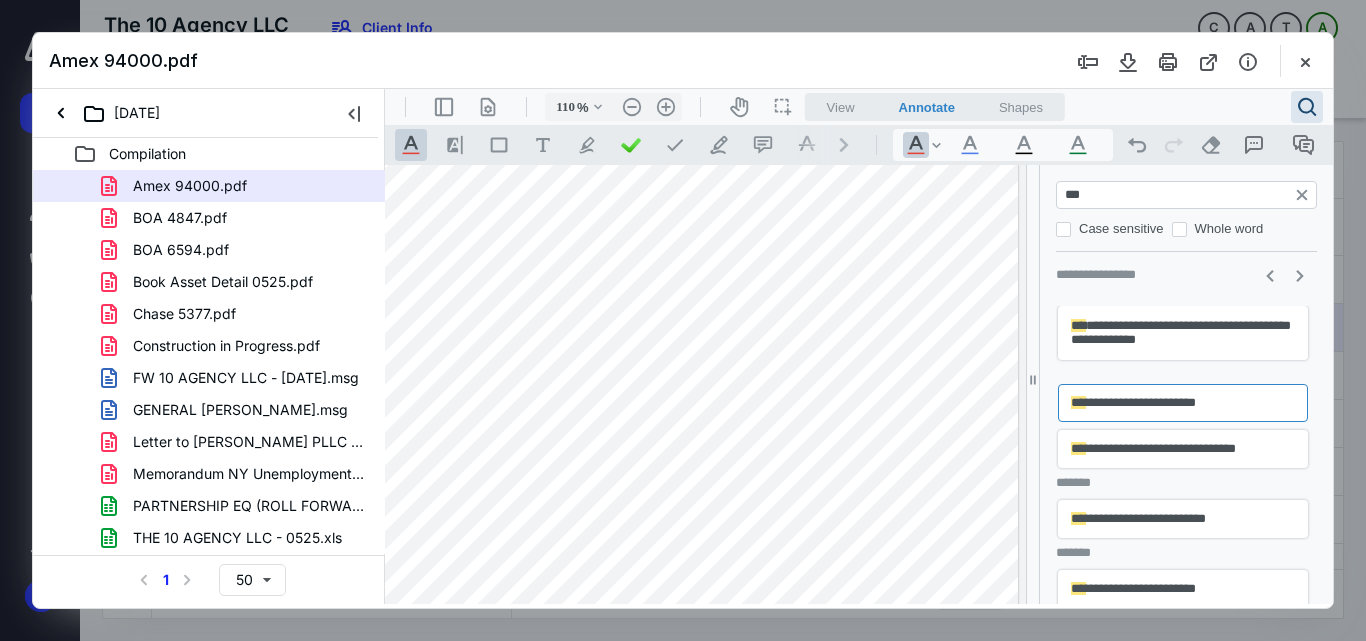 click on "**********" at bounding box center [1183, 519] 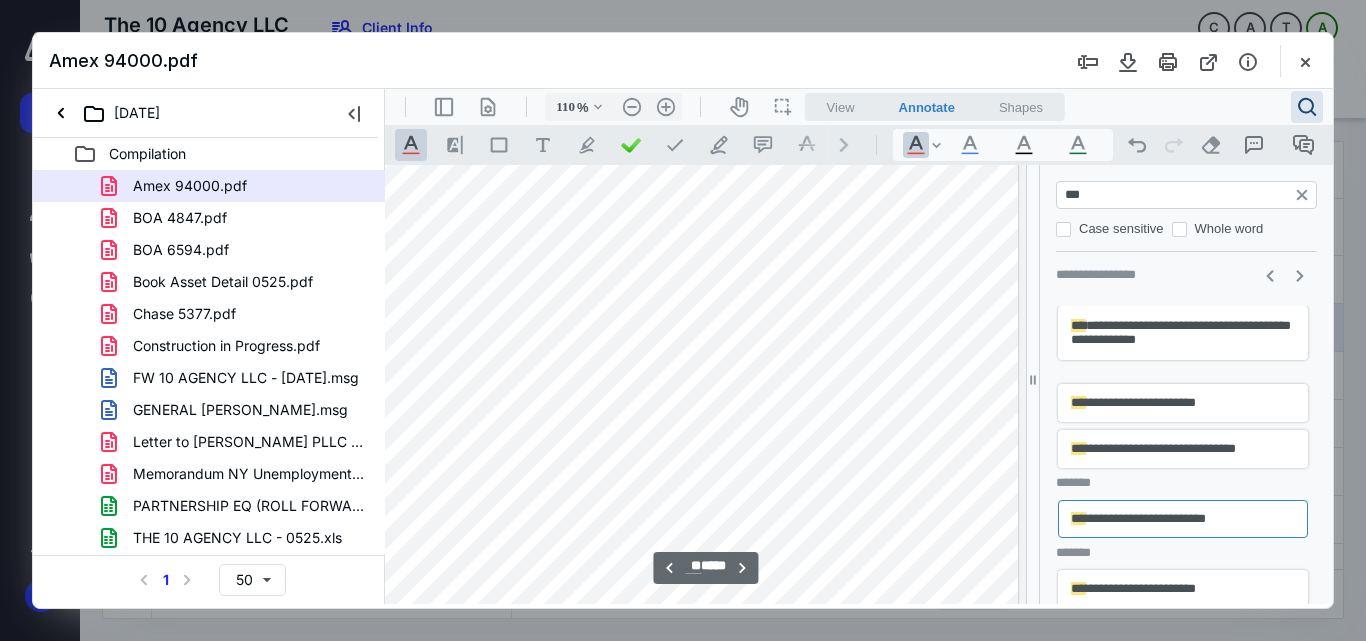 scroll, scrollTop: 15752, scrollLeft: 89, axis: both 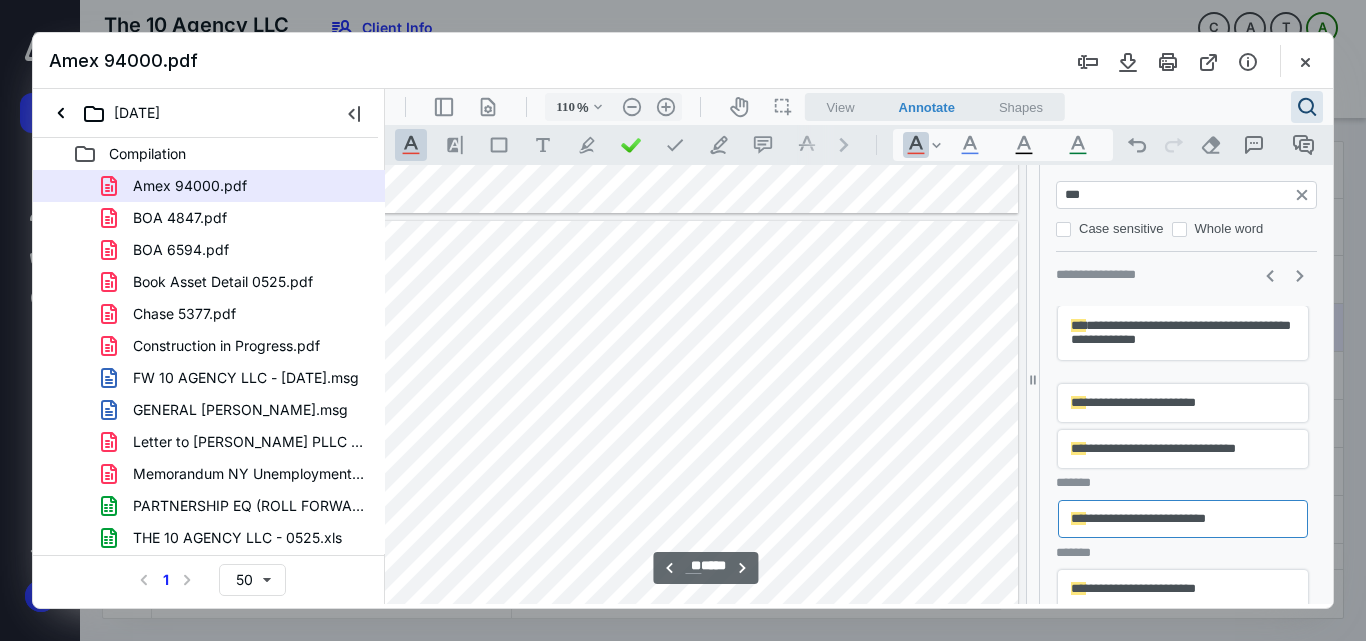 click on "**********" at bounding box center (1183, 589) 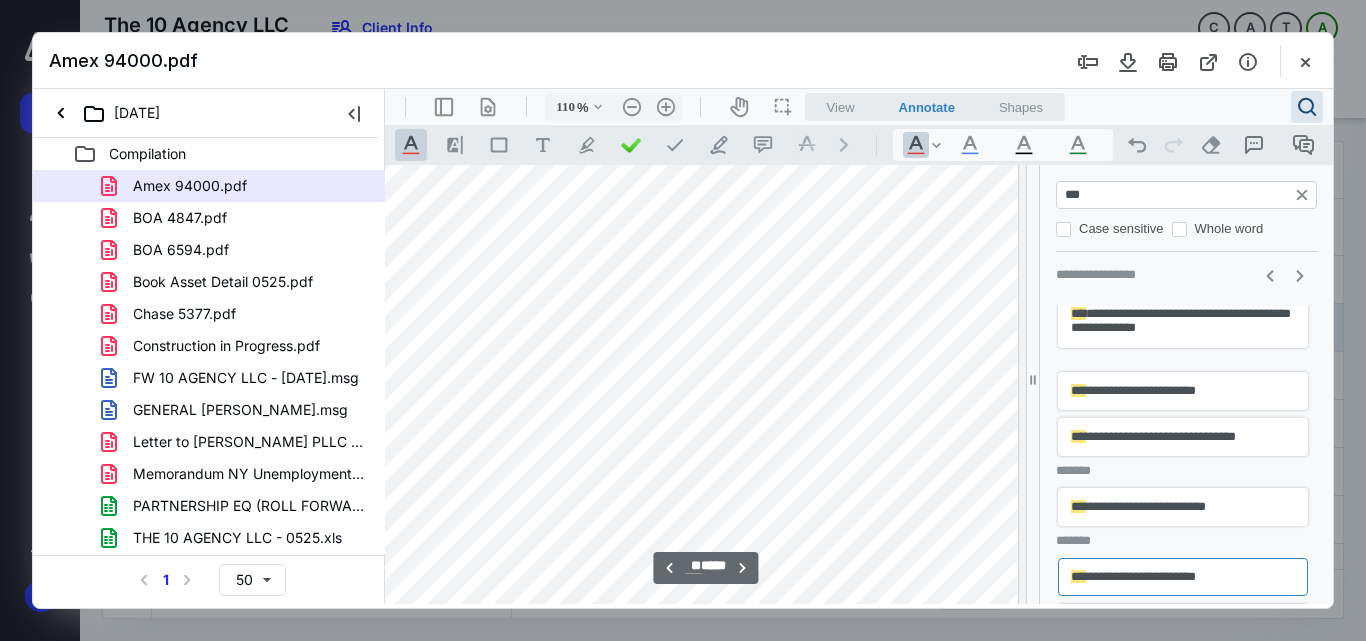 scroll, scrollTop: 792, scrollLeft: 0, axis: vertical 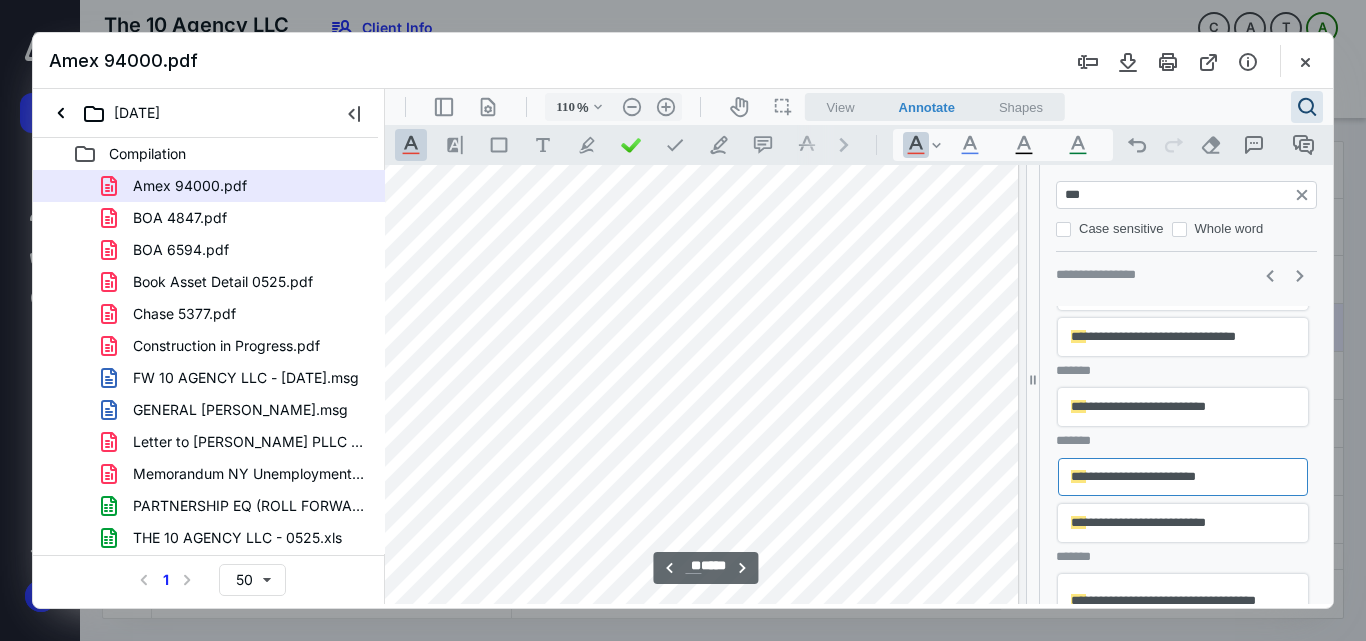 click on "**********" at bounding box center (1183, 523) 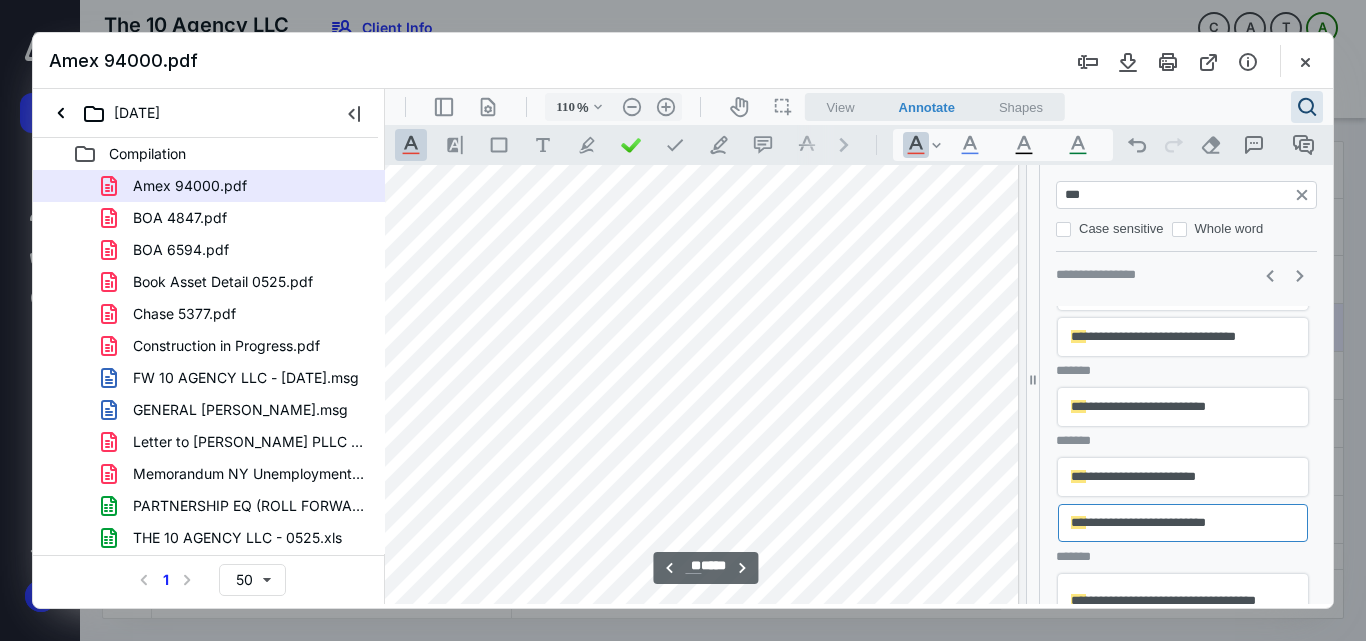 scroll, scrollTop: 17585, scrollLeft: 89, axis: both 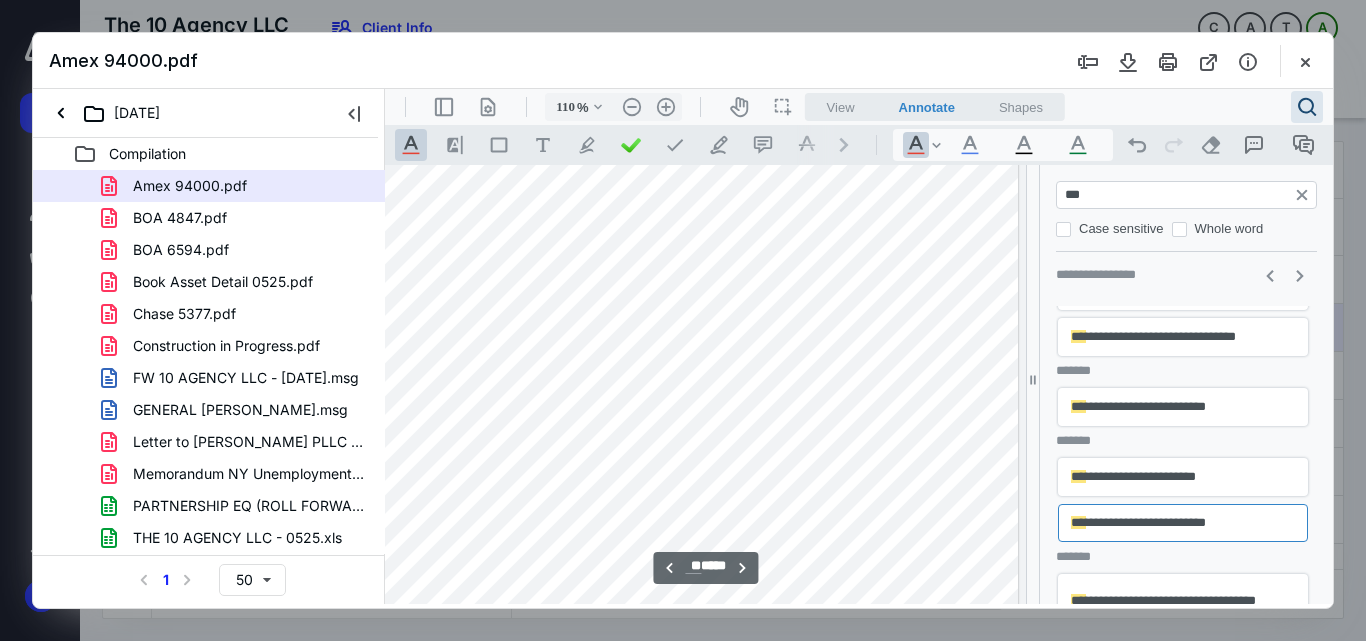 click on "***" at bounding box center [1188, 195] 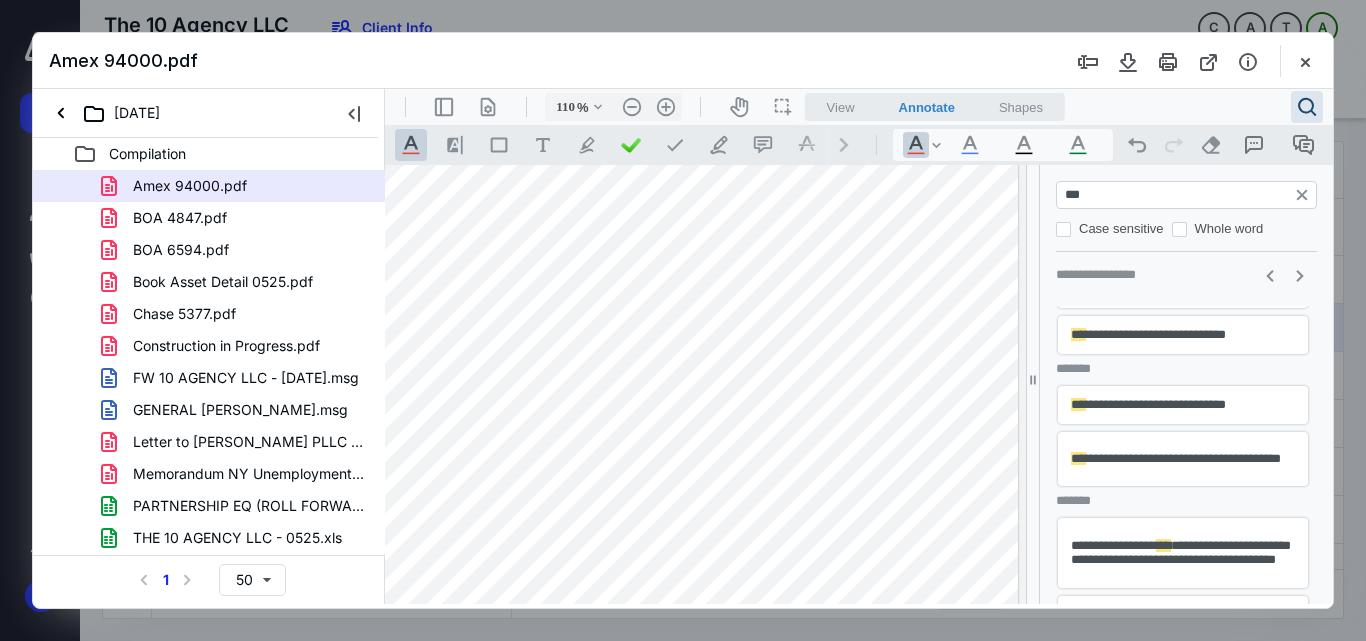 scroll, scrollTop: 1292, scrollLeft: 0, axis: vertical 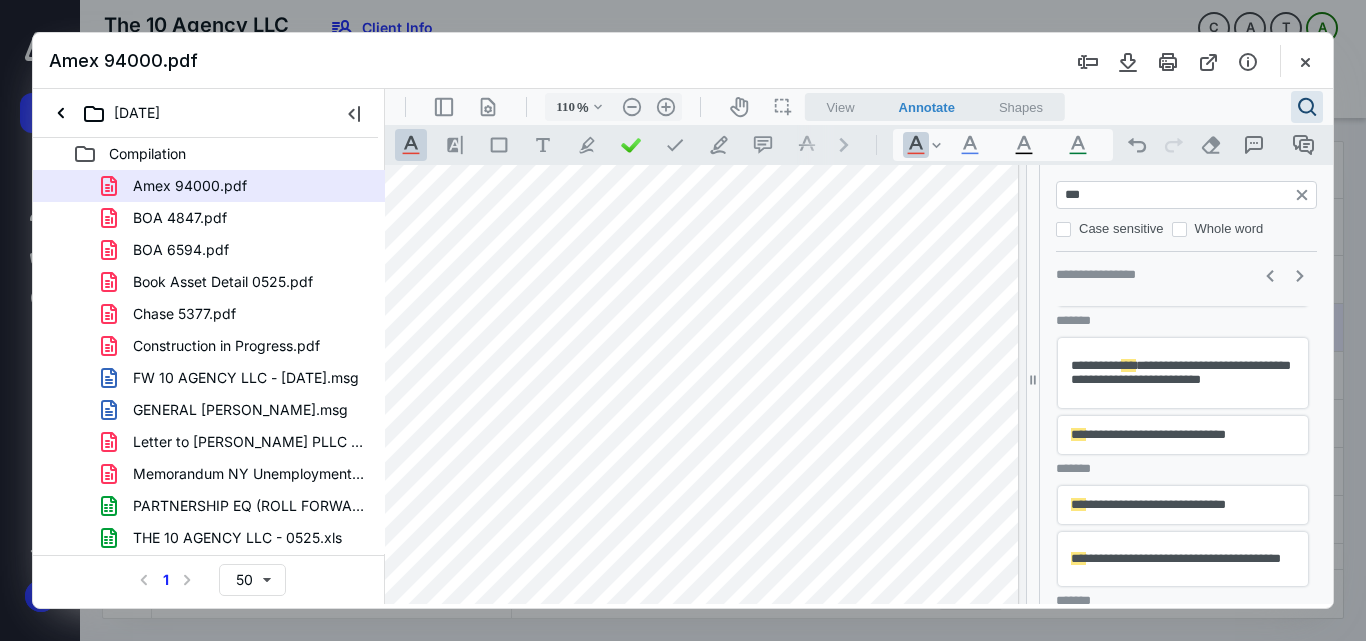 click on "**********" at bounding box center [1183, 435] 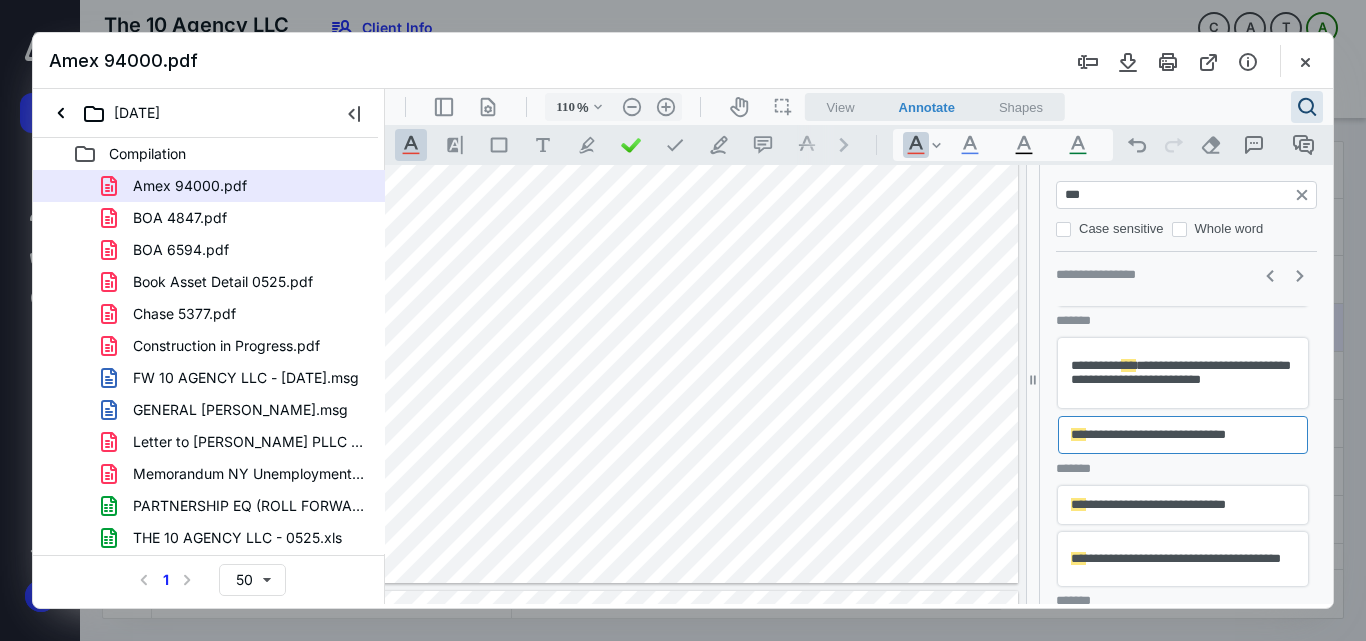 click on "***" at bounding box center [1188, 195] 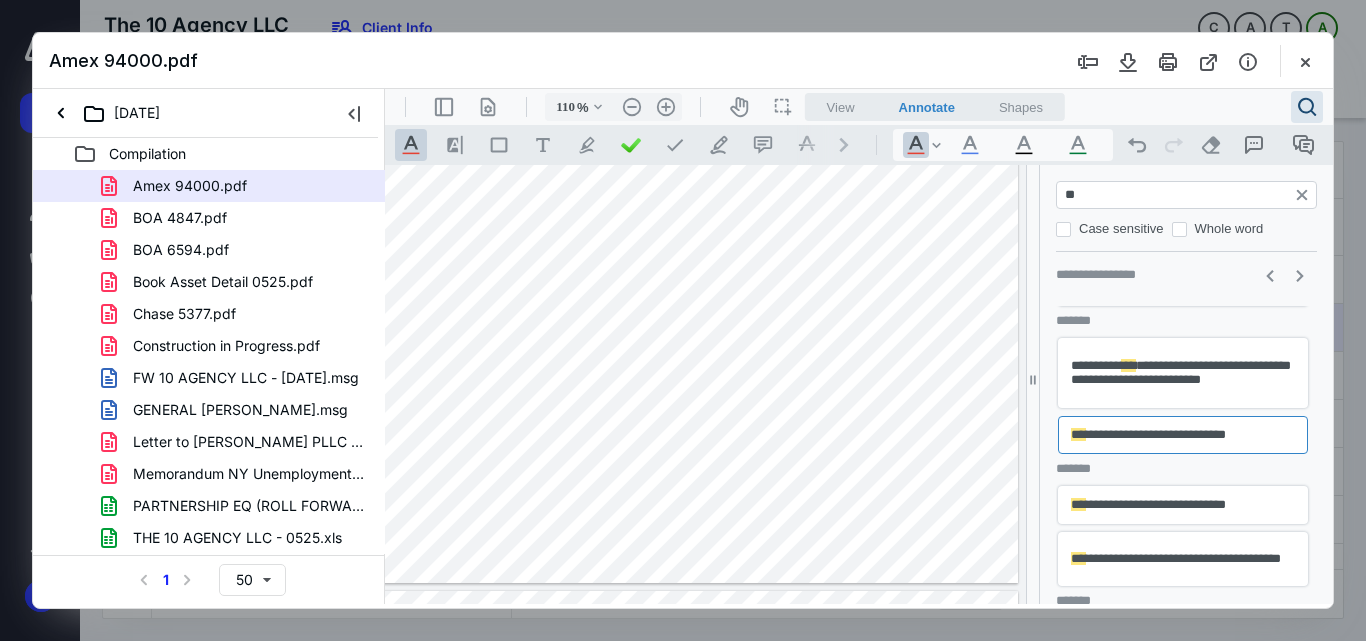 type on "***" 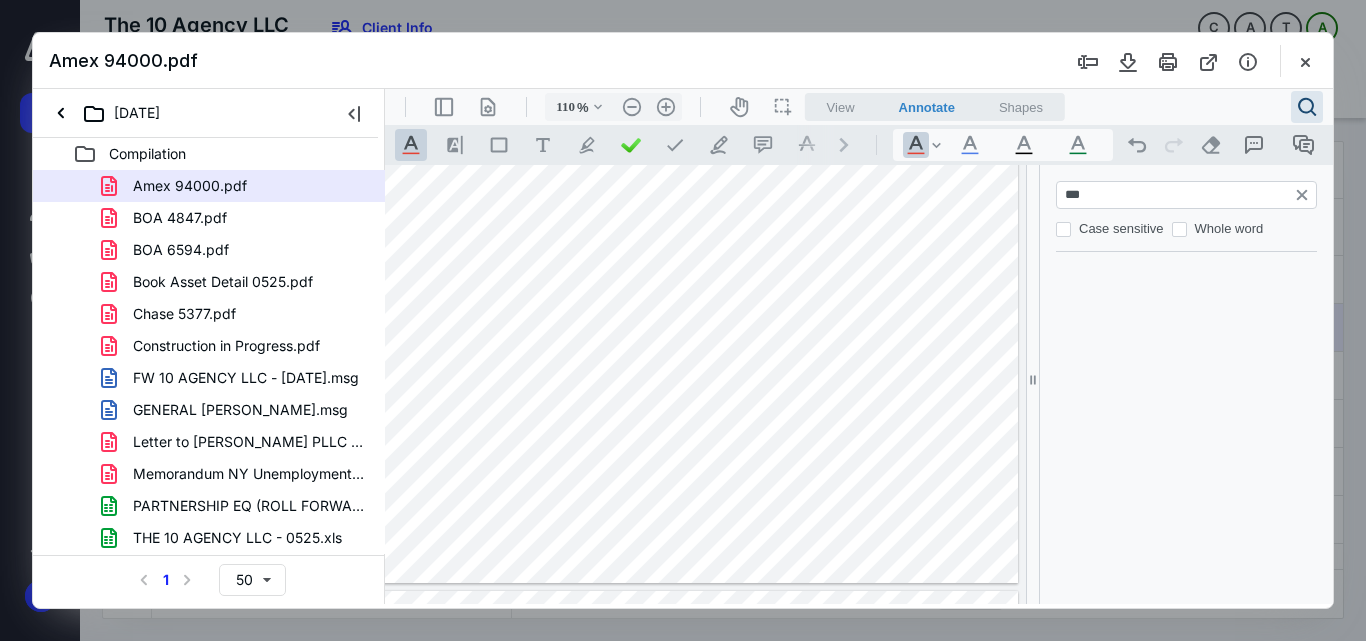 scroll, scrollTop: 0, scrollLeft: 0, axis: both 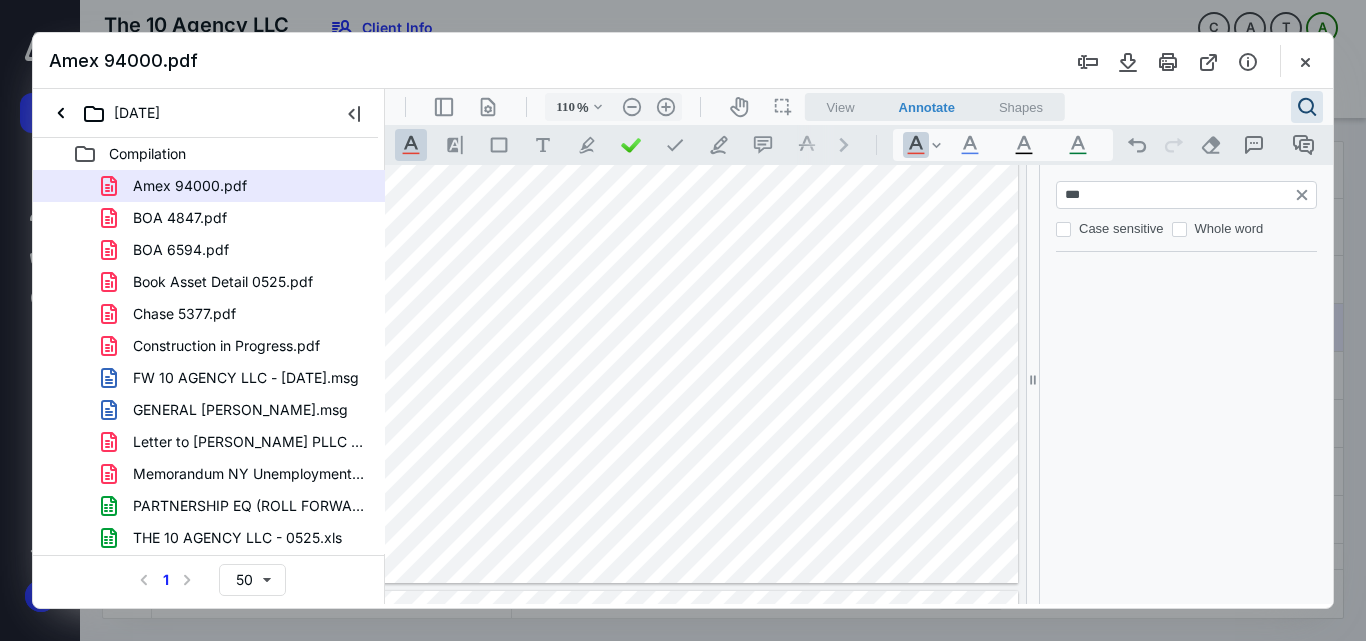 type on "*" 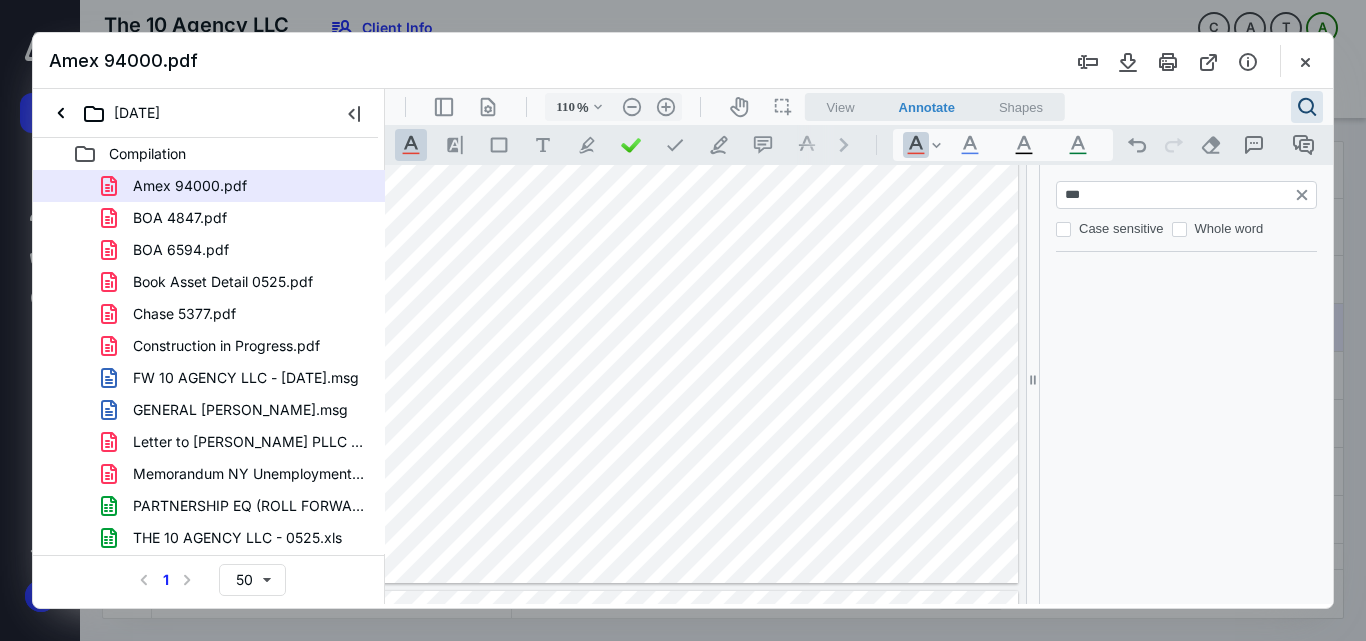 scroll, scrollTop: 0, scrollLeft: 0, axis: both 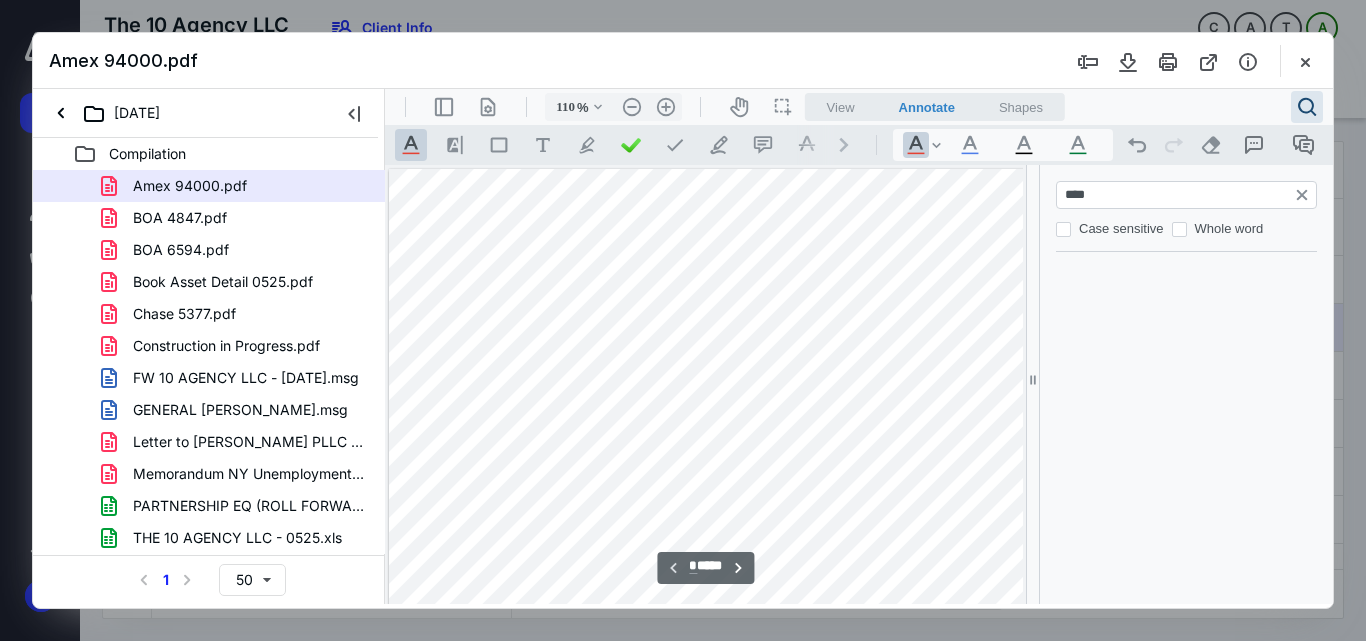 type on "*****" 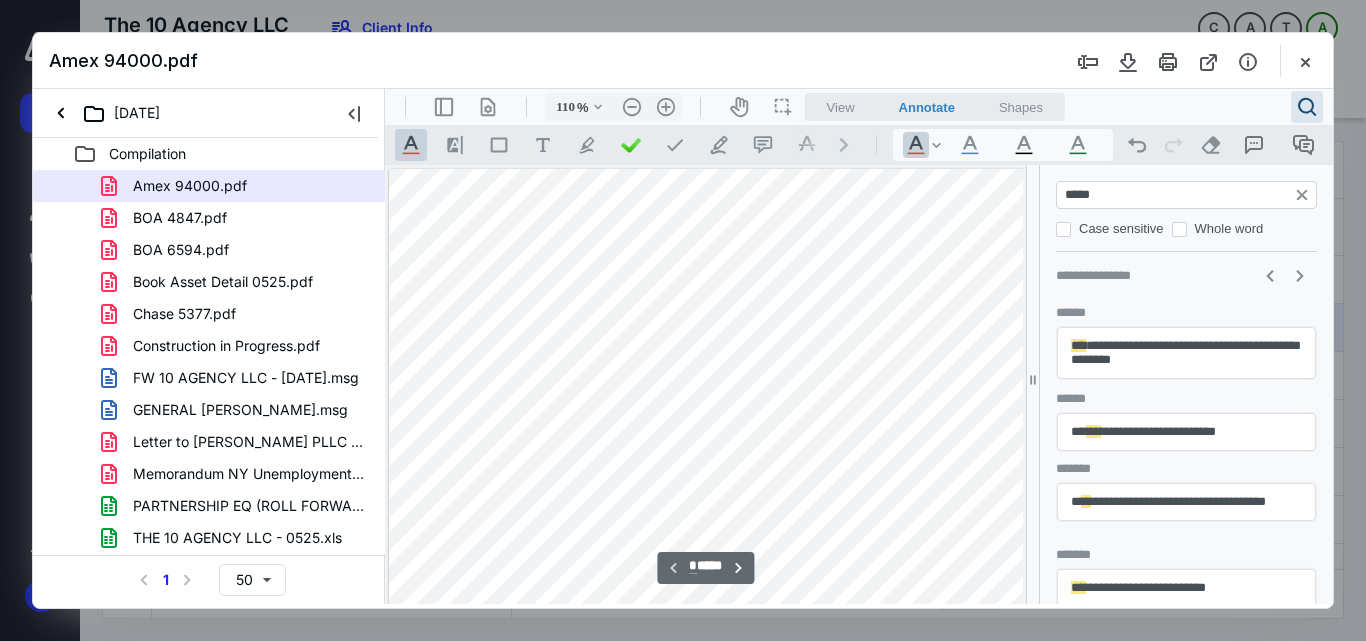 type on "**" 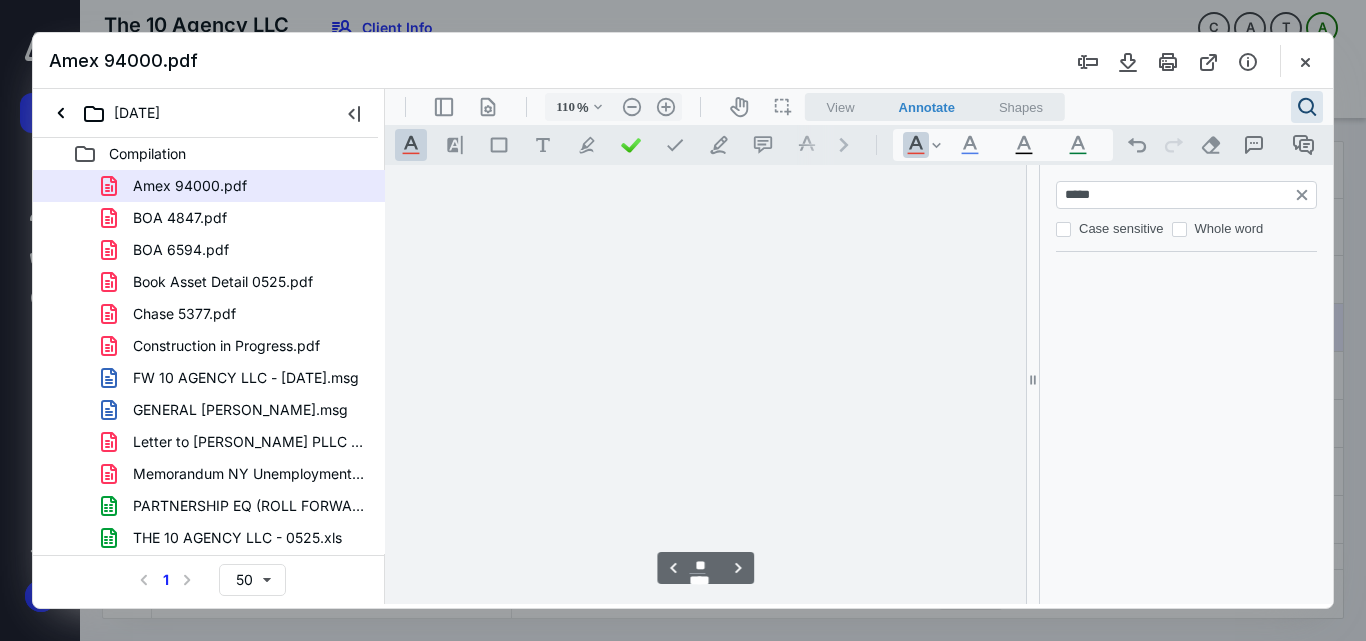 scroll, scrollTop: 23078, scrollLeft: 89, axis: both 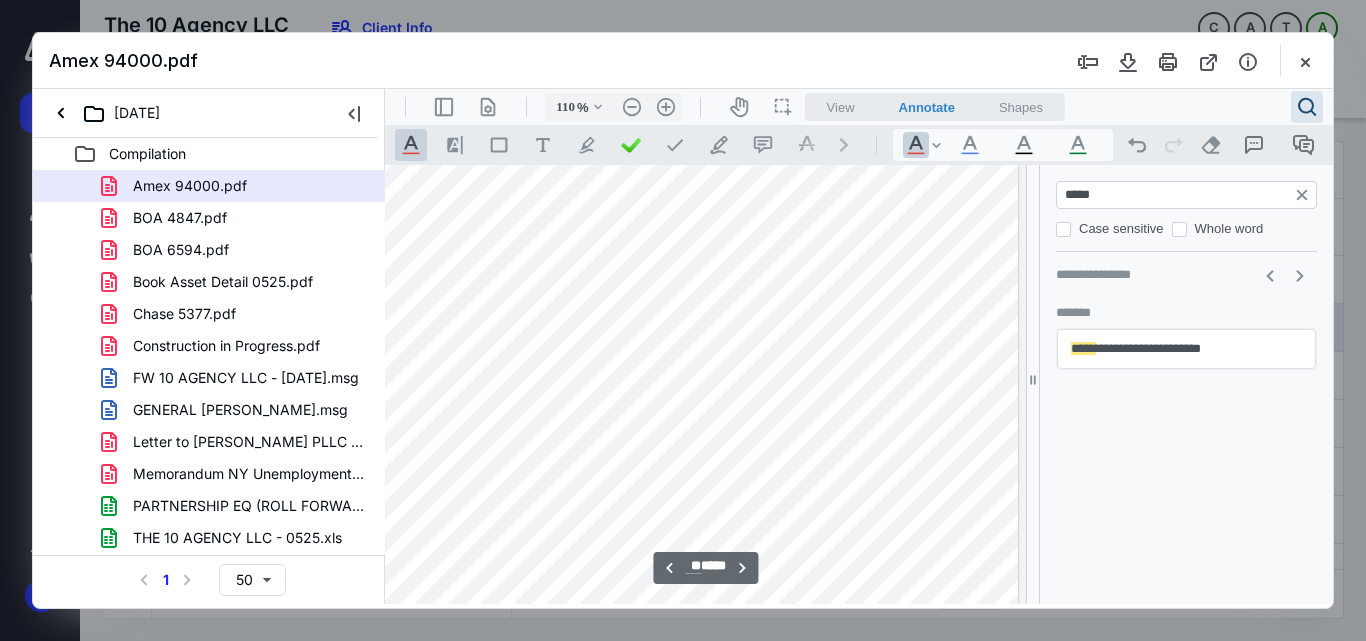type on "135" 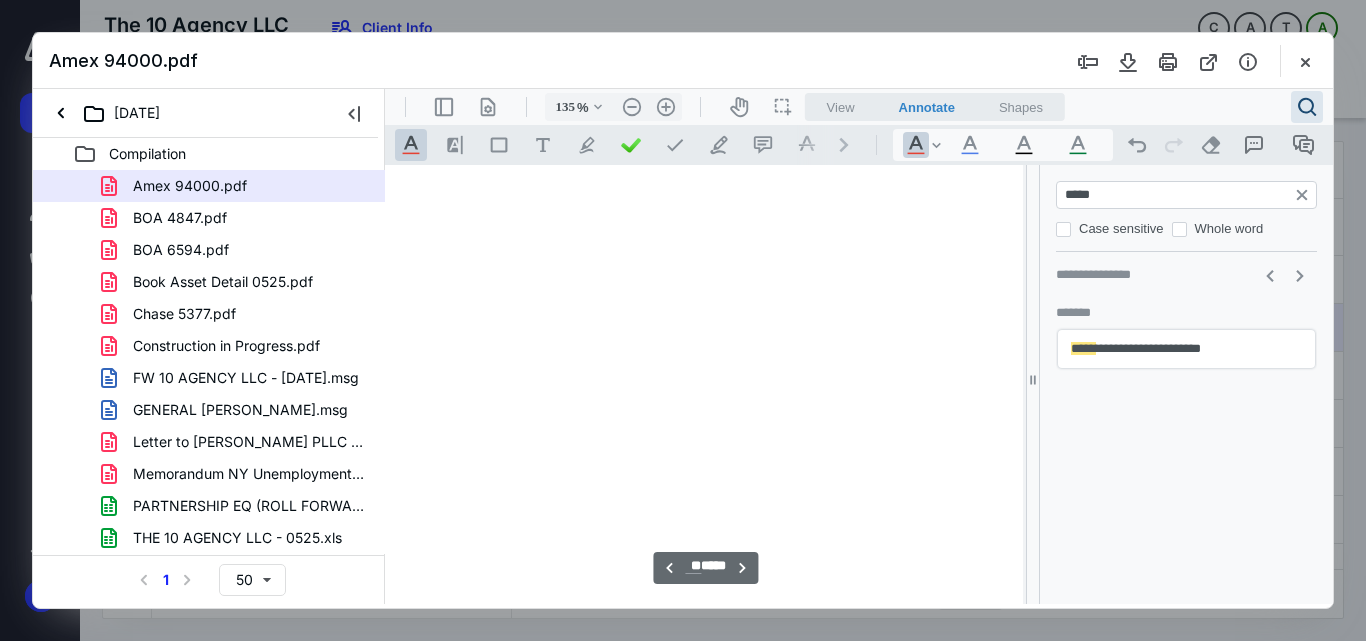 scroll, scrollTop: 28386, scrollLeft: 133, axis: both 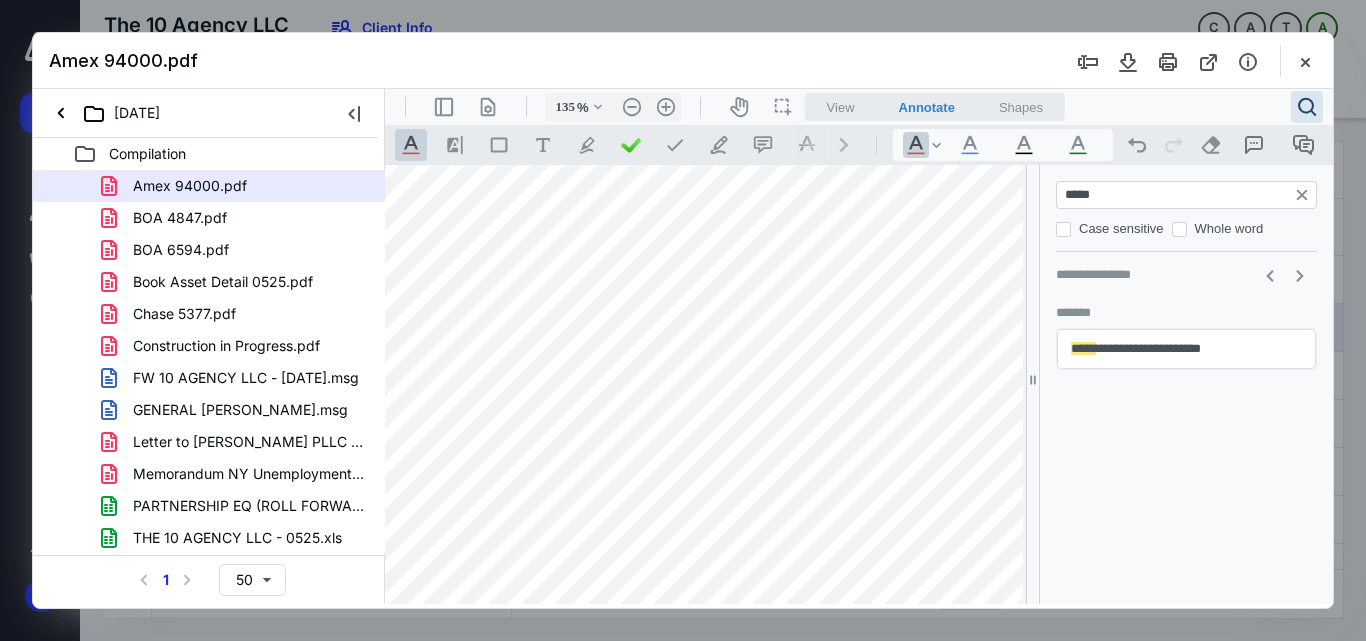 drag, startPoint x: 660, startPoint y: 375, endPoint x: 629, endPoint y: 359, distance: 34.88553 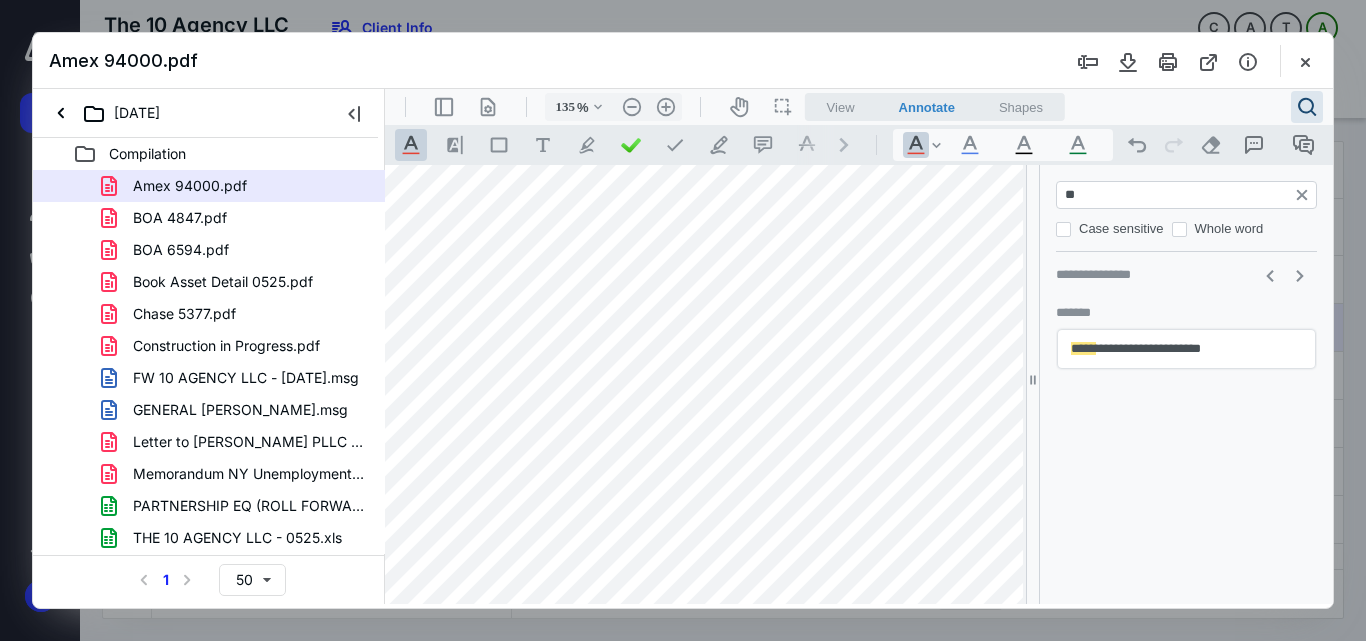 type on "***" 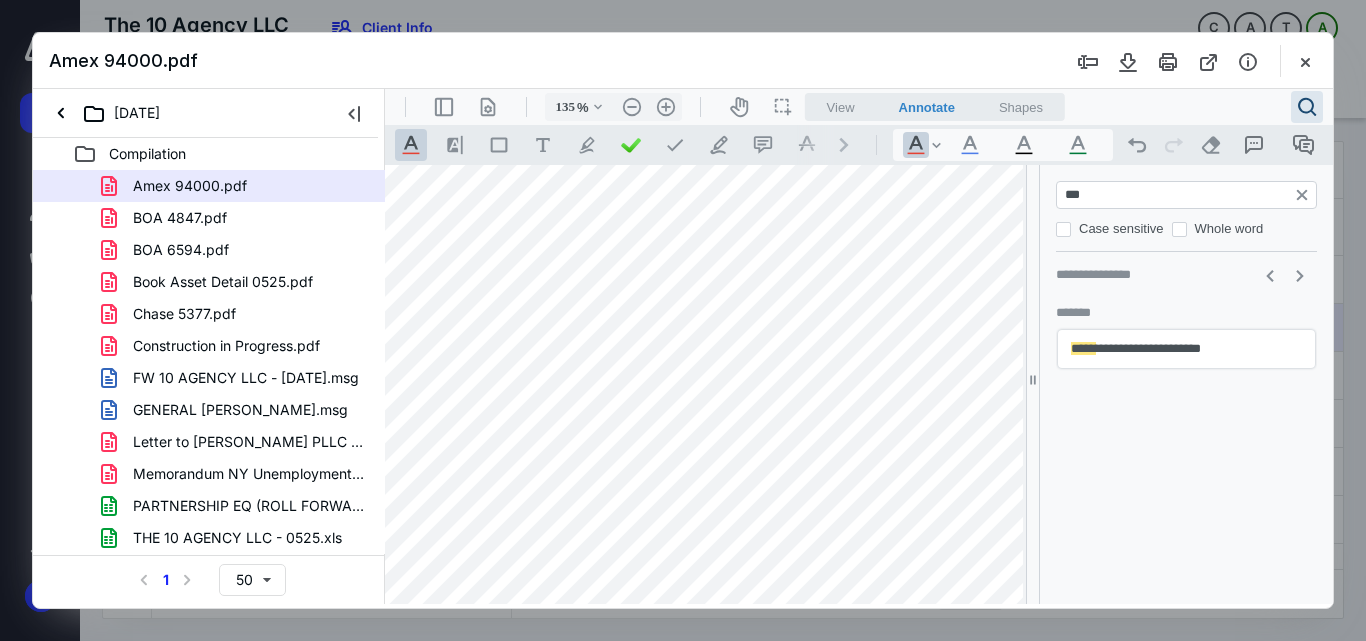type on "*" 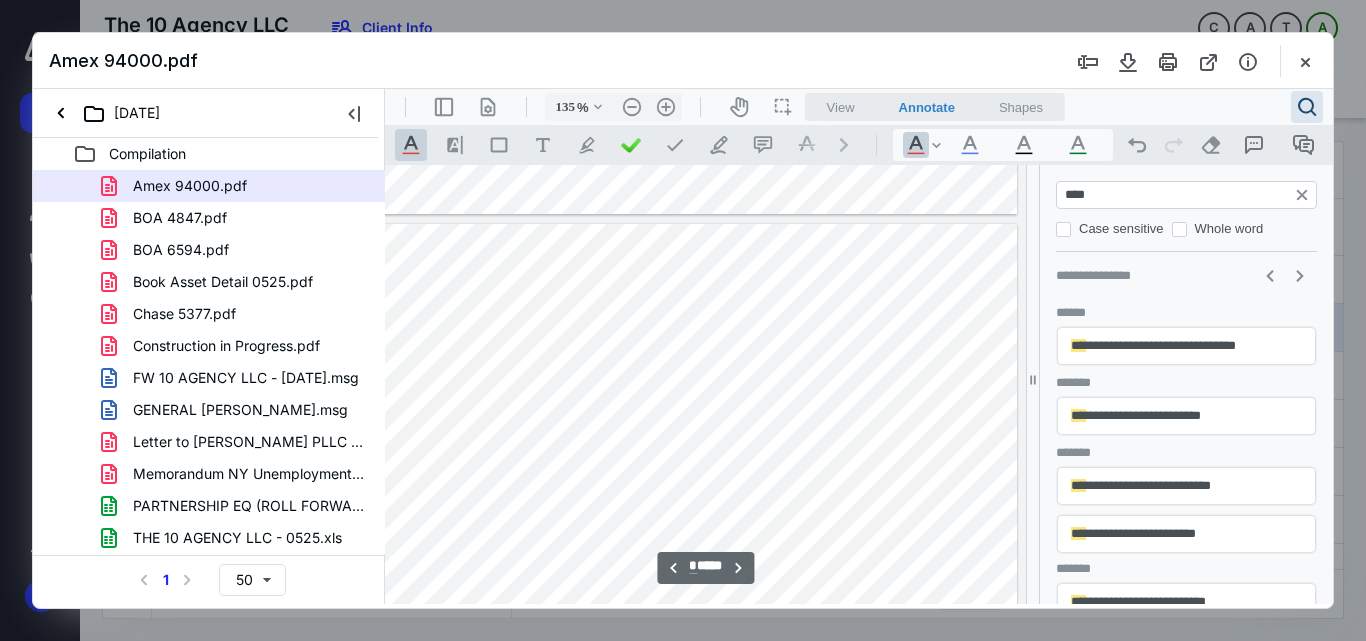 type on "*****" 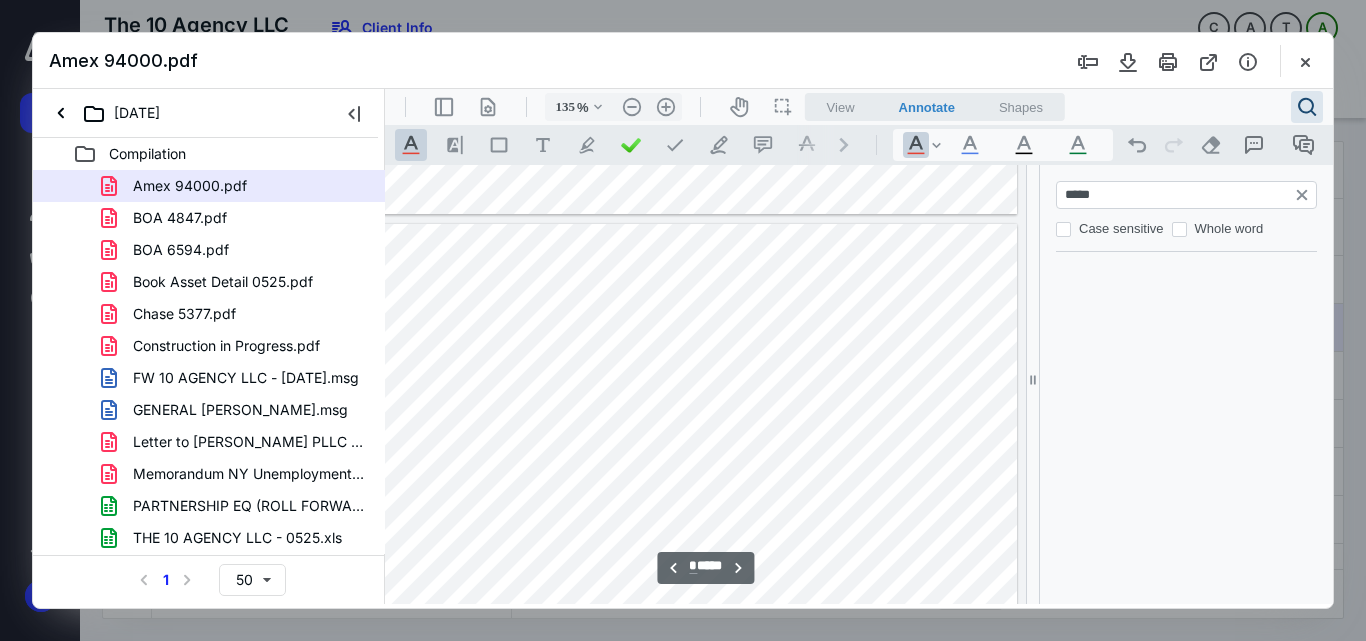 type on "**" 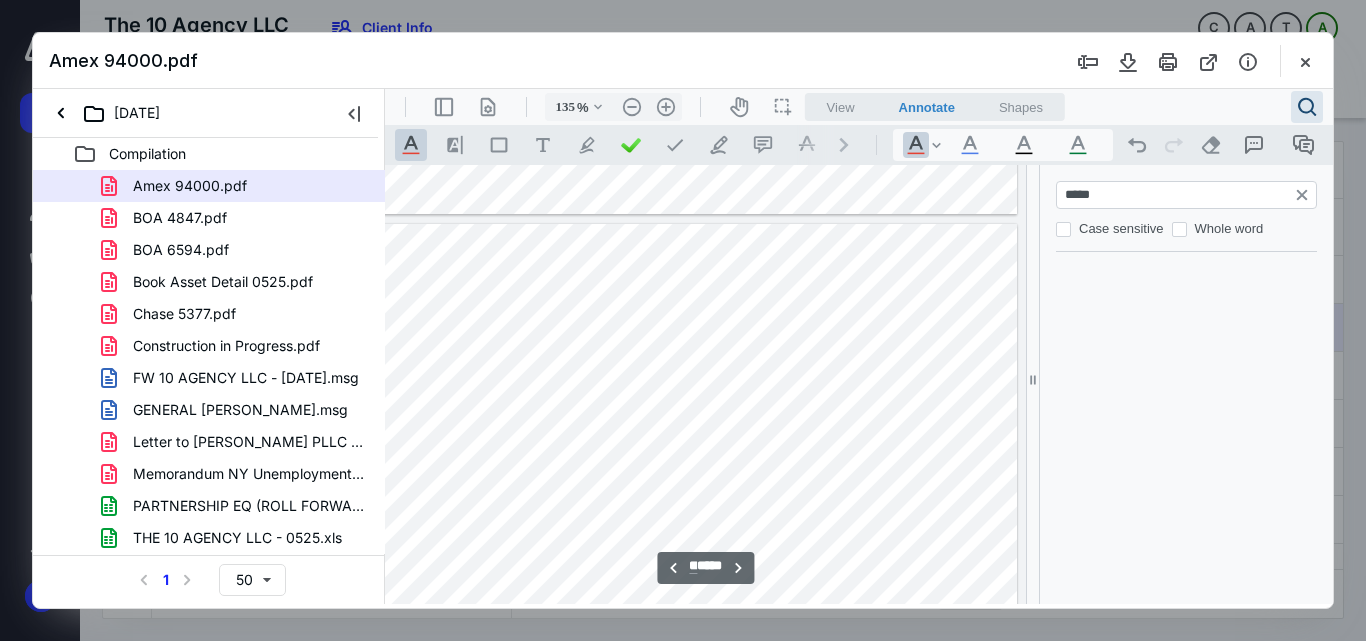 scroll, scrollTop: 22746, scrollLeft: 253, axis: both 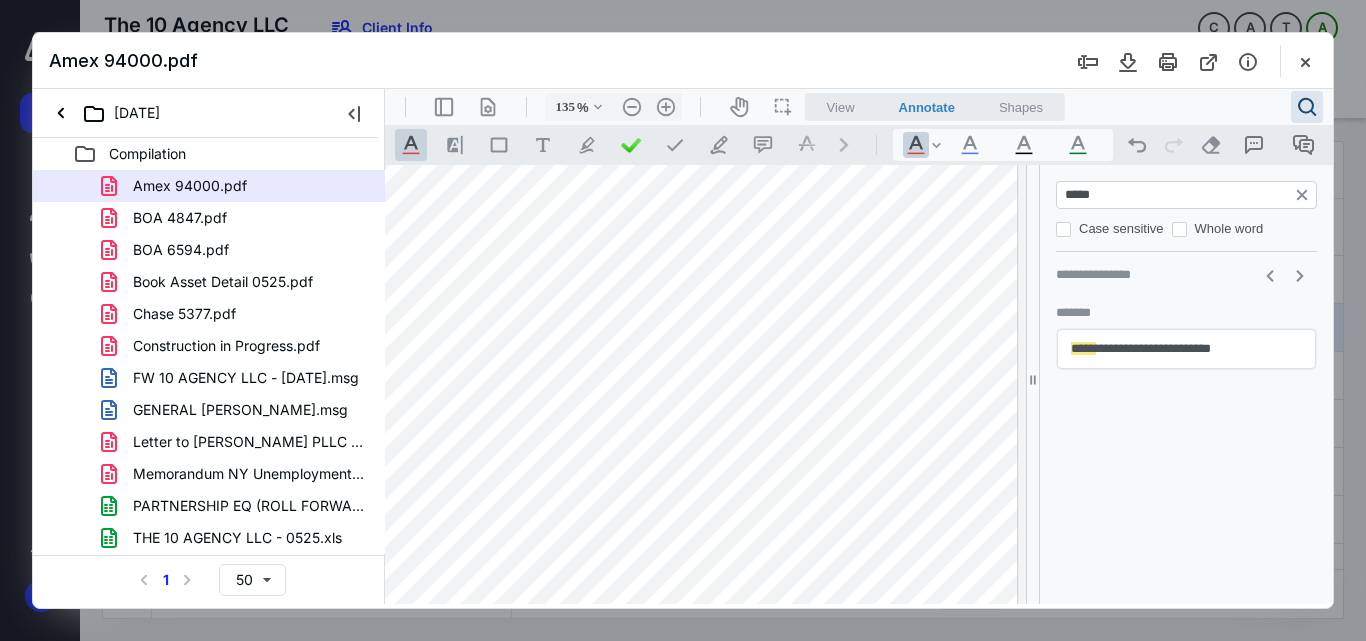 type on "*****" 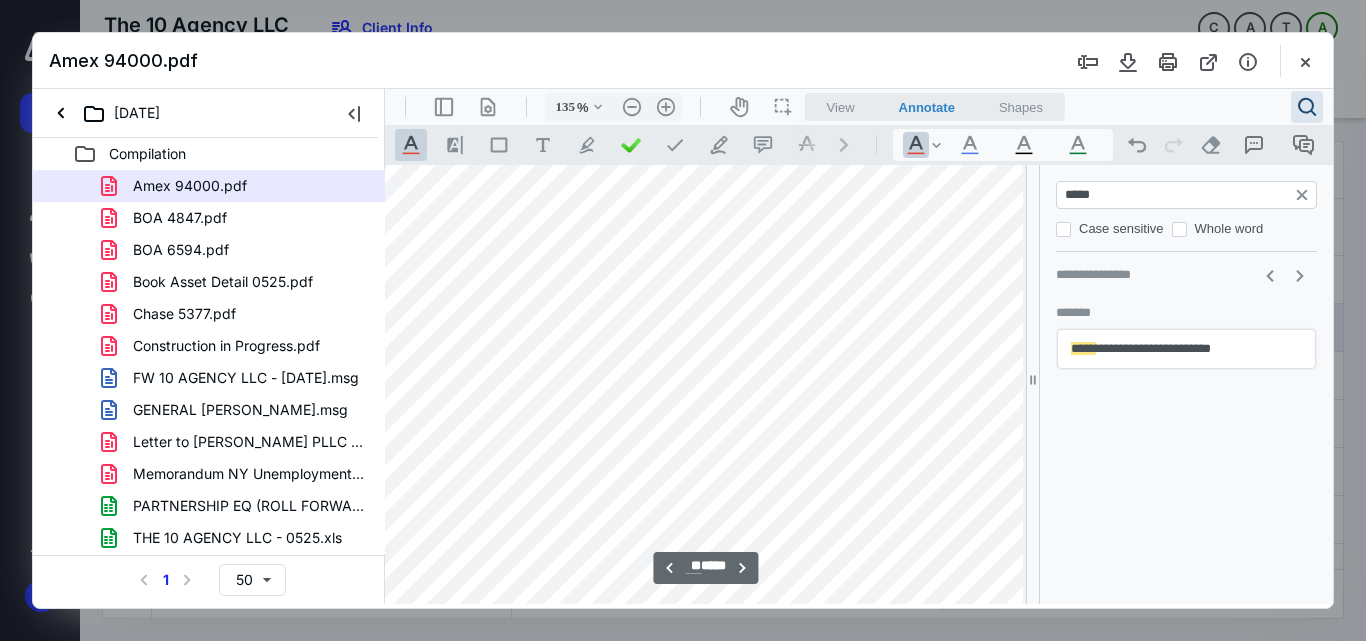 scroll, scrollTop: 22746, scrollLeft: 71, axis: both 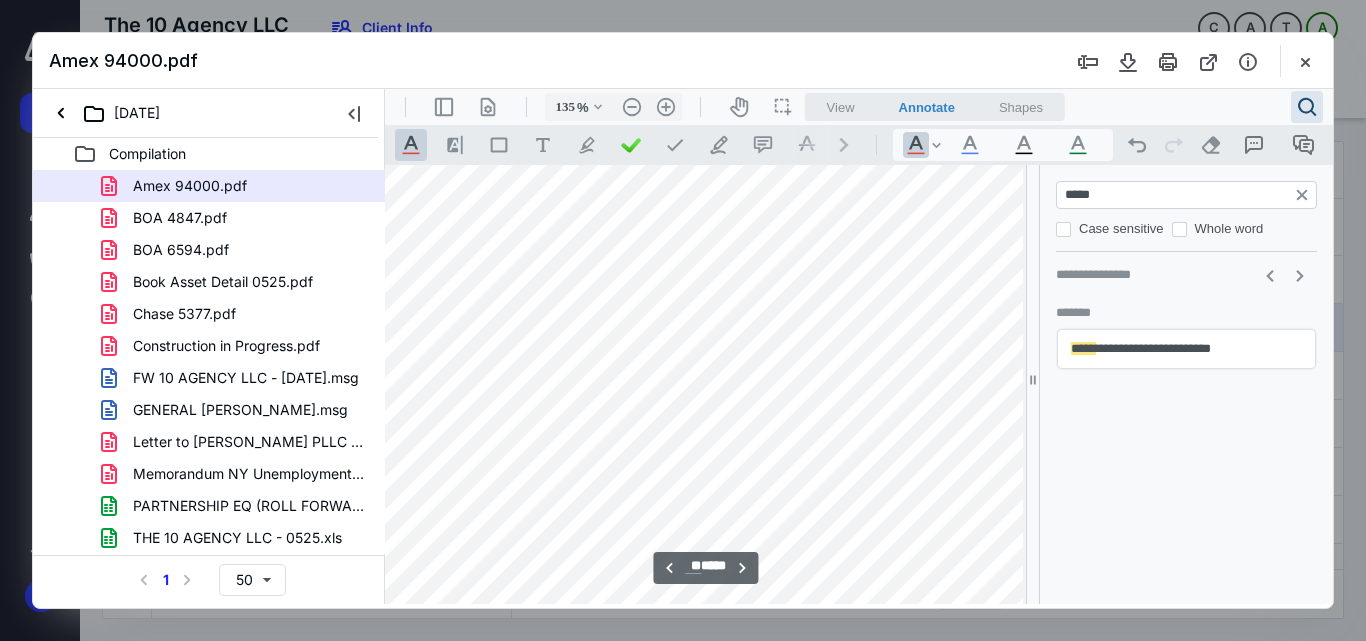 drag, startPoint x: 622, startPoint y: 393, endPoint x: 612, endPoint y: 394, distance: 10.049875 